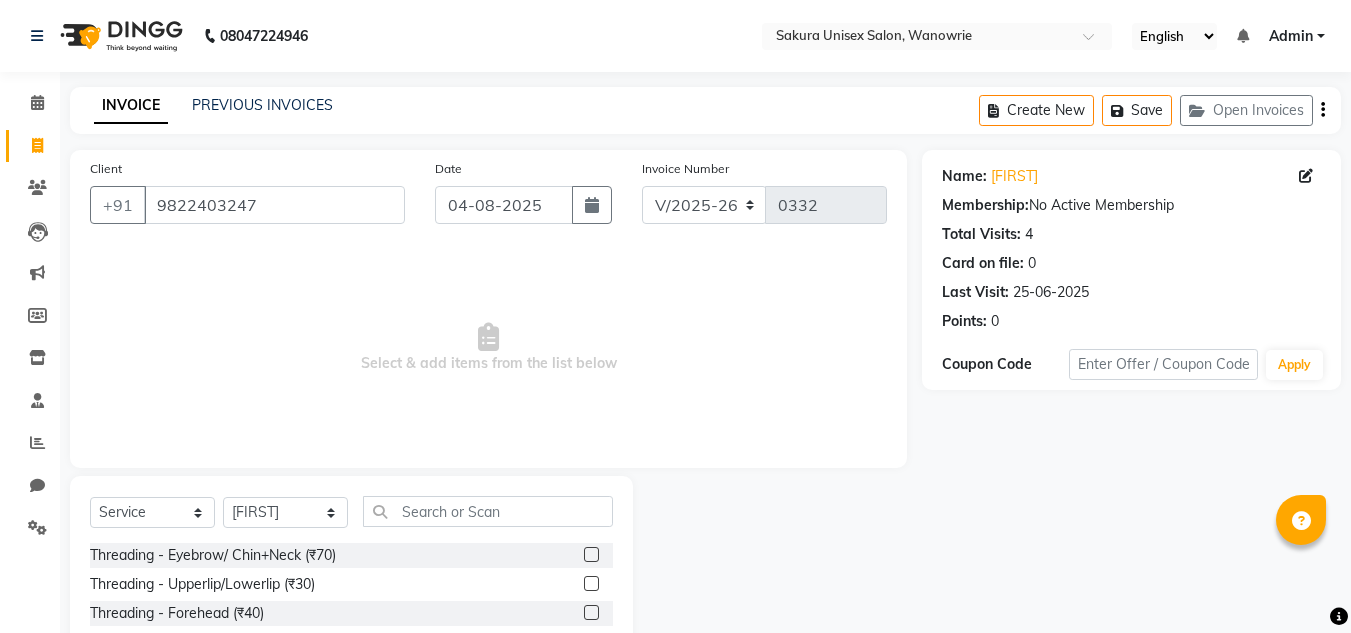 select on "7662" 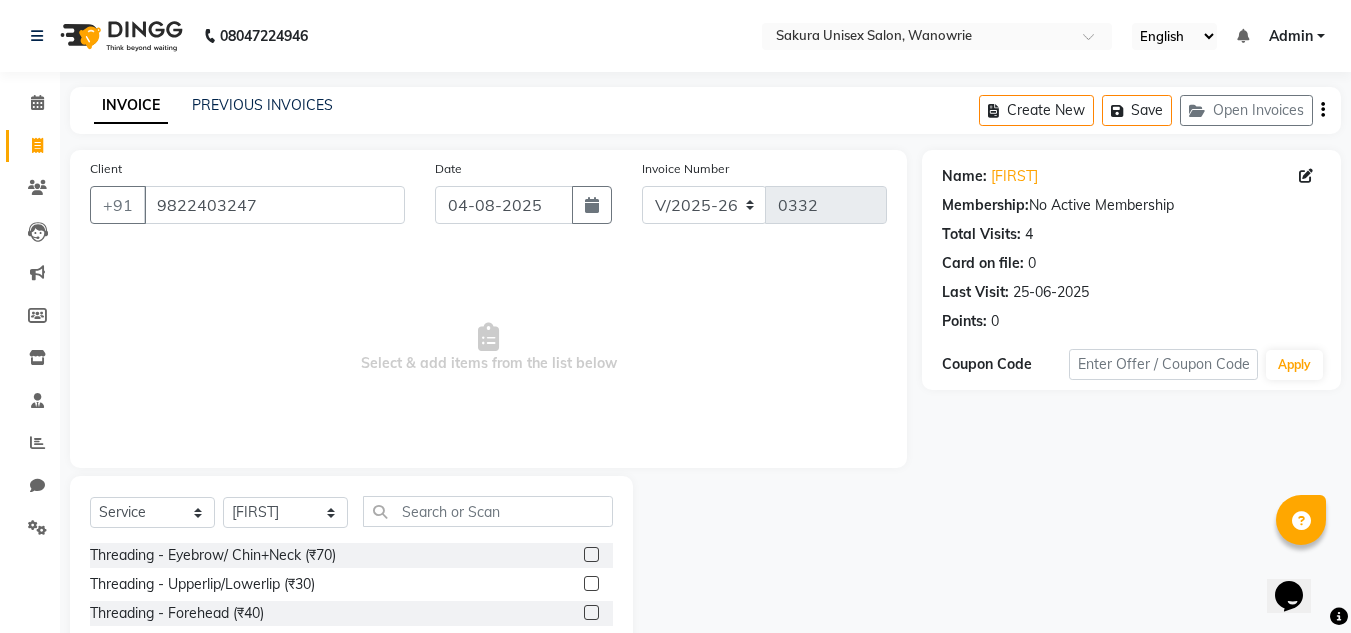 scroll, scrollTop: 0, scrollLeft: 0, axis: both 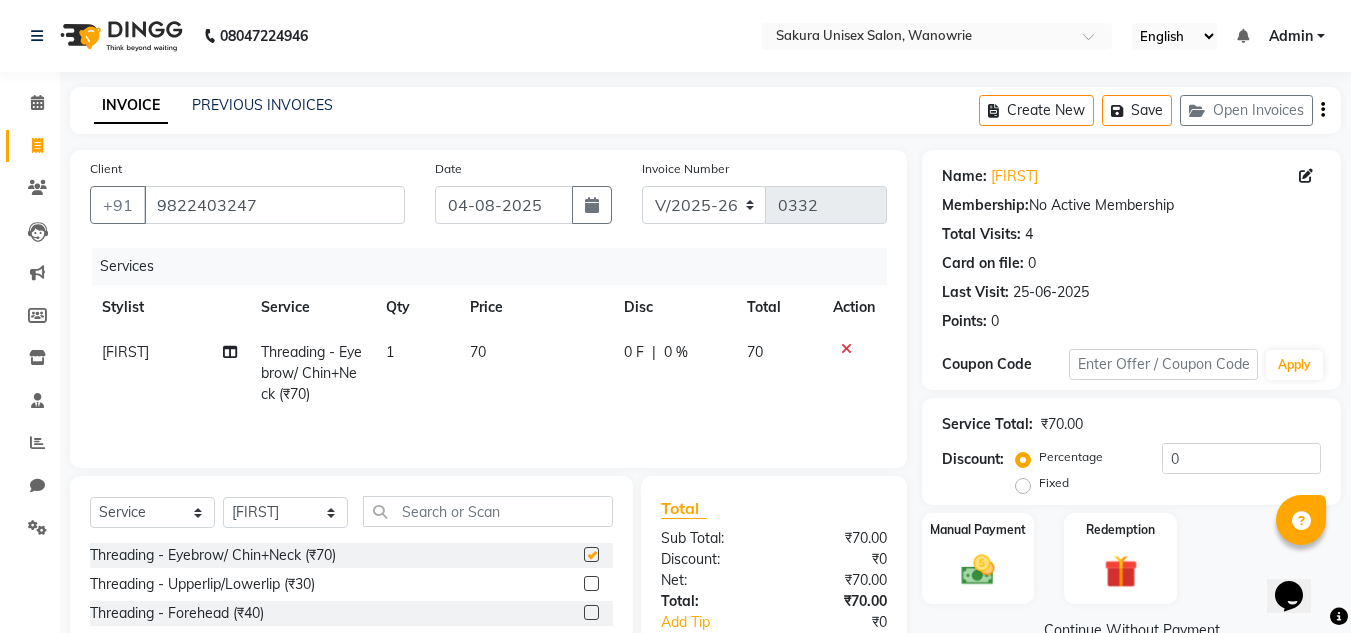 checkbox on "false" 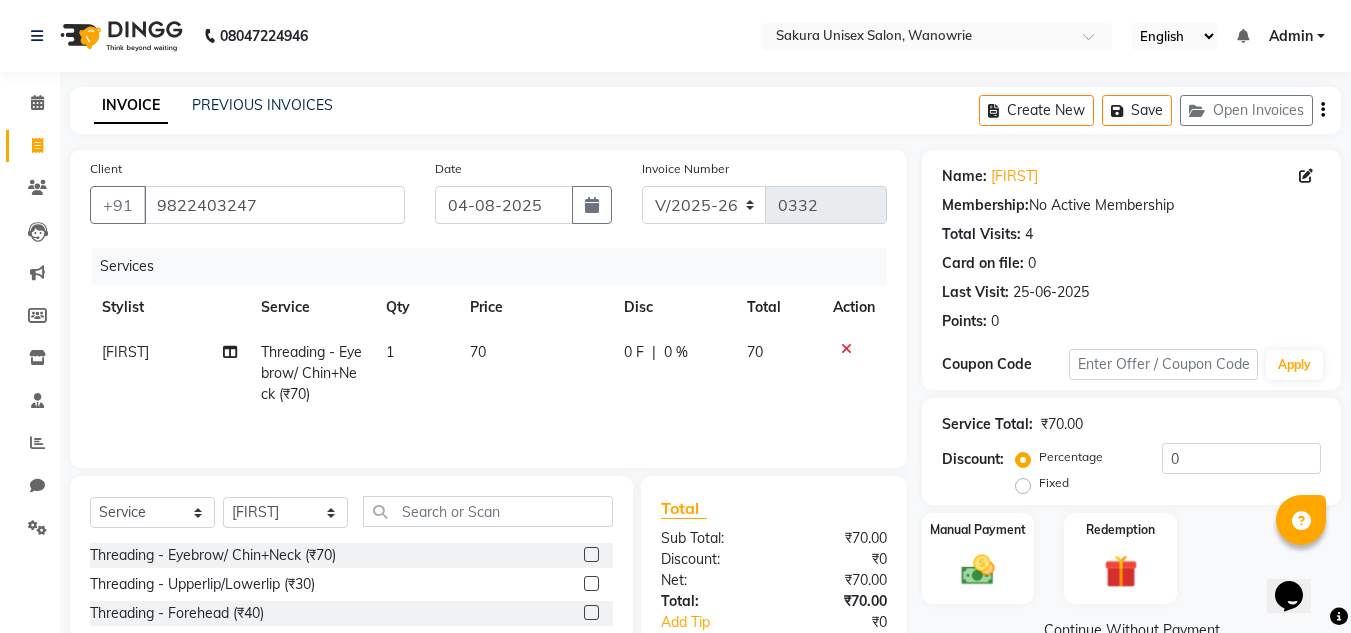 scroll, scrollTop: 100, scrollLeft: 0, axis: vertical 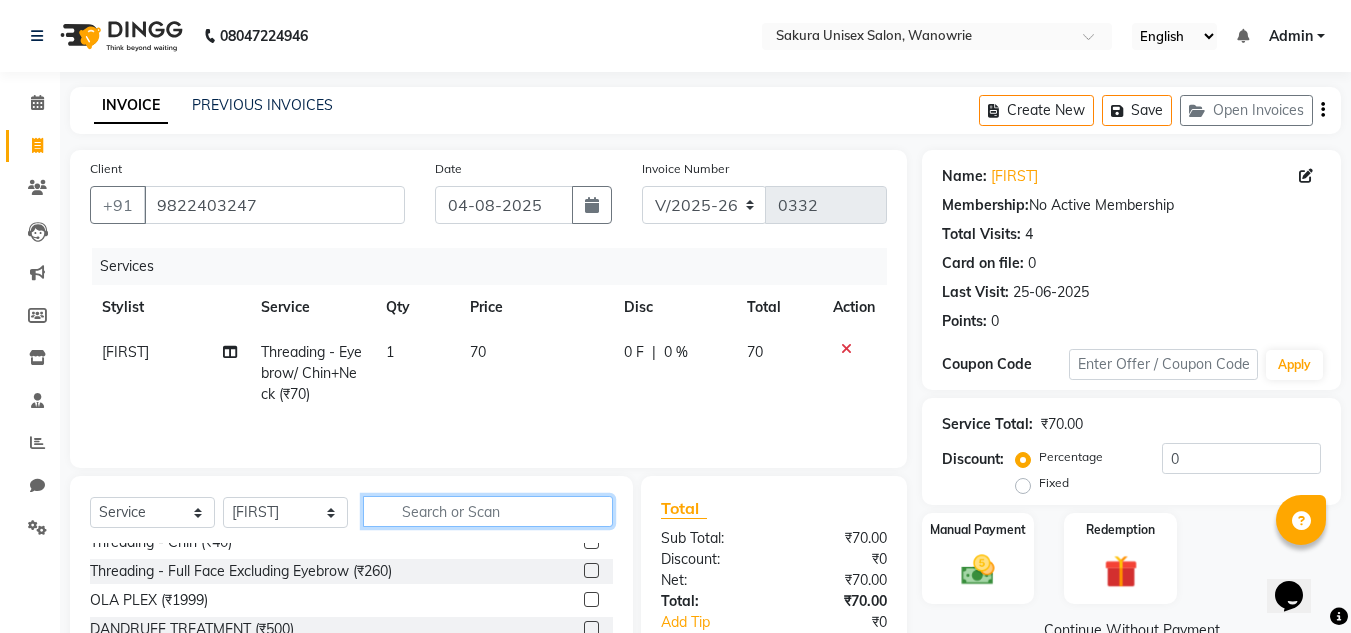 click 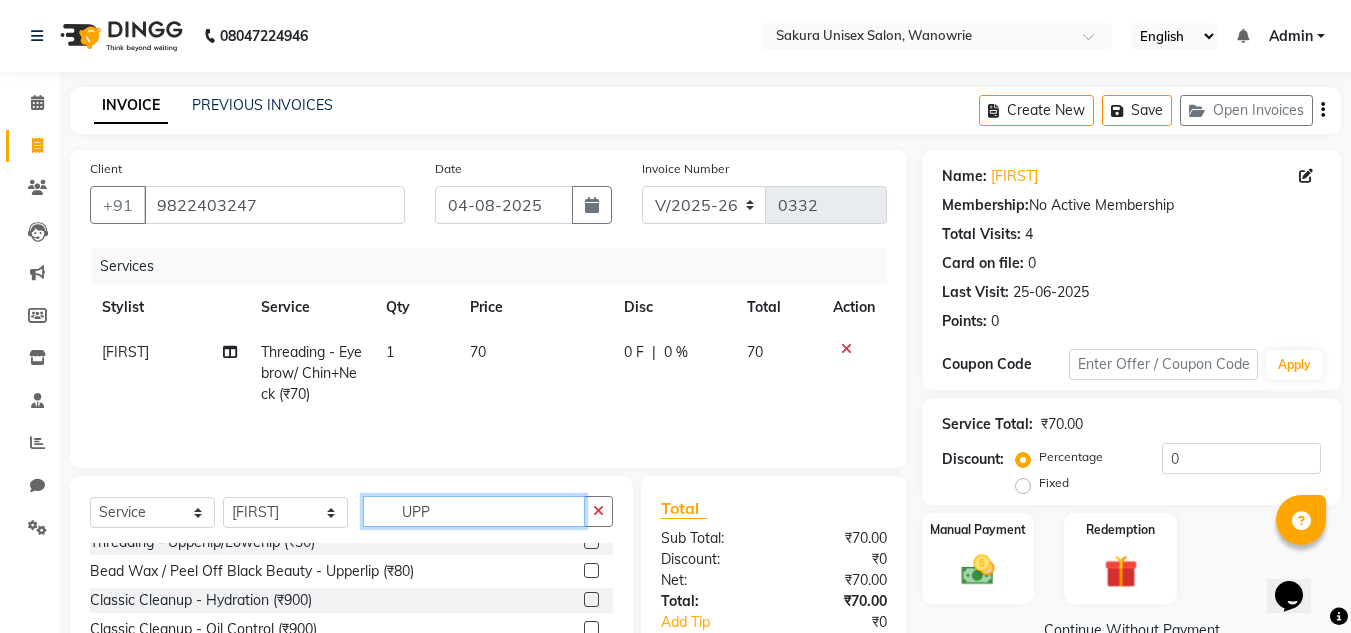 scroll, scrollTop: 0, scrollLeft: 0, axis: both 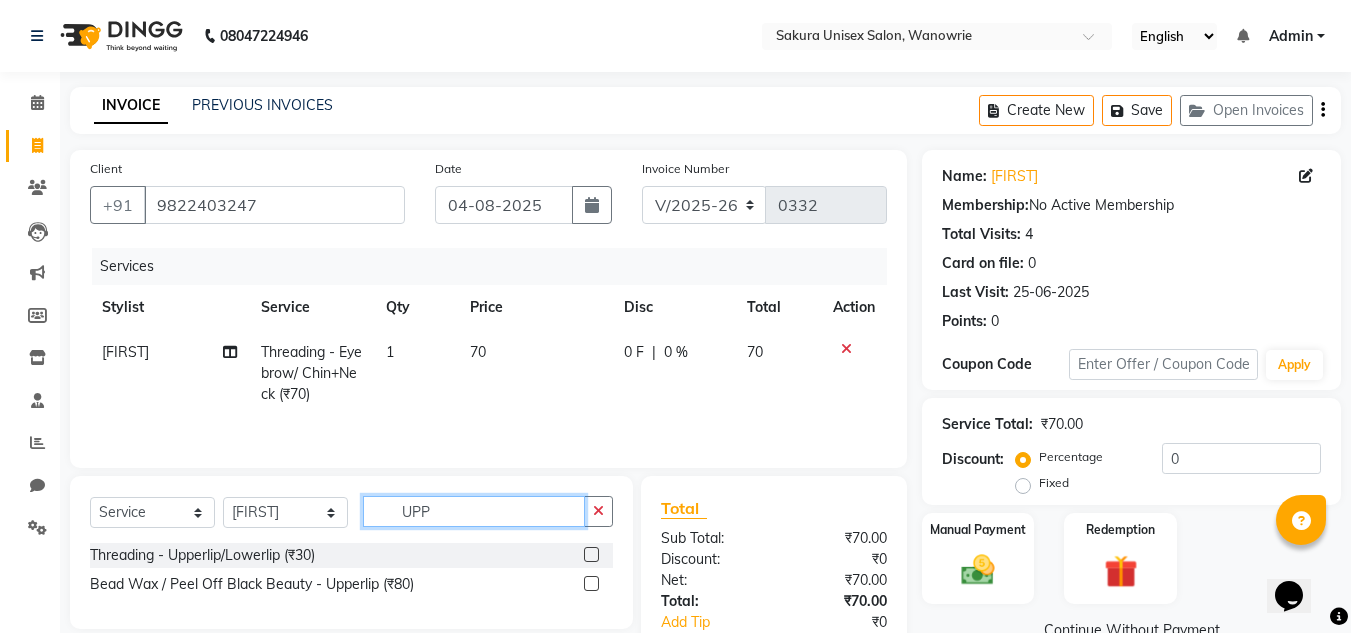 type on "UPP" 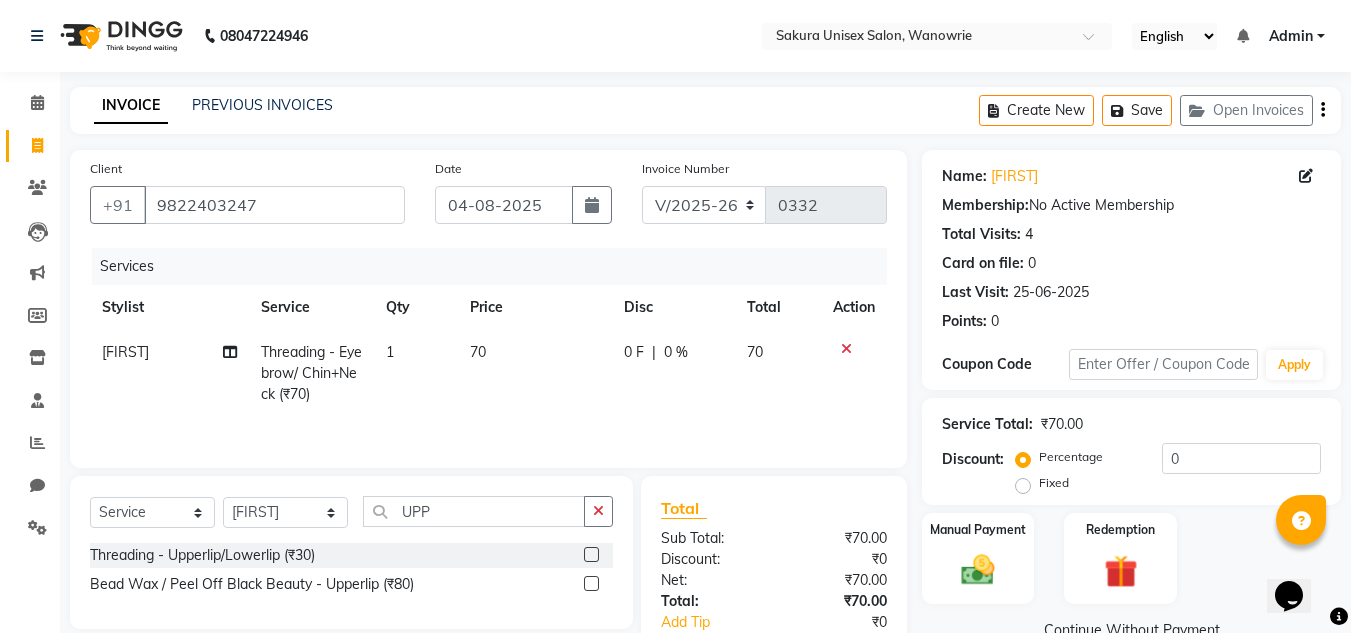 click 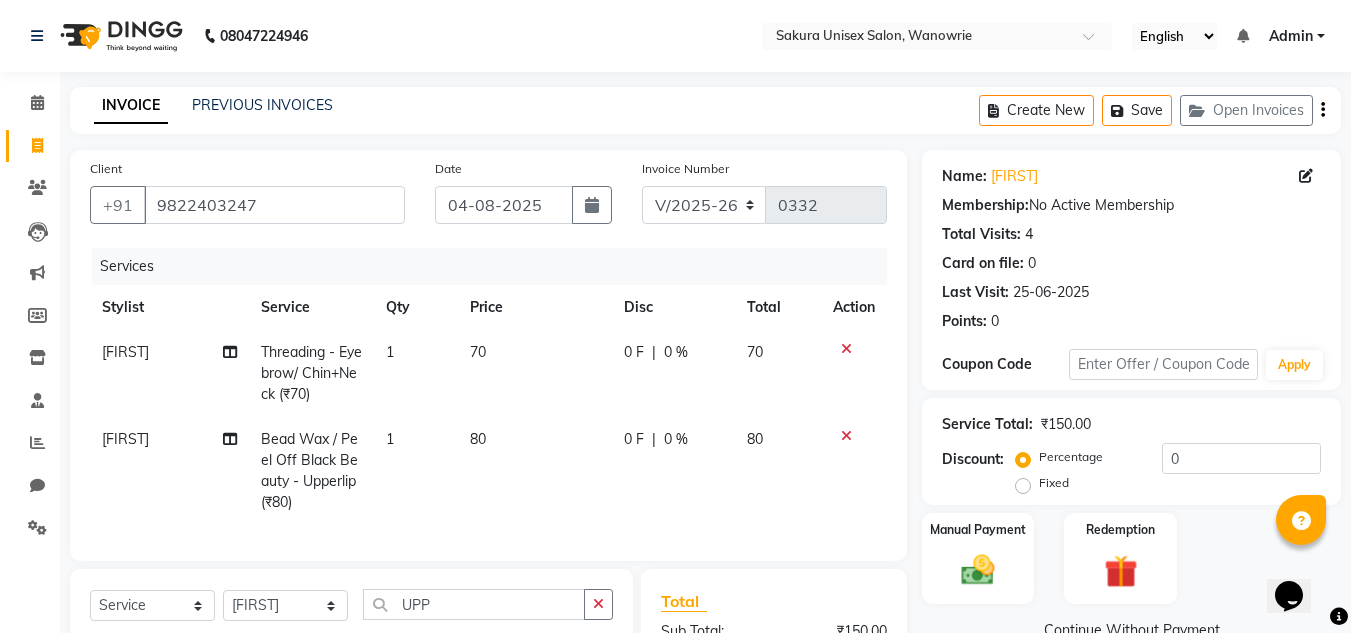 checkbox on "false" 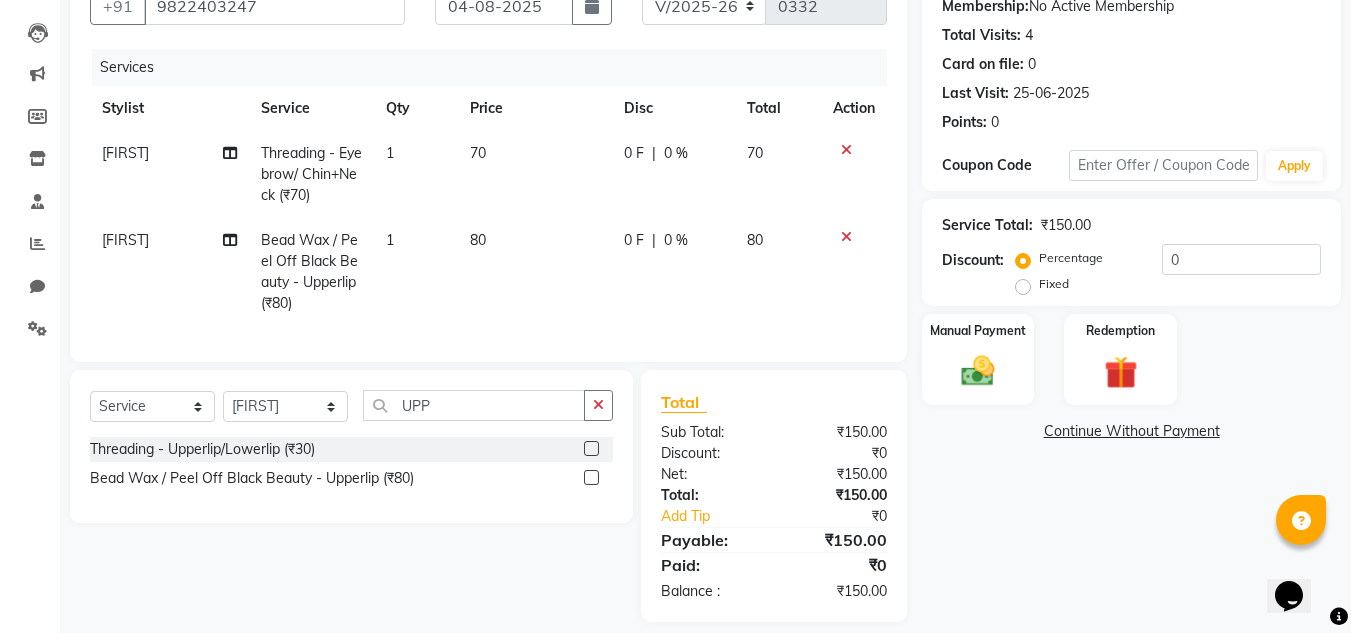 scroll, scrollTop: 200, scrollLeft: 0, axis: vertical 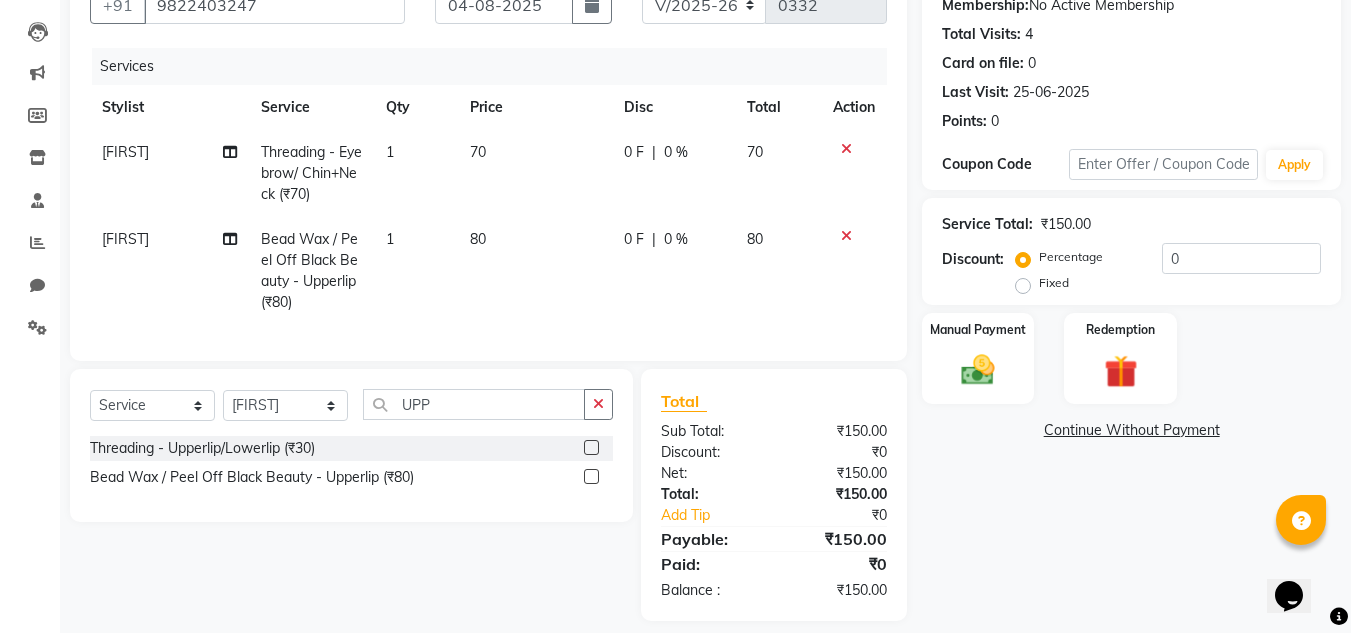 click 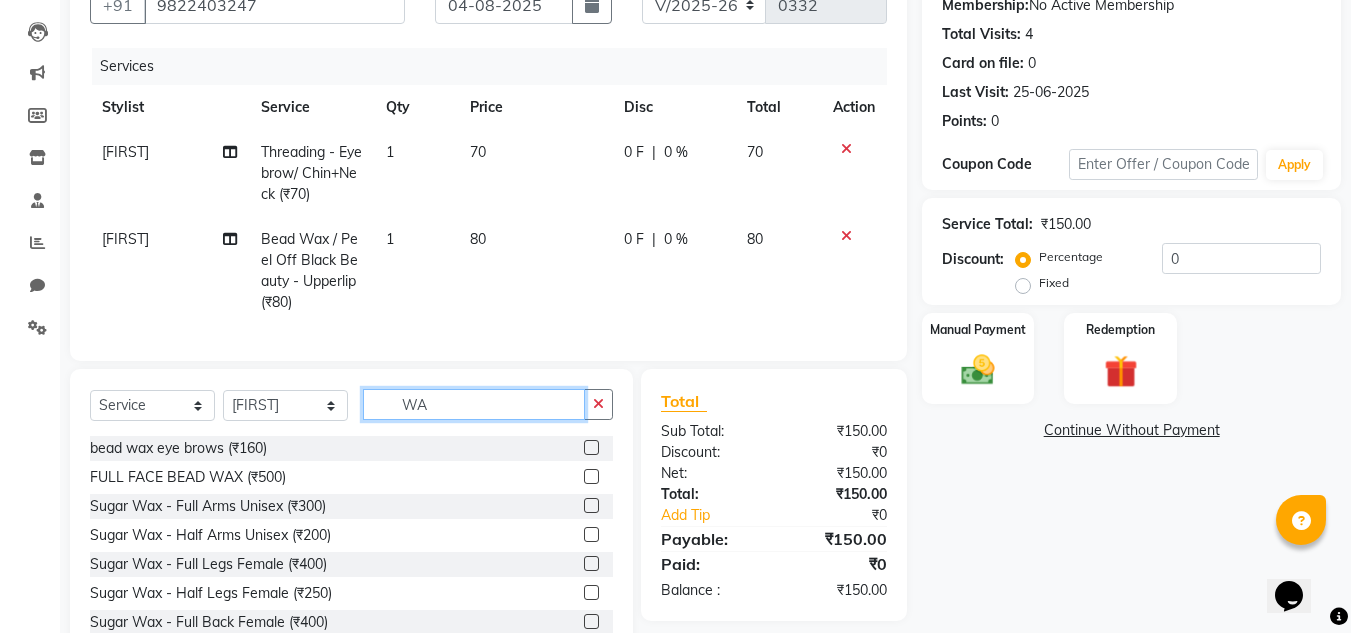 type on "W" 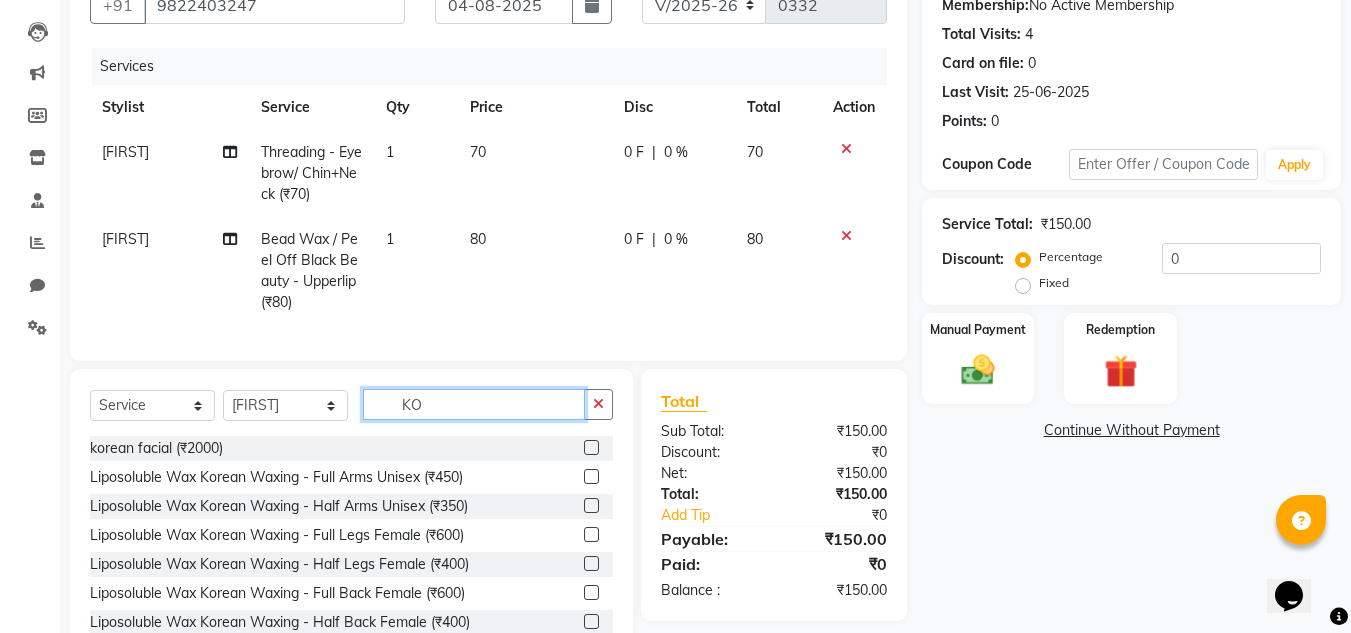 type on "K" 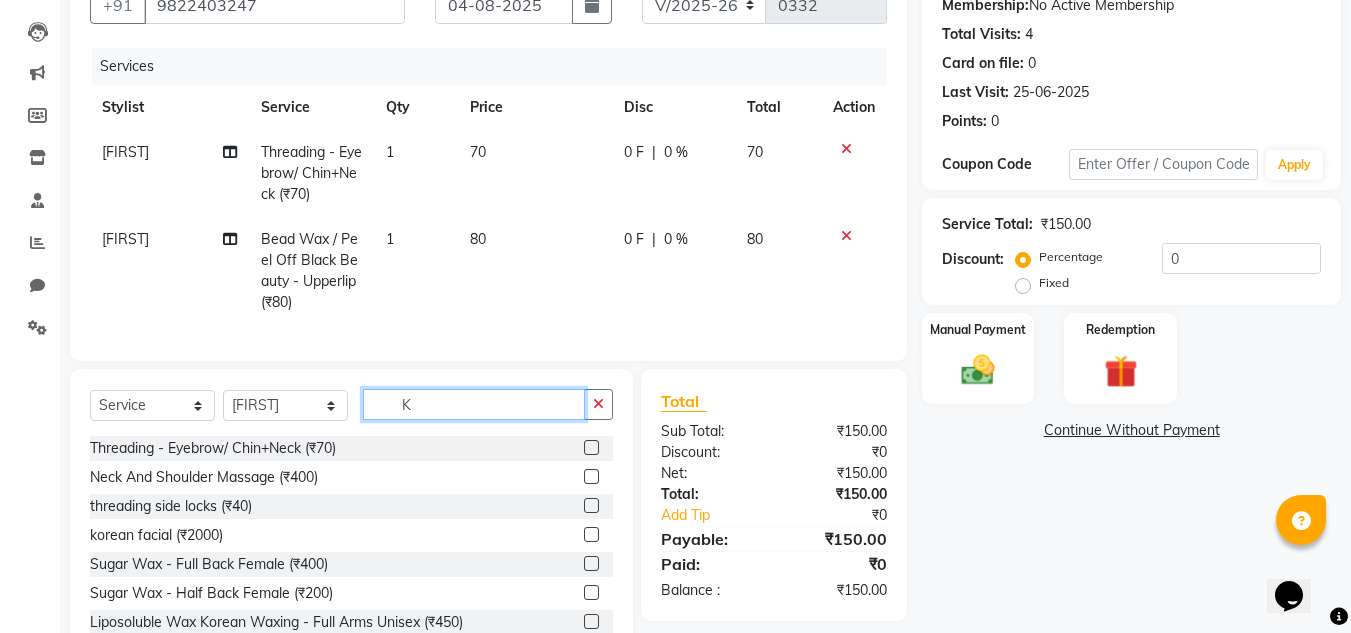 type 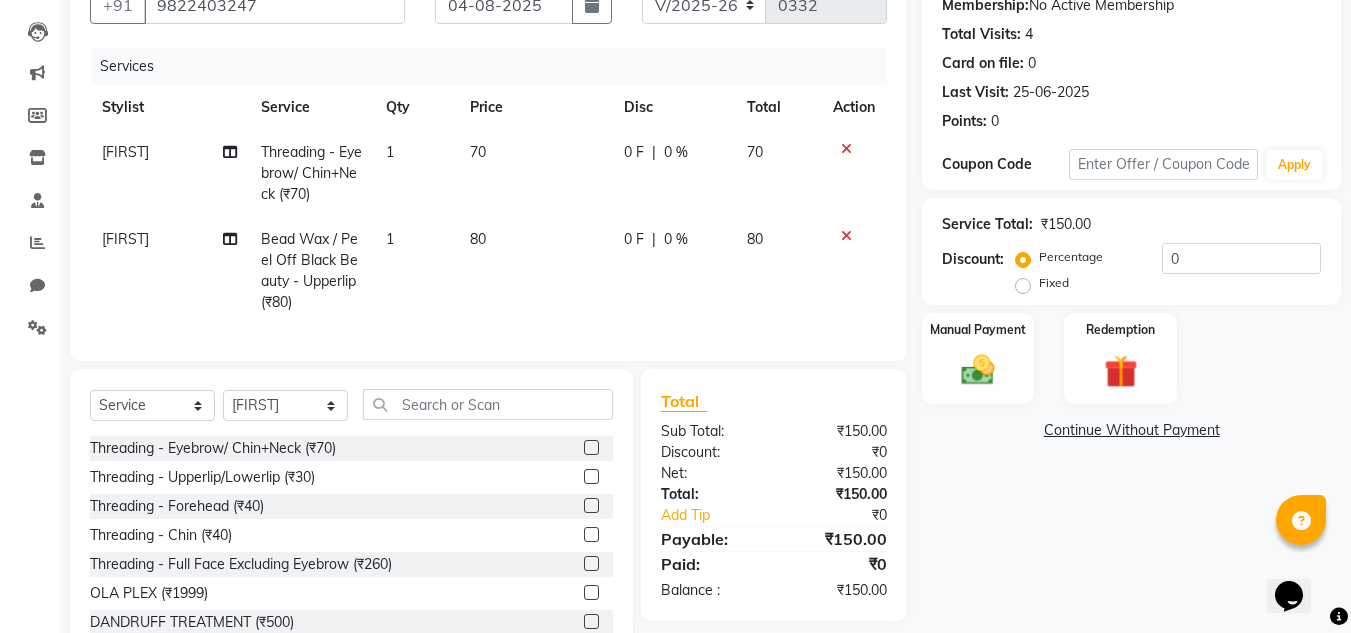 click 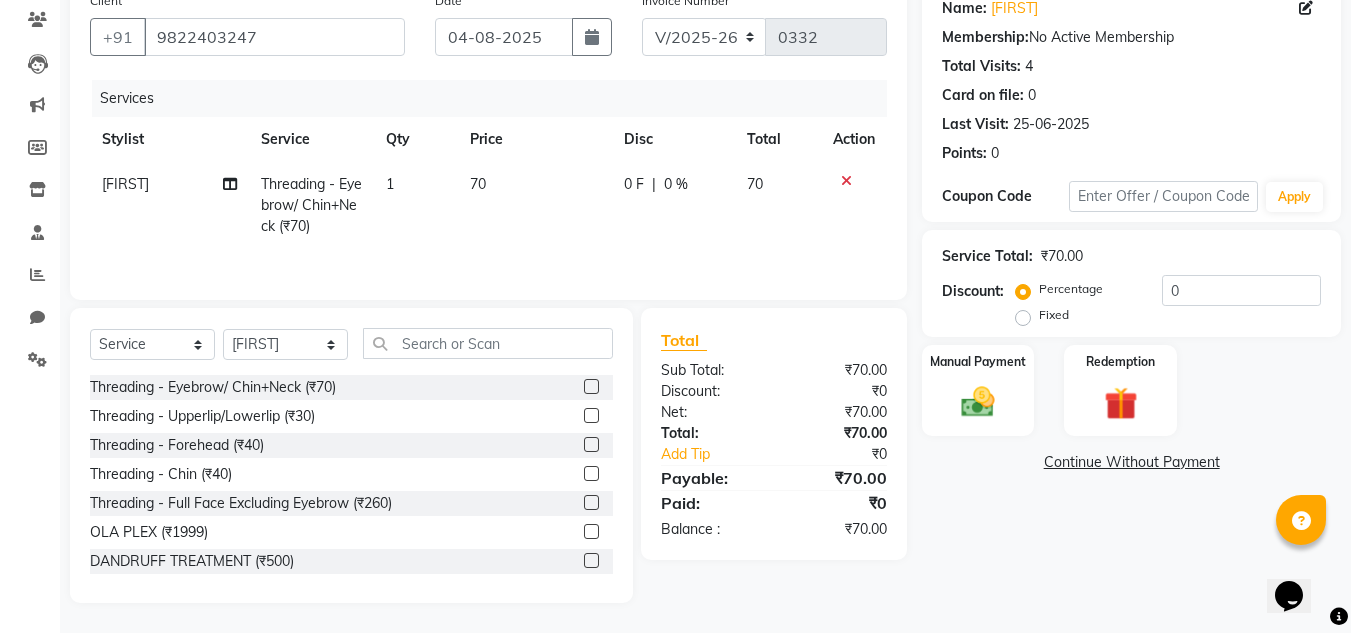 scroll, scrollTop: 168, scrollLeft: 0, axis: vertical 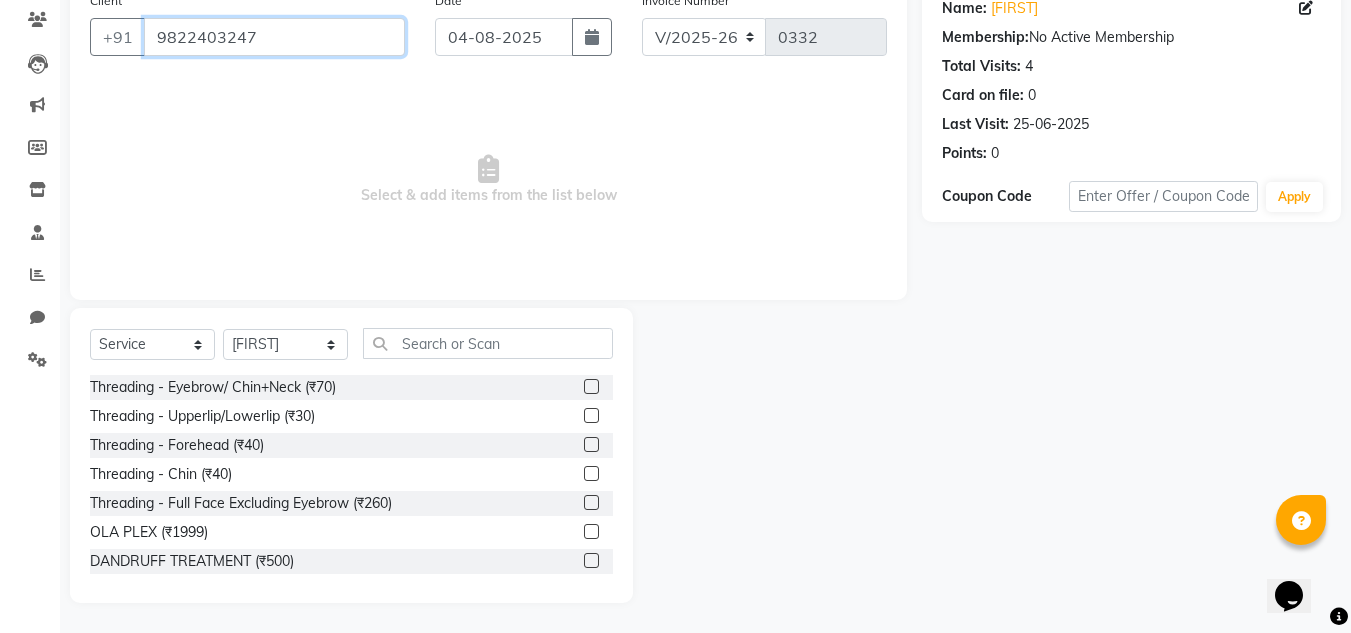 click on "9822403247" at bounding box center (274, 37) 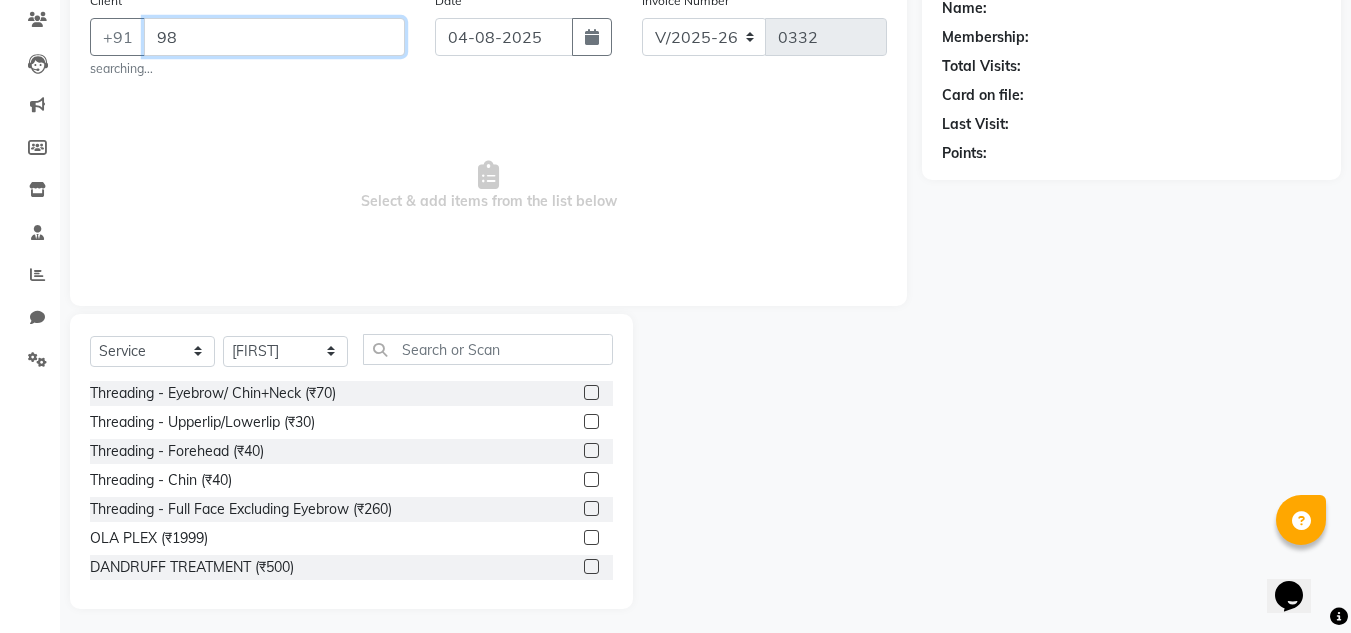 type on "9" 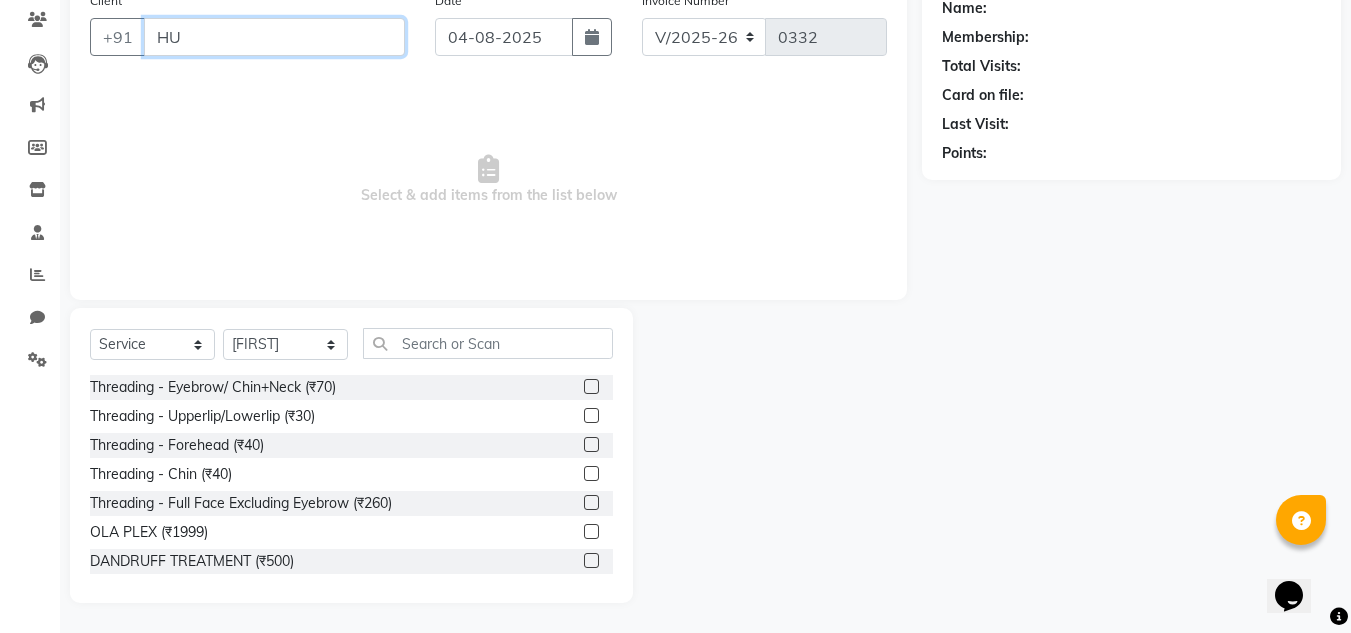 type on "H" 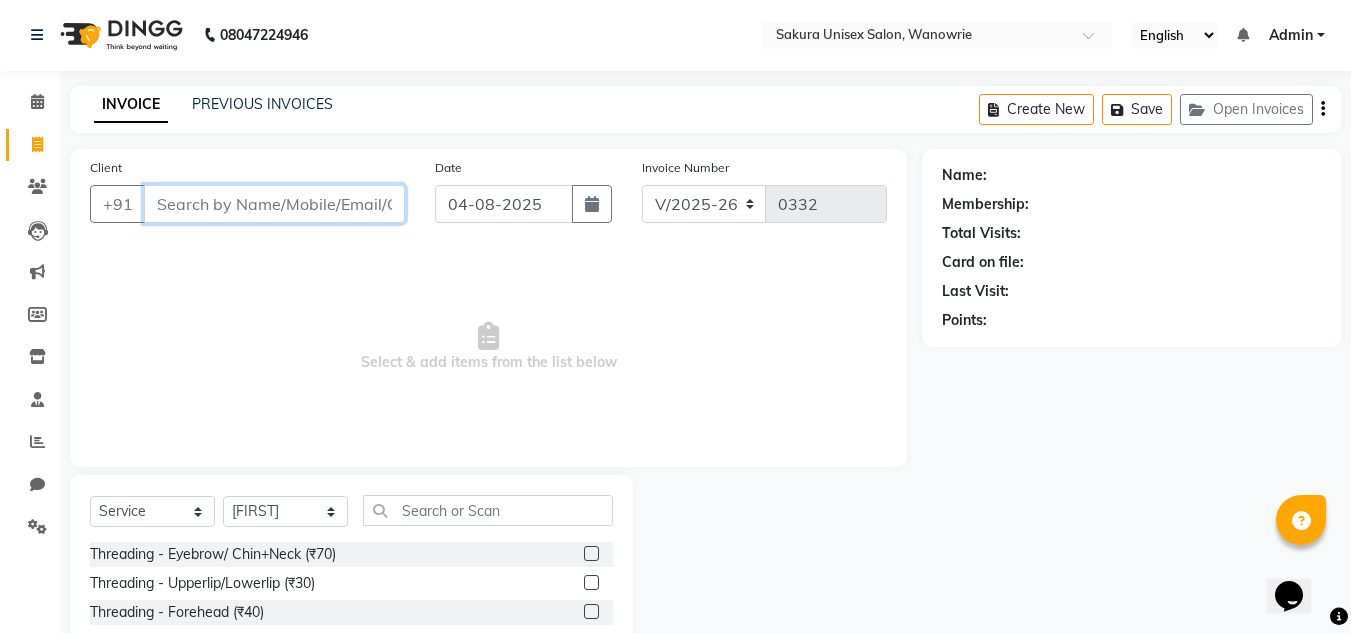 scroll, scrollTop: 0, scrollLeft: 0, axis: both 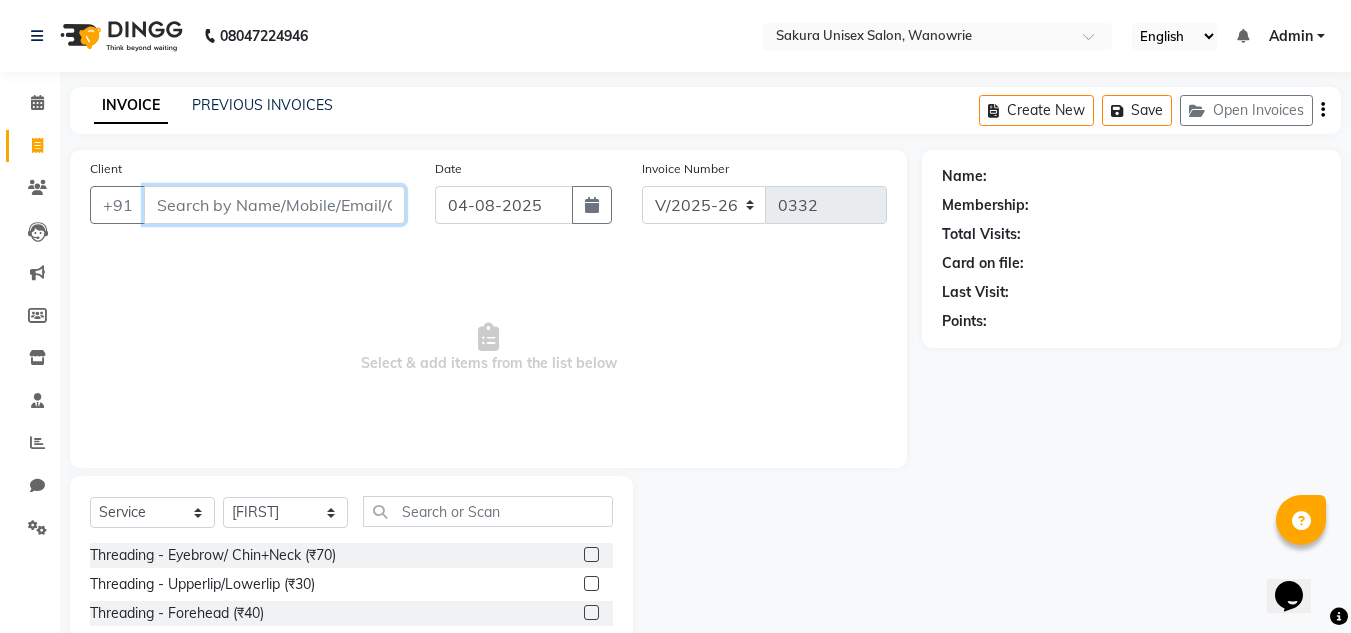type 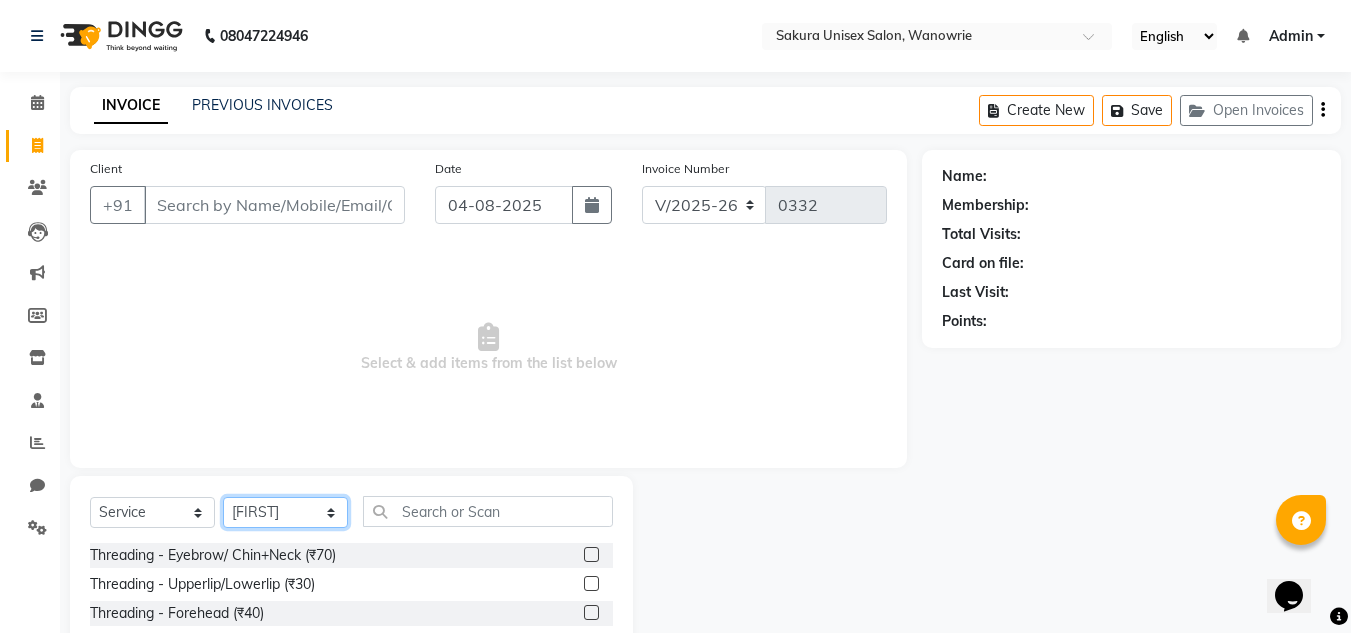 click on "Select Stylist [FIRST] [FIRST] [FIRST] [FIRST] [FIRST] [FIRST]" 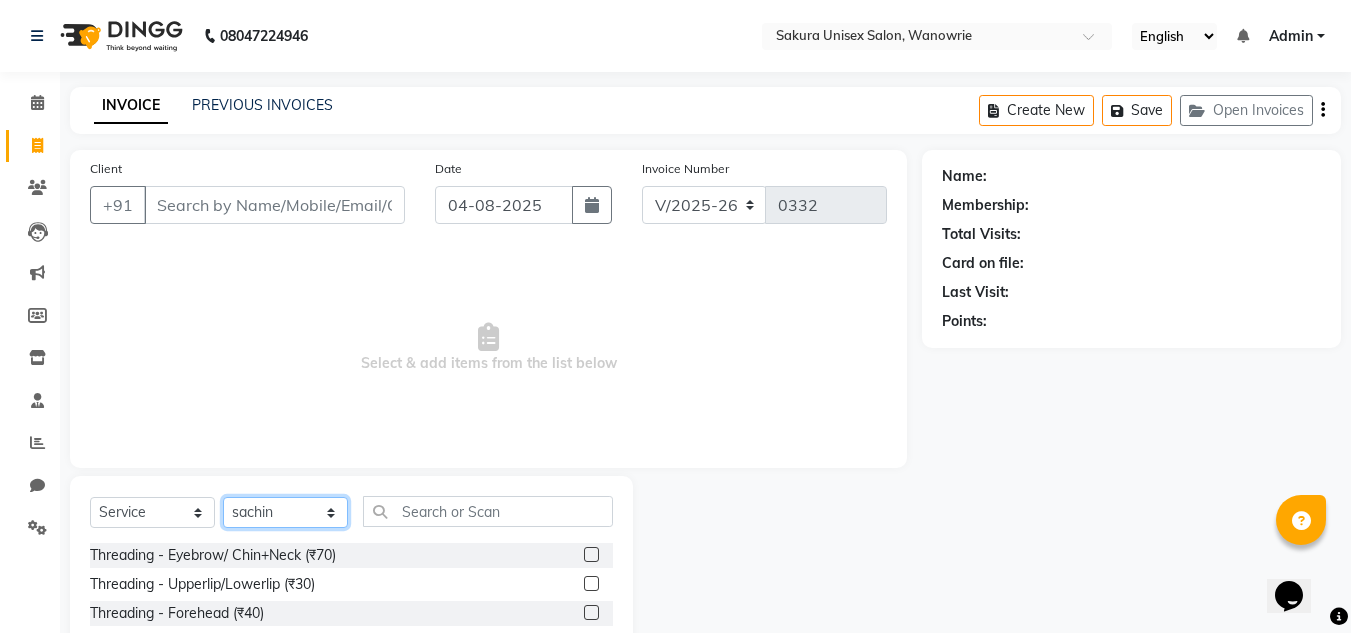 click on "Select Stylist [FIRST] [FIRST] [FIRST] [FIRST] [FIRST] [FIRST]" 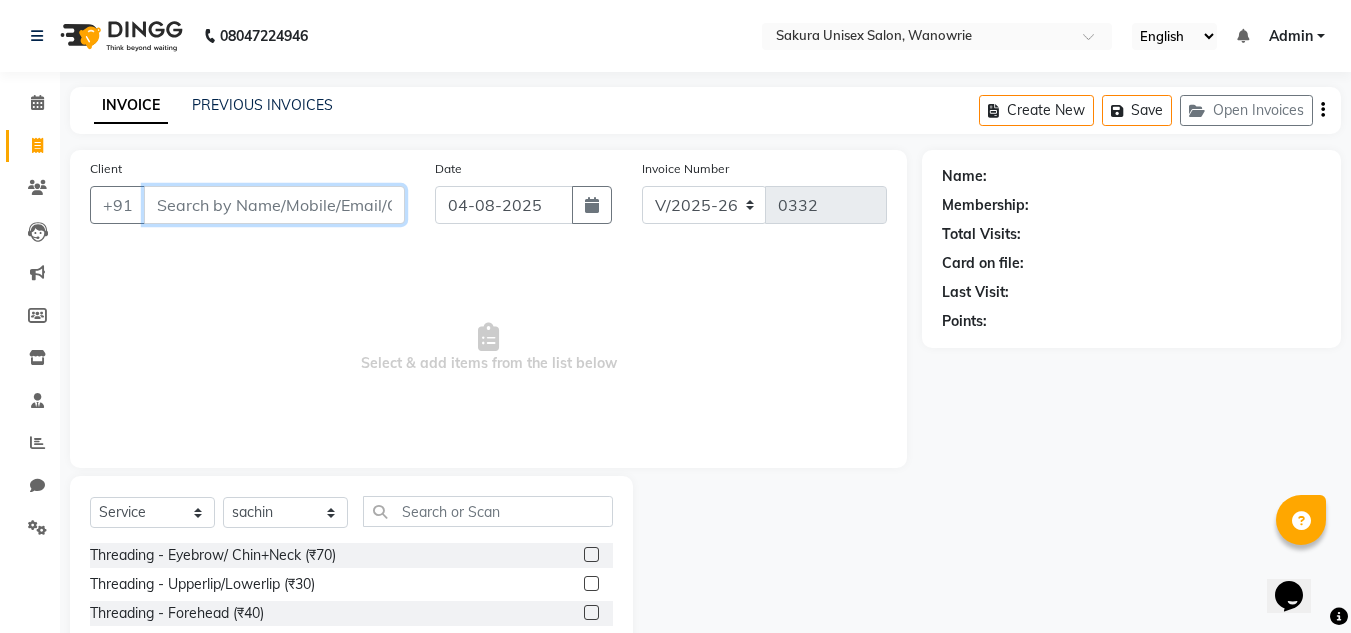 click on "Client" at bounding box center [274, 205] 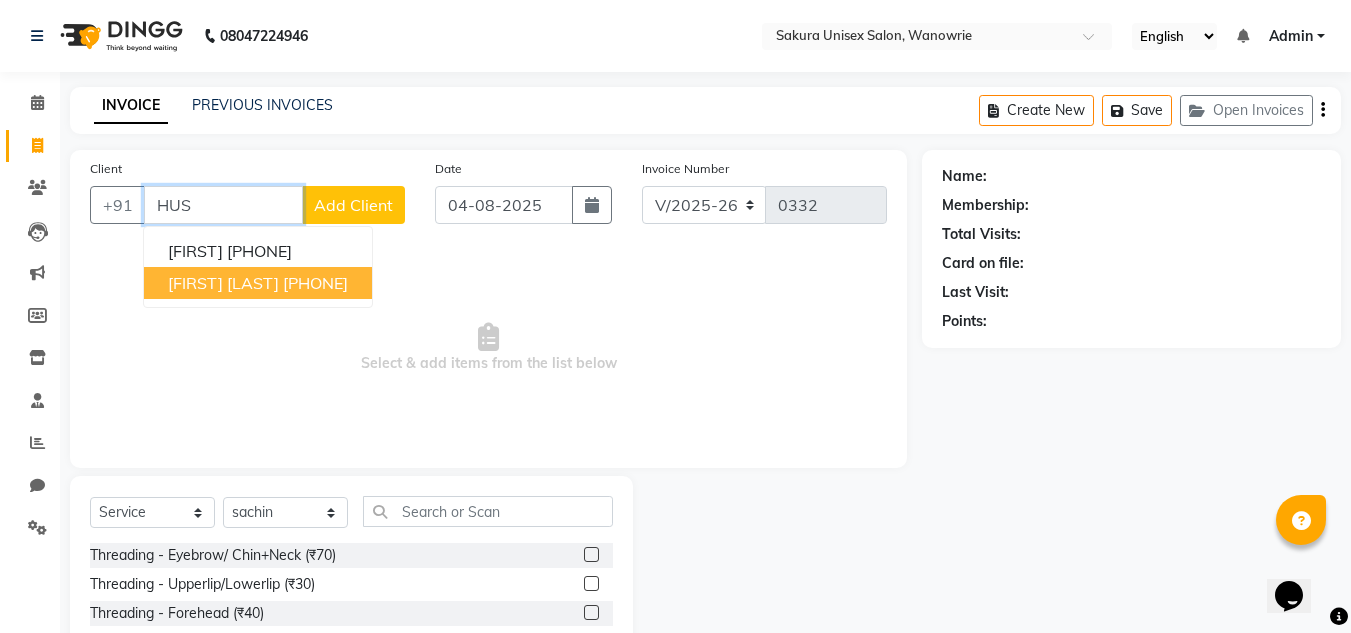 click on "[FIRST] [LAST]" at bounding box center (223, 283) 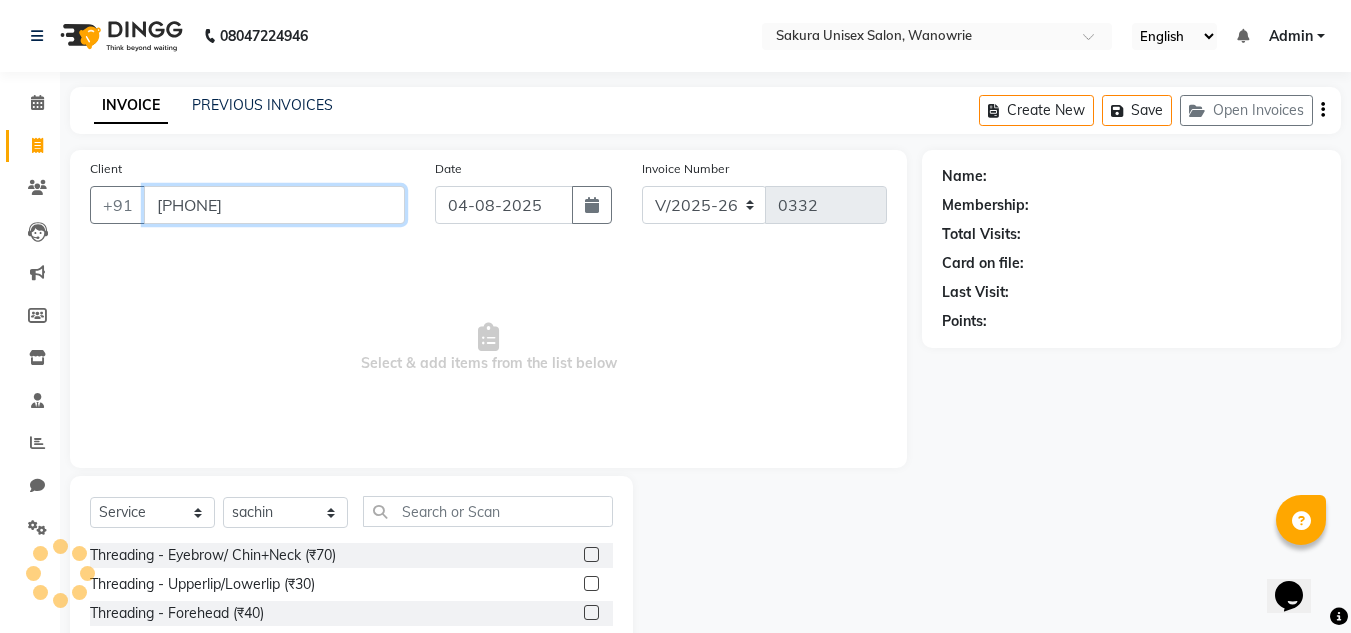 type on "[PHONE]" 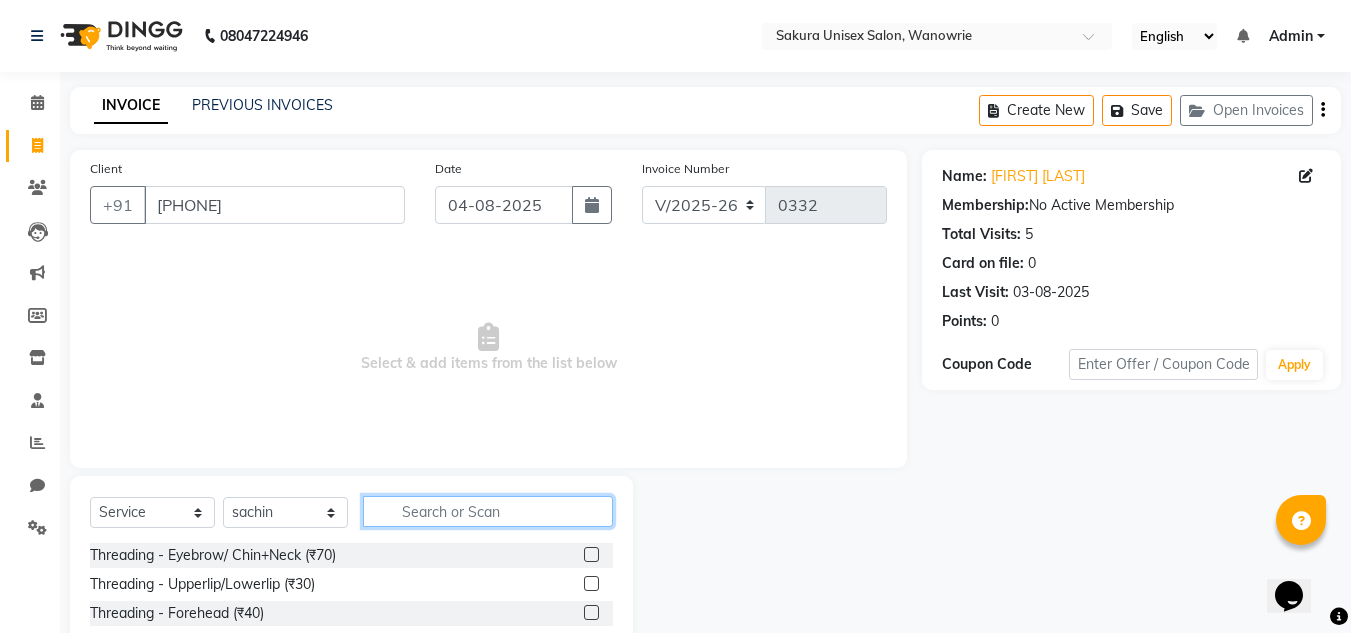 click 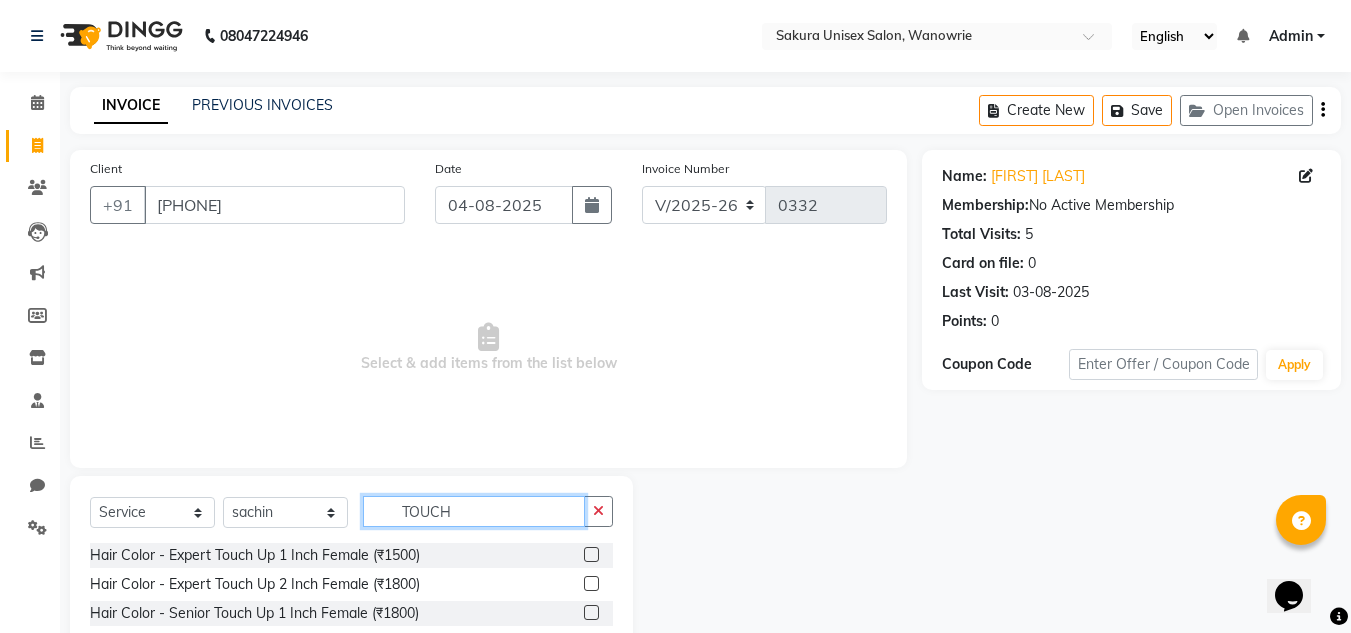 type on "TOUCH" 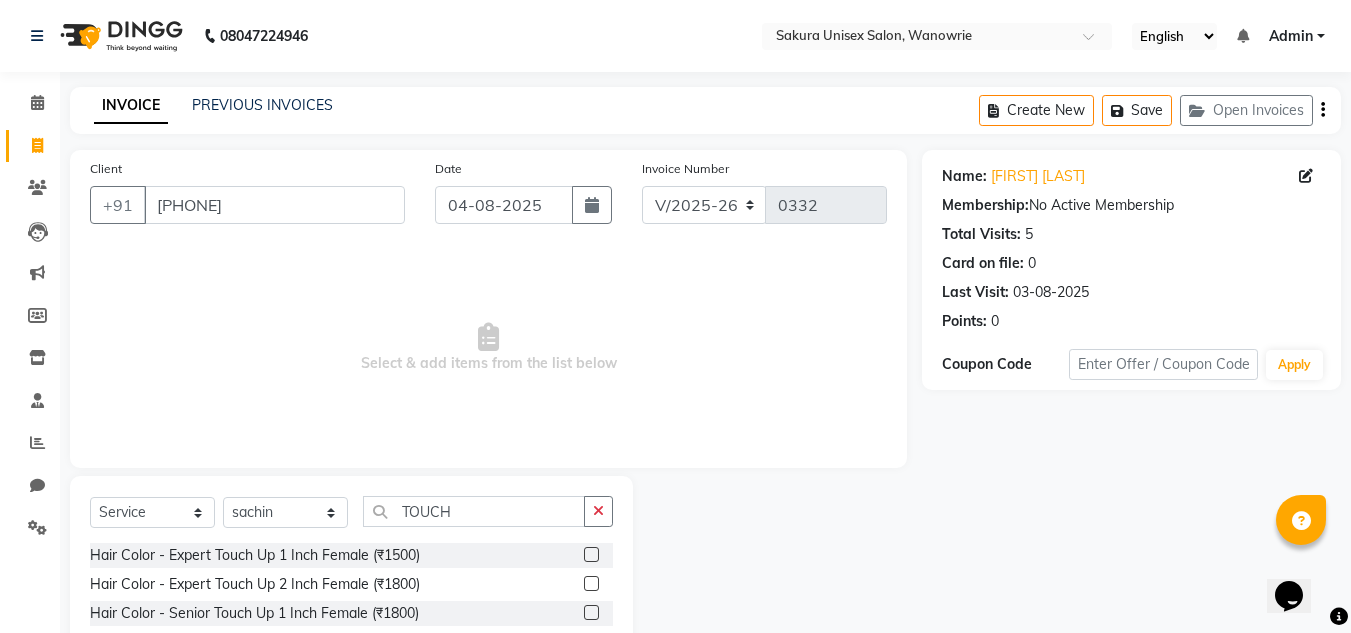 click 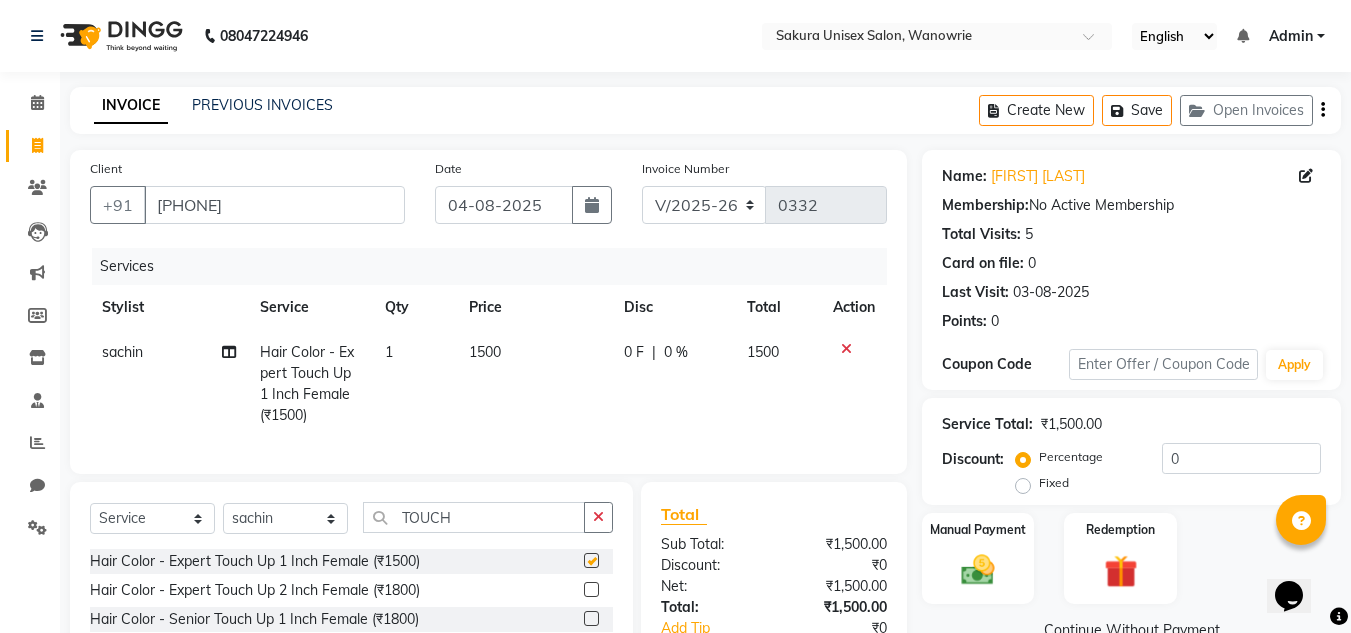 checkbox on "false" 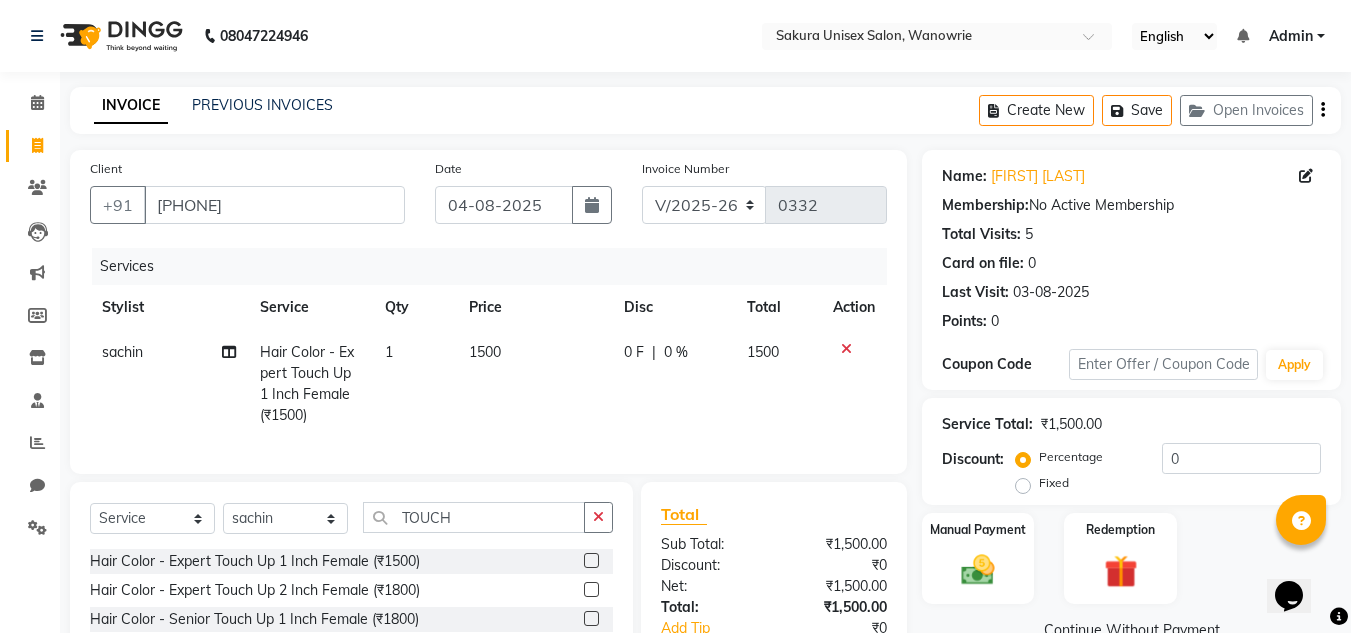 click on "0 F" 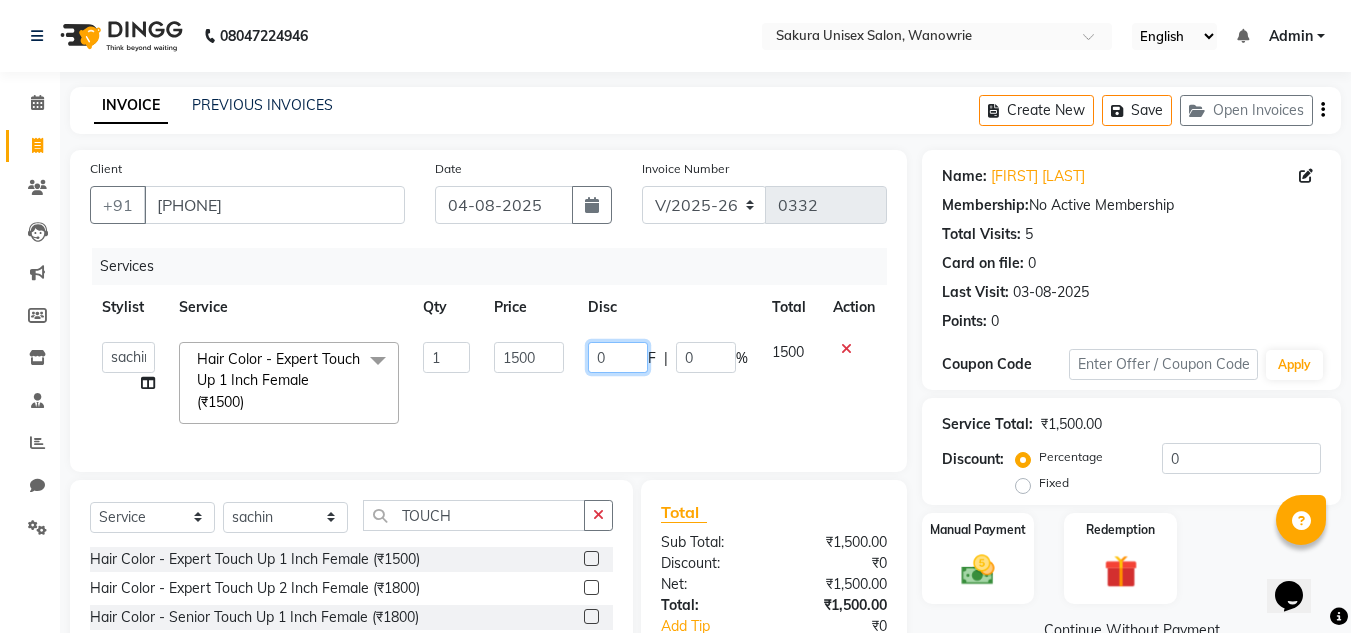 click on "0" 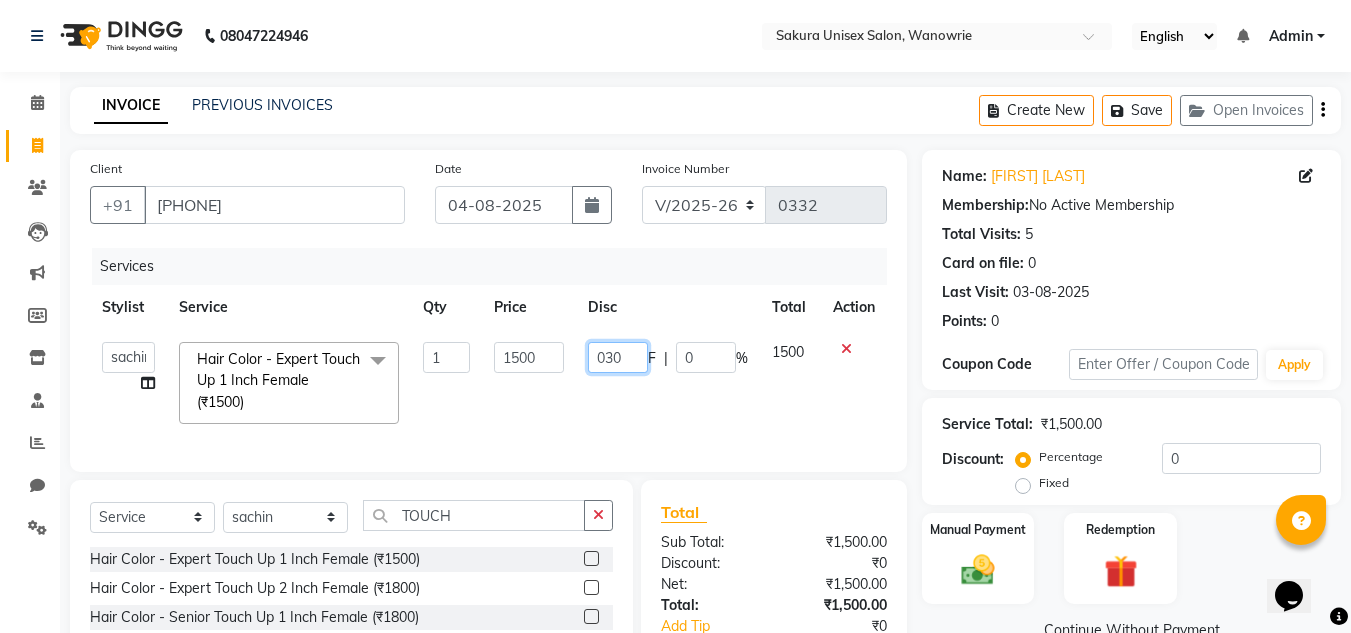 type on "0300" 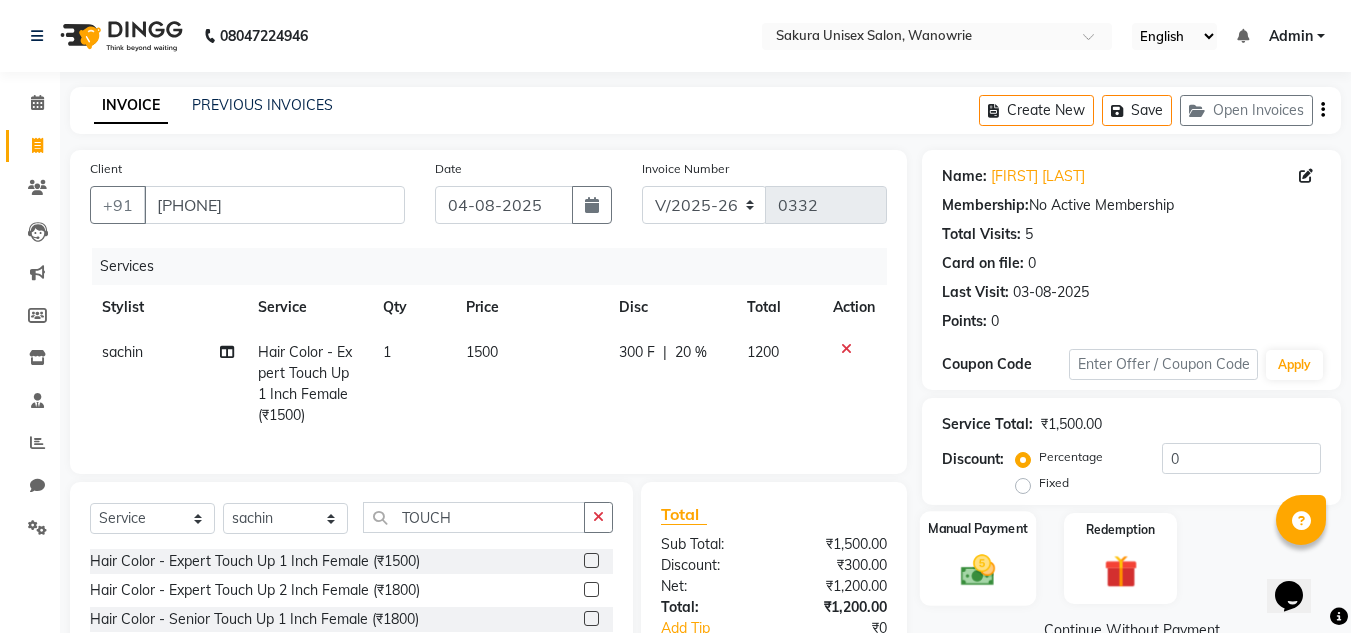 click 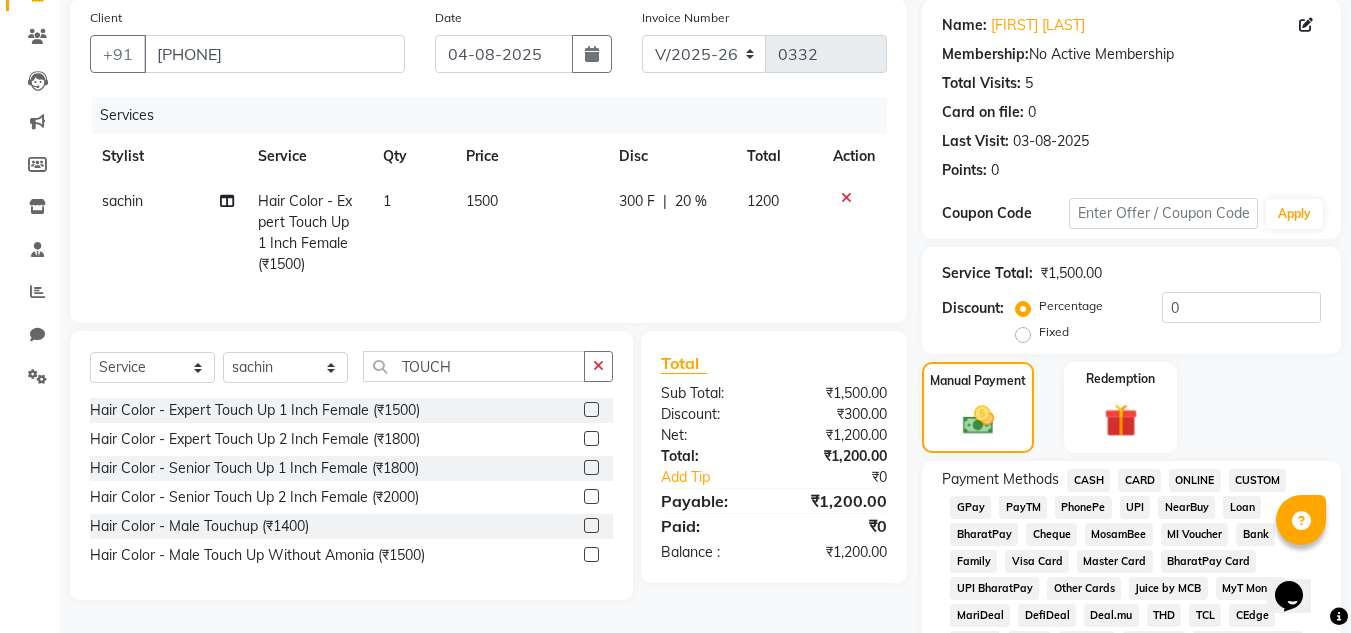 scroll, scrollTop: 200, scrollLeft: 0, axis: vertical 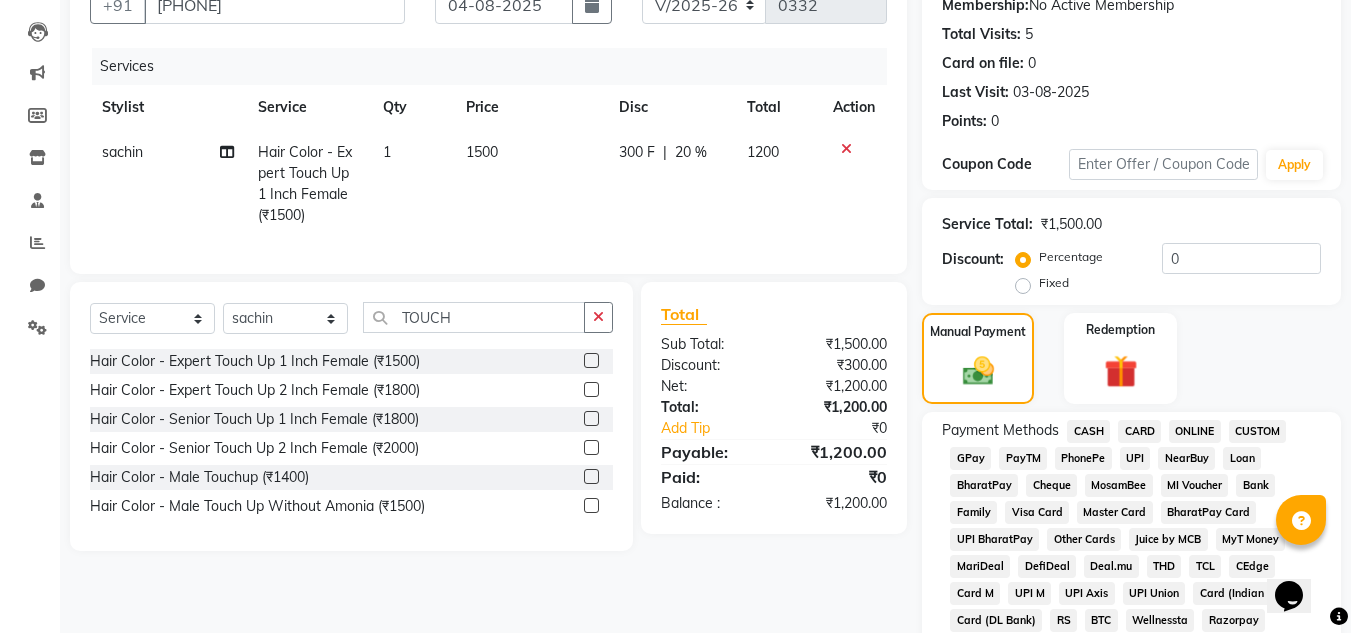 click on "CASH" 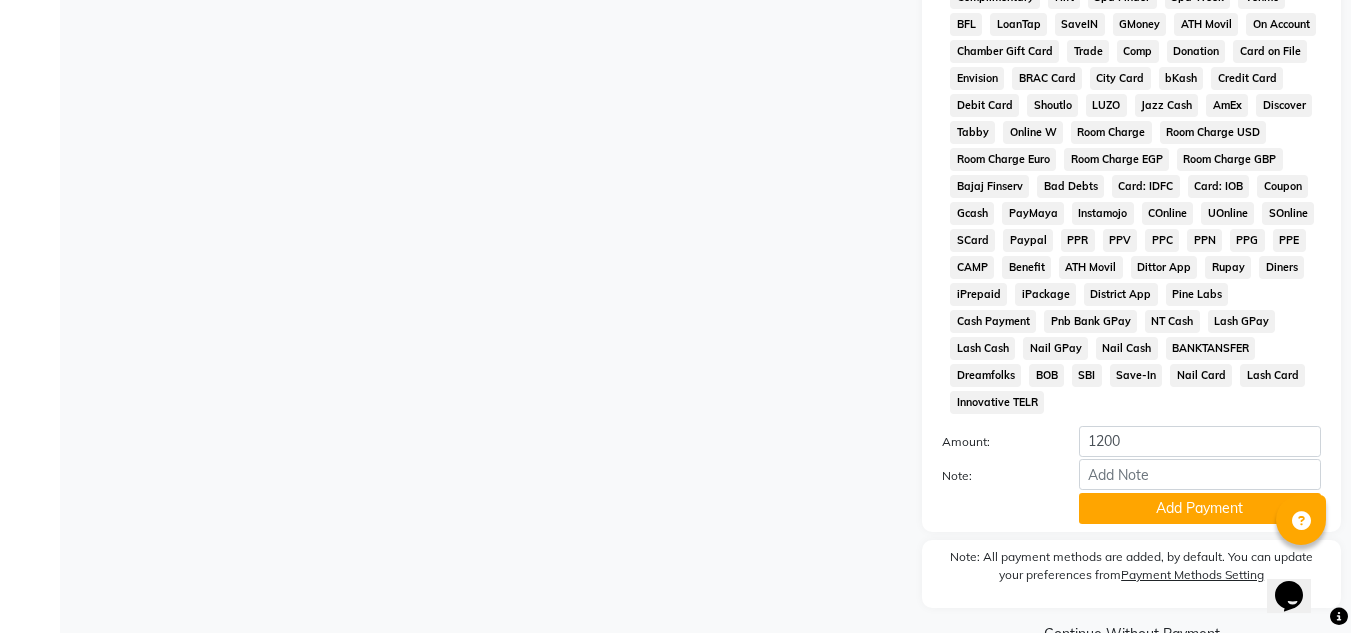 scroll, scrollTop: 869, scrollLeft: 0, axis: vertical 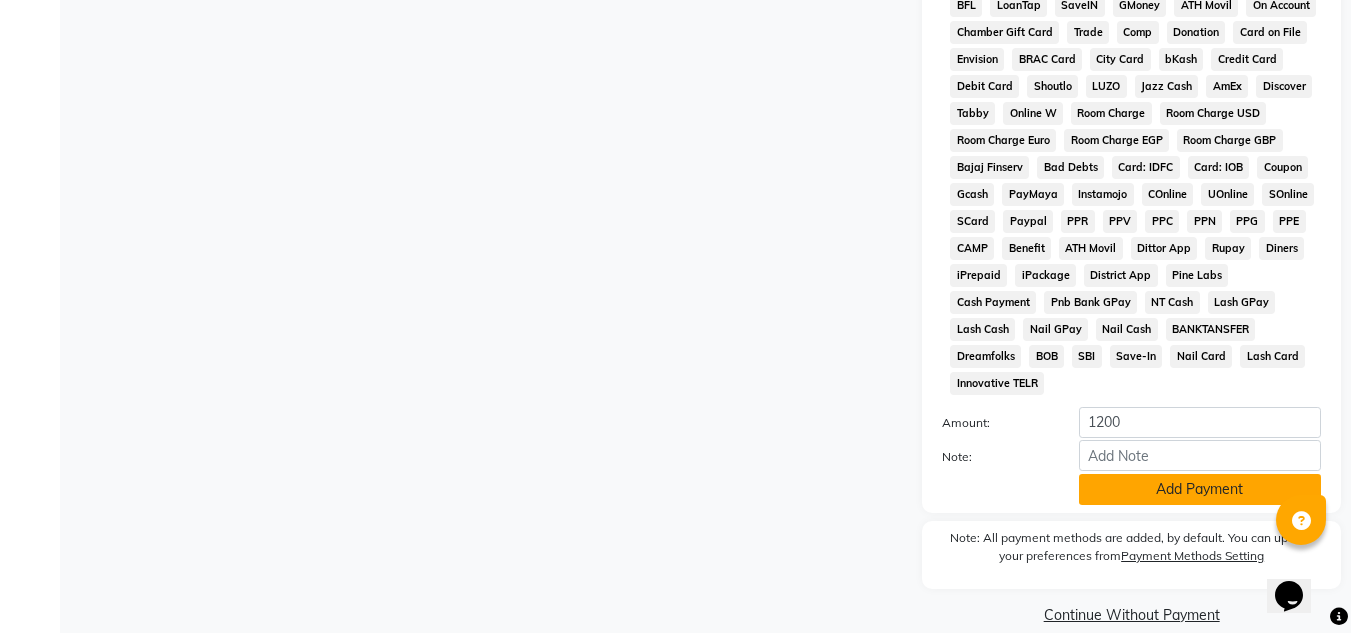 click on "Add Payment" 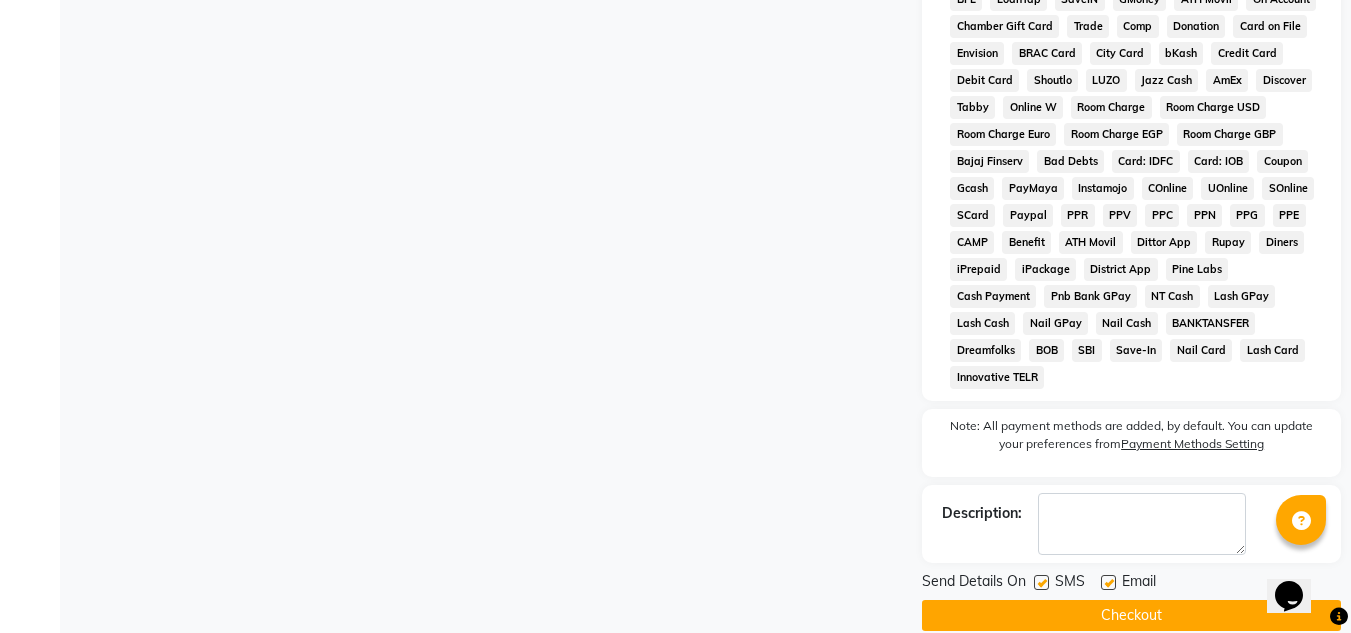 scroll, scrollTop: 876, scrollLeft: 0, axis: vertical 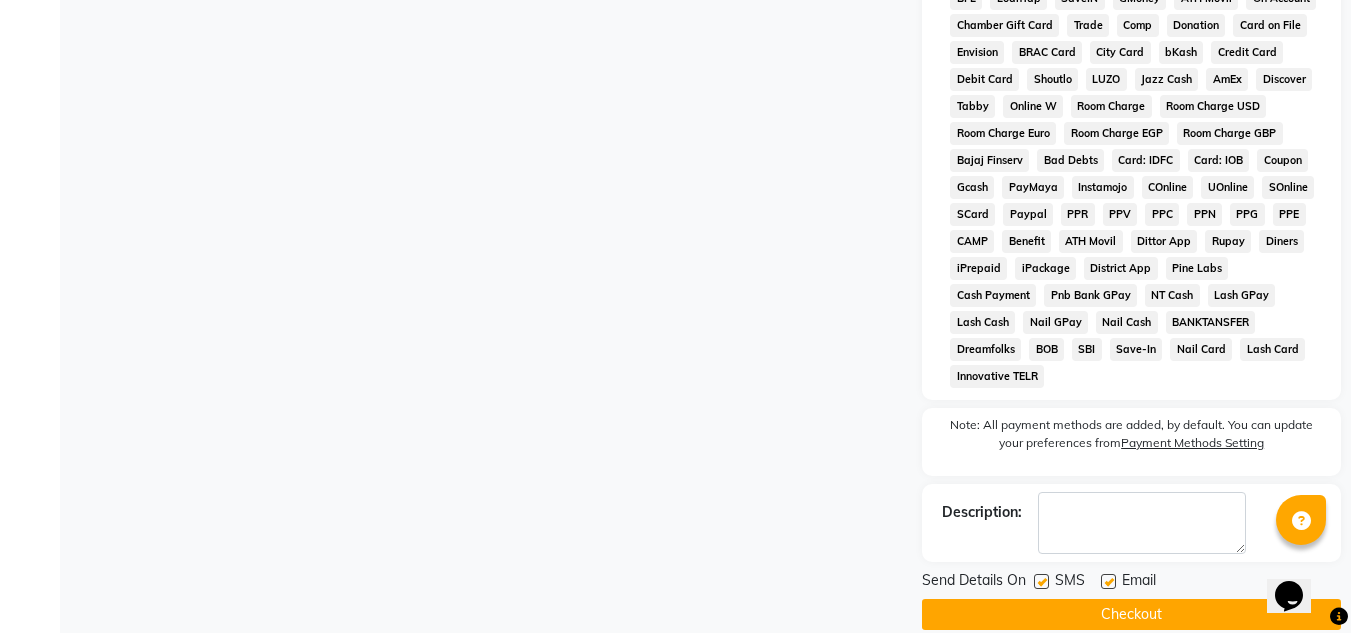 click on "Checkout" 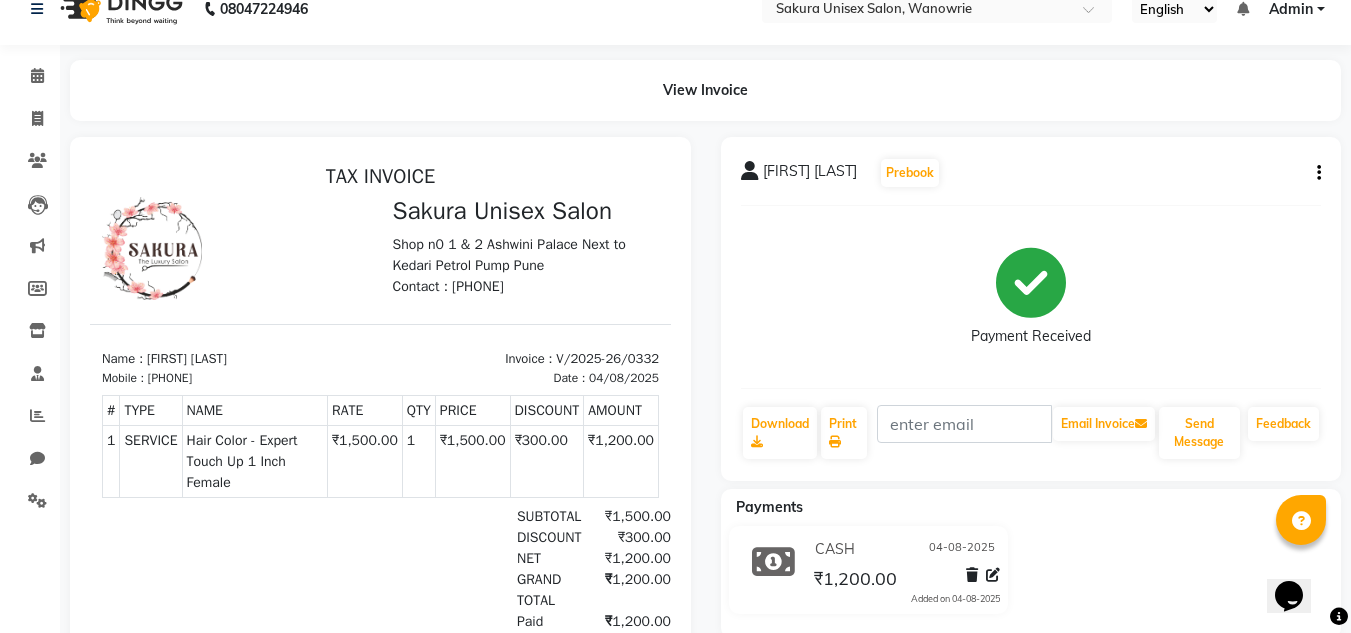 scroll, scrollTop: 0, scrollLeft: 0, axis: both 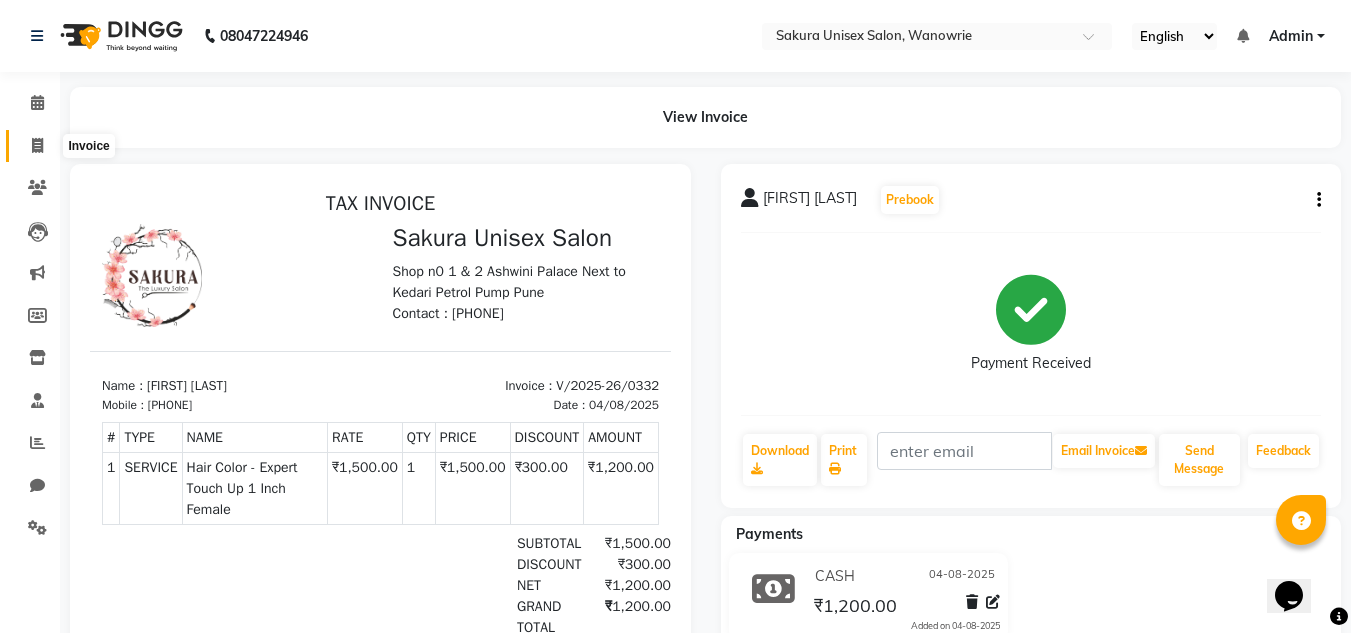 click 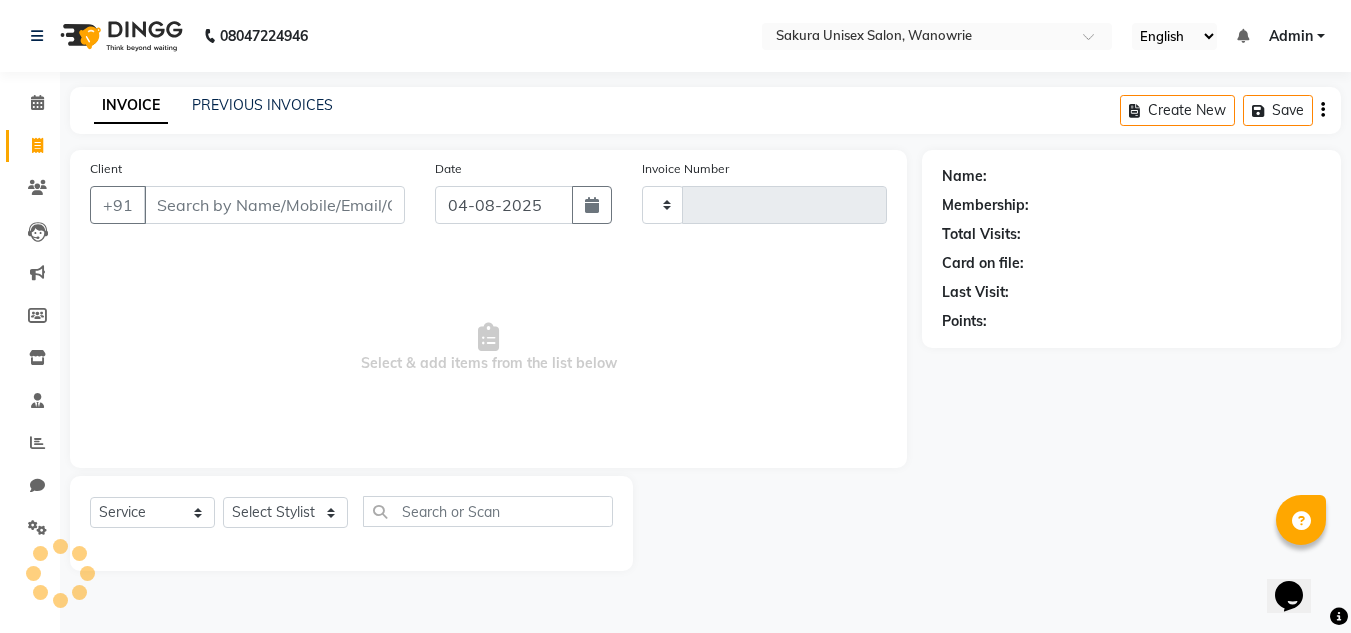 type on "0333" 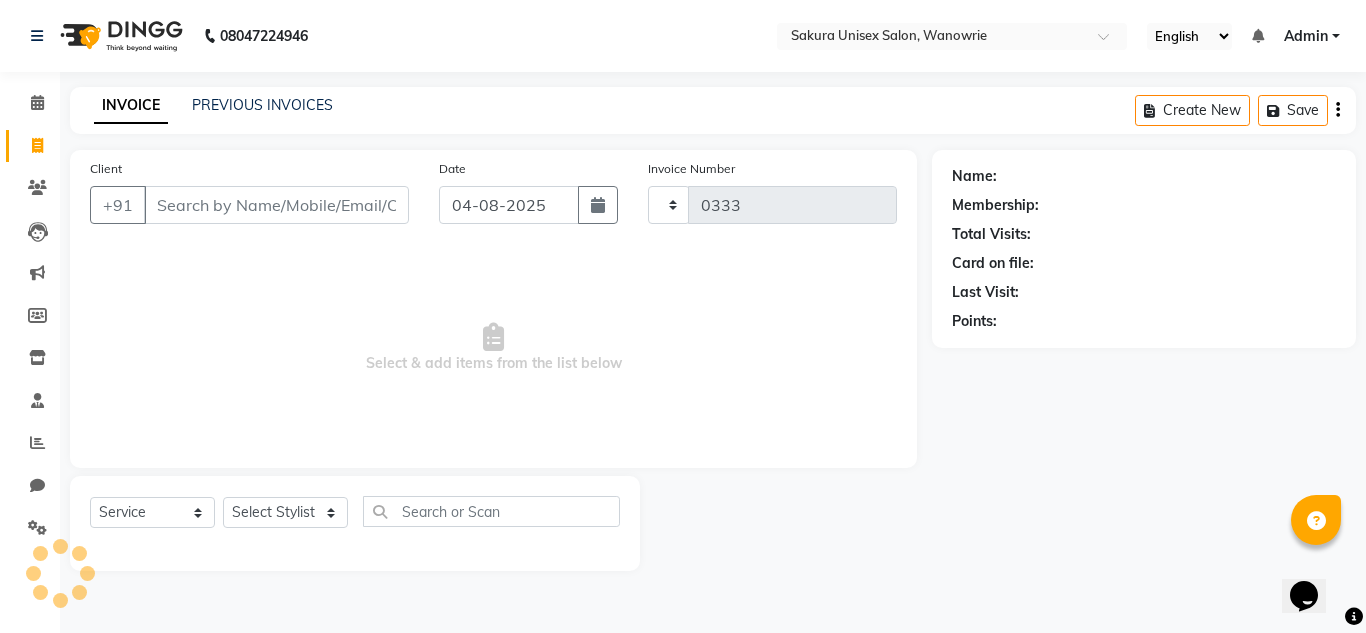select on "7662" 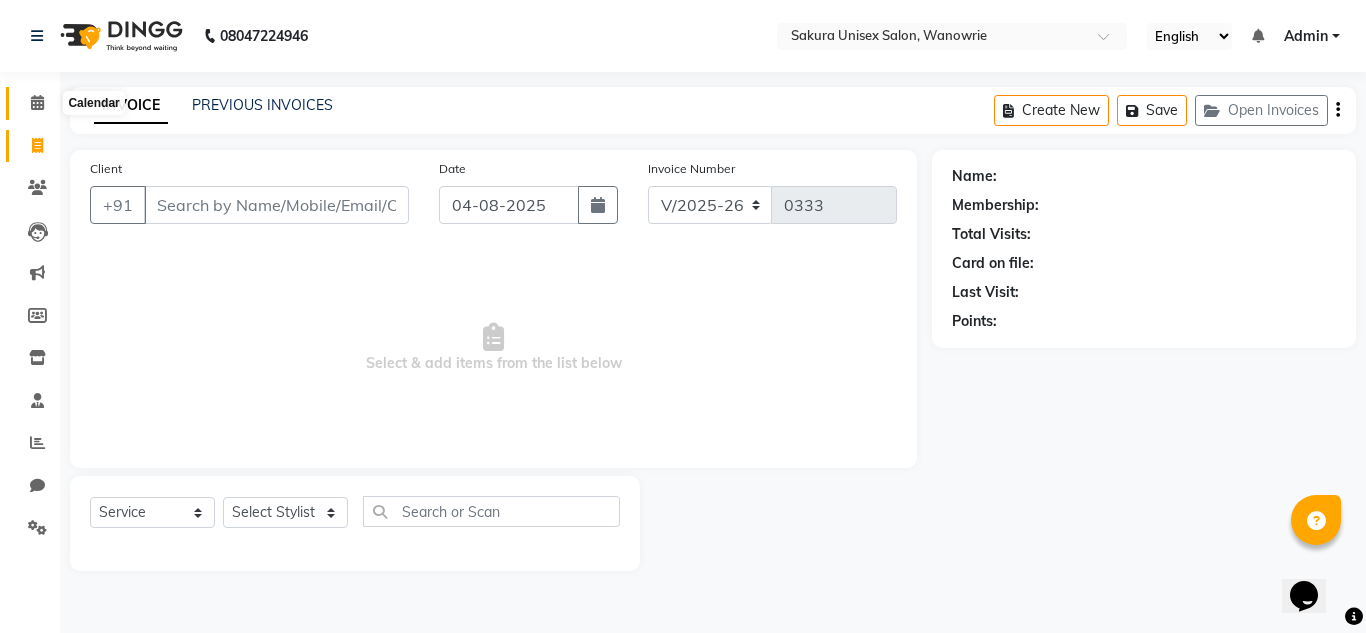 click 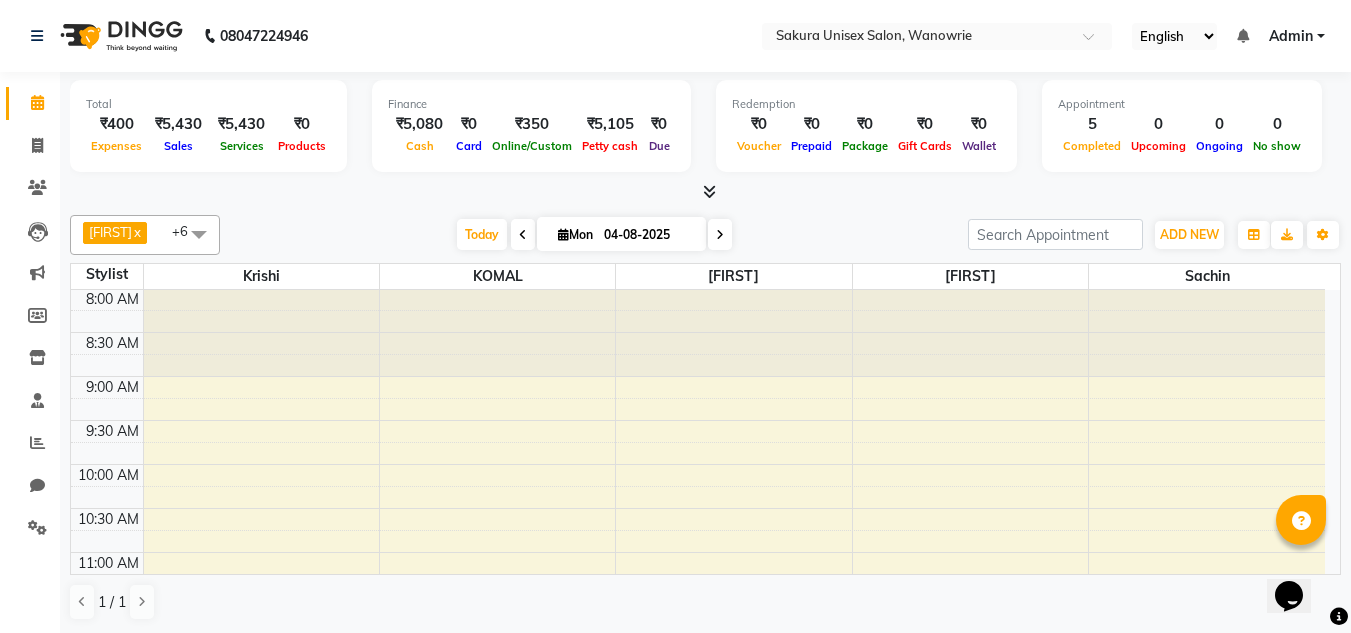 scroll, scrollTop: 0, scrollLeft: 0, axis: both 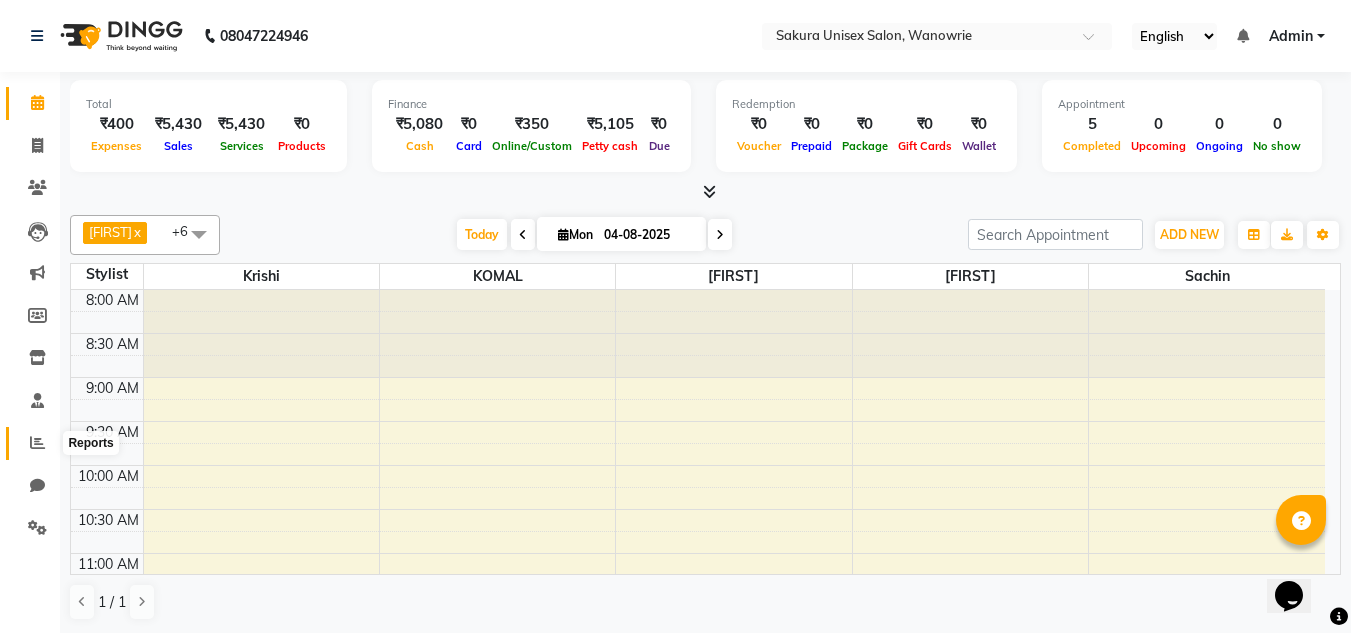click 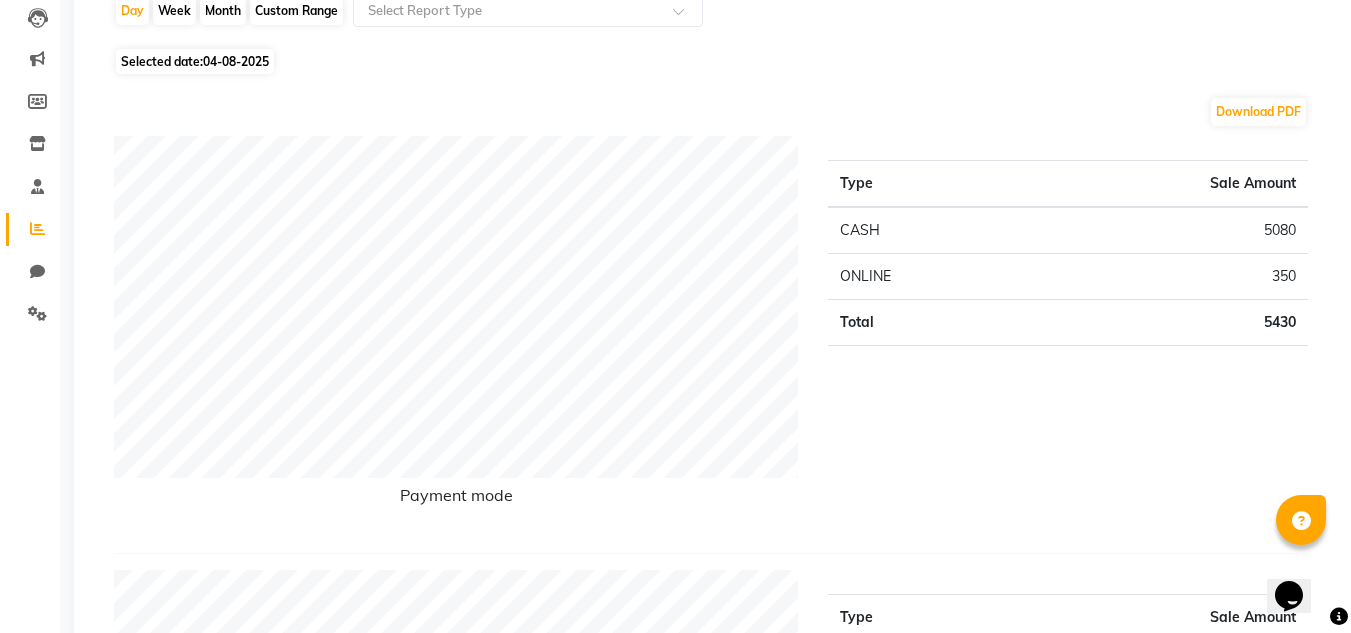 scroll, scrollTop: 100, scrollLeft: 0, axis: vertical 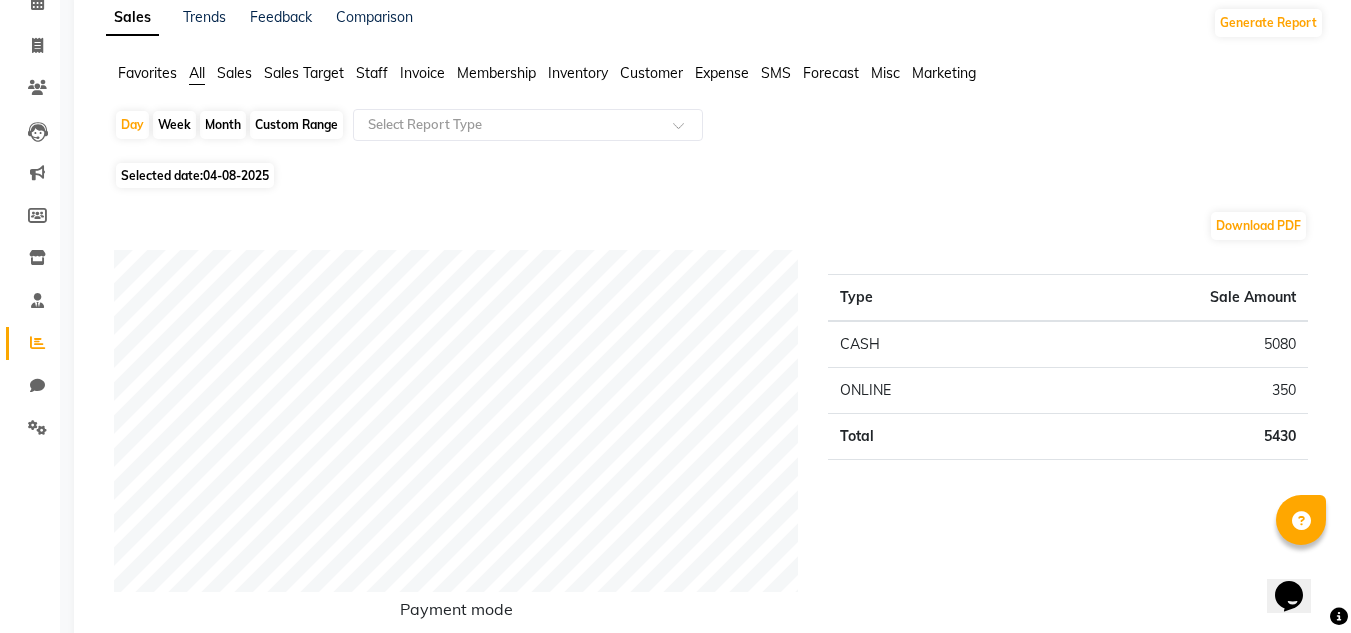 click on "Month" 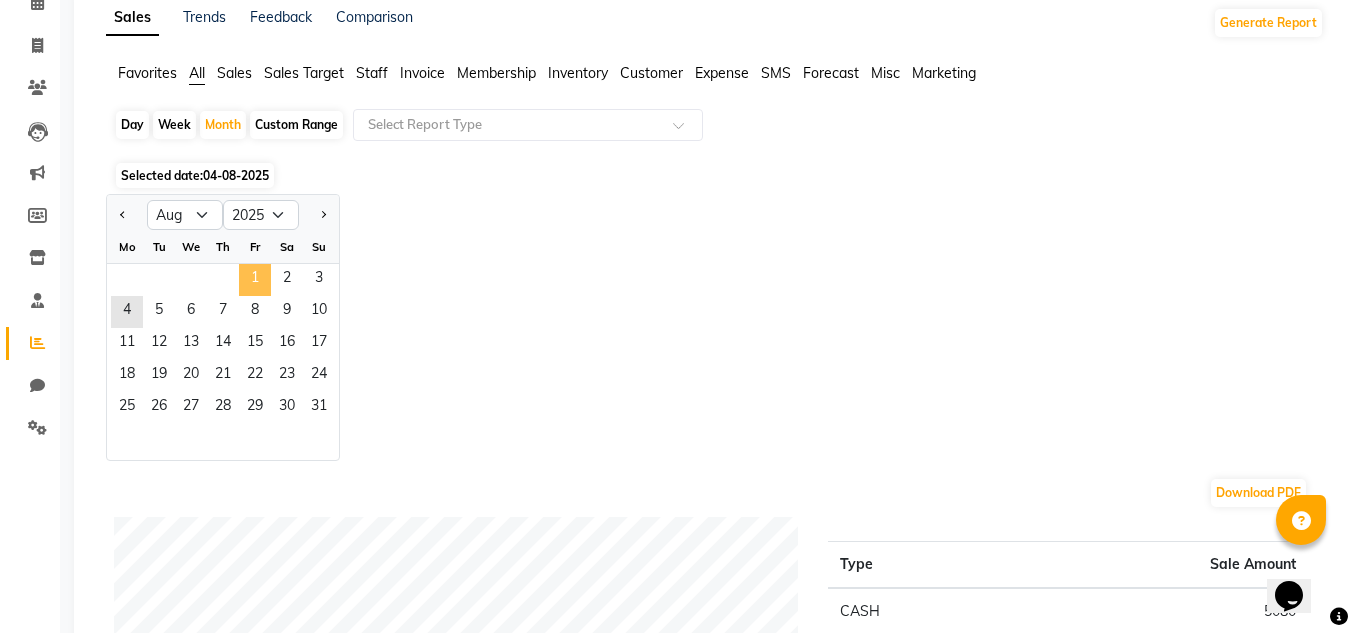 click on "1" 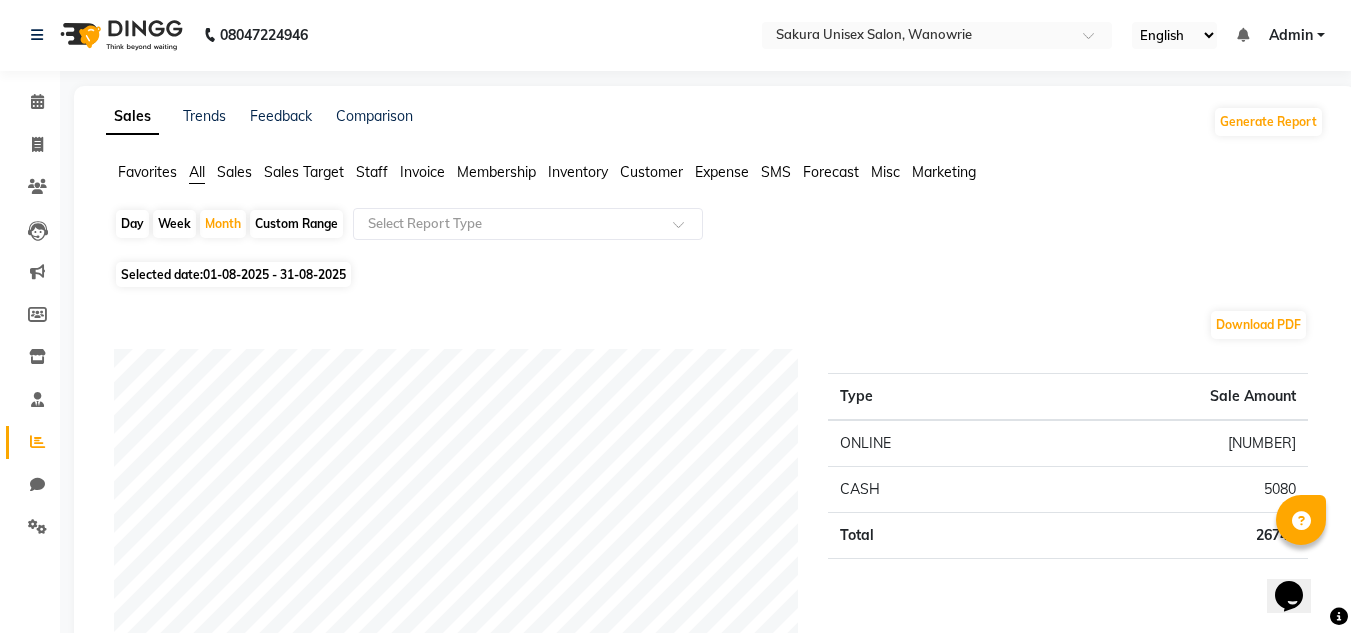 scroll, scrollTop: 0, scrollLeft: 0, axis: both 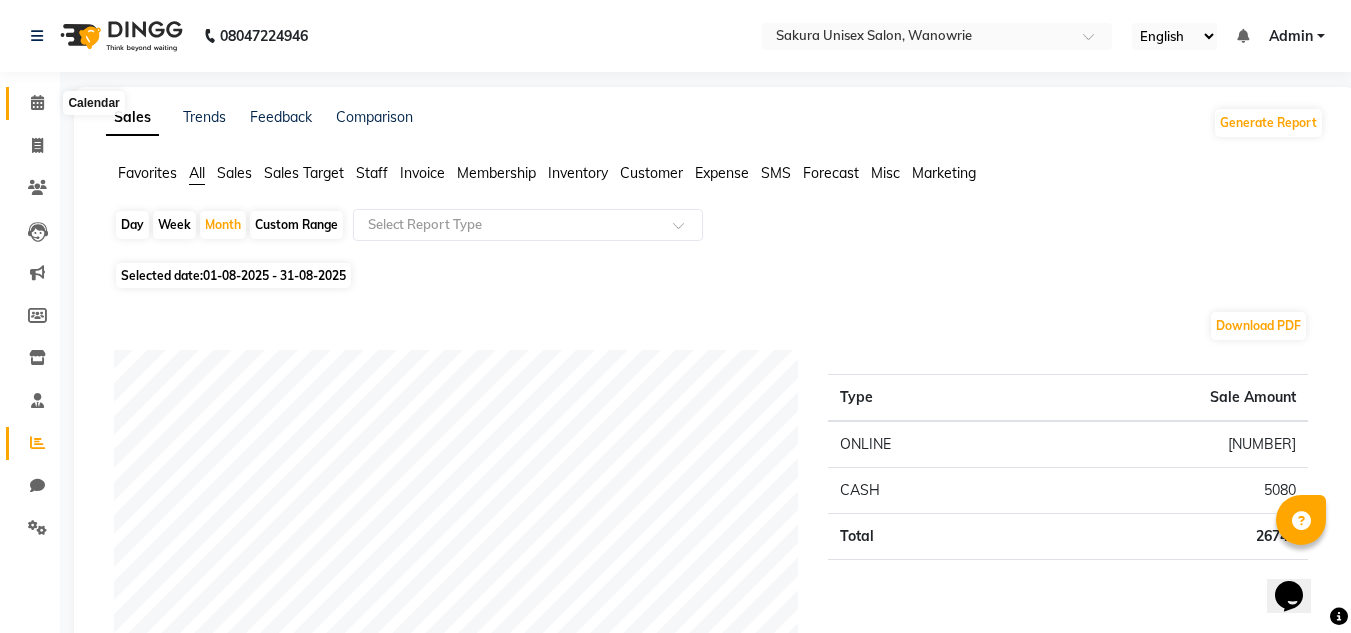 click 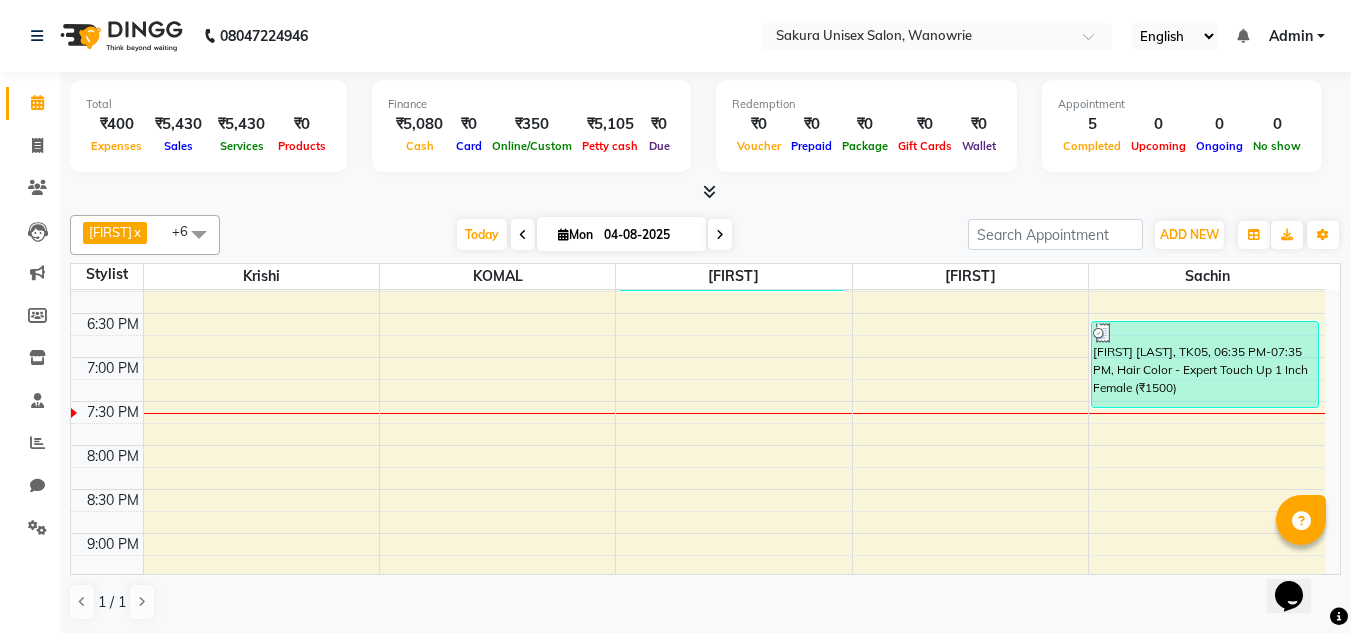 scroll, scrollTop: 1123, scrollLeft: 0, axis: vertical 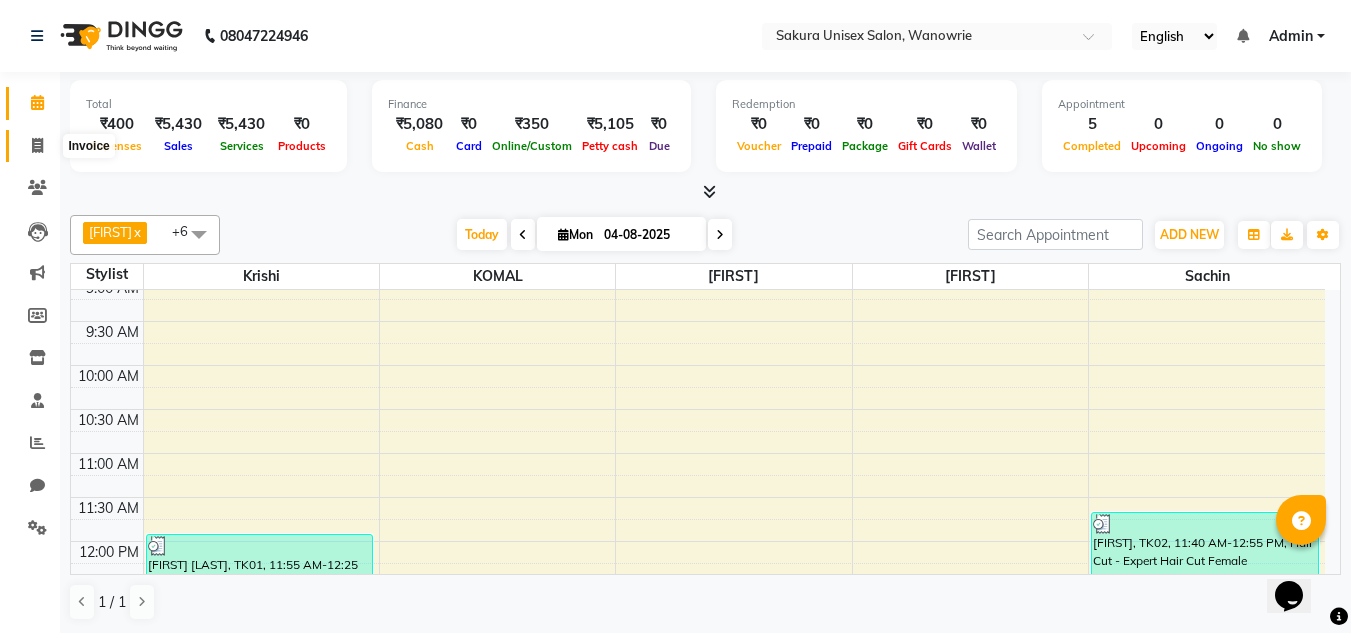 click 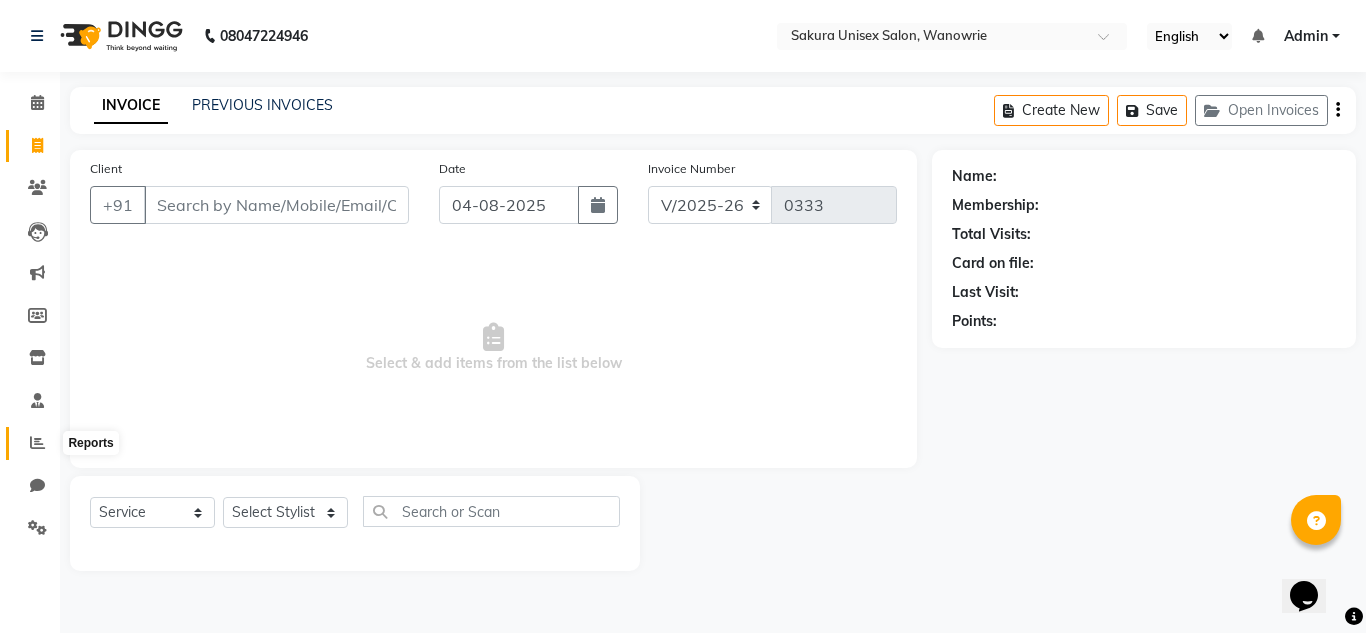 click 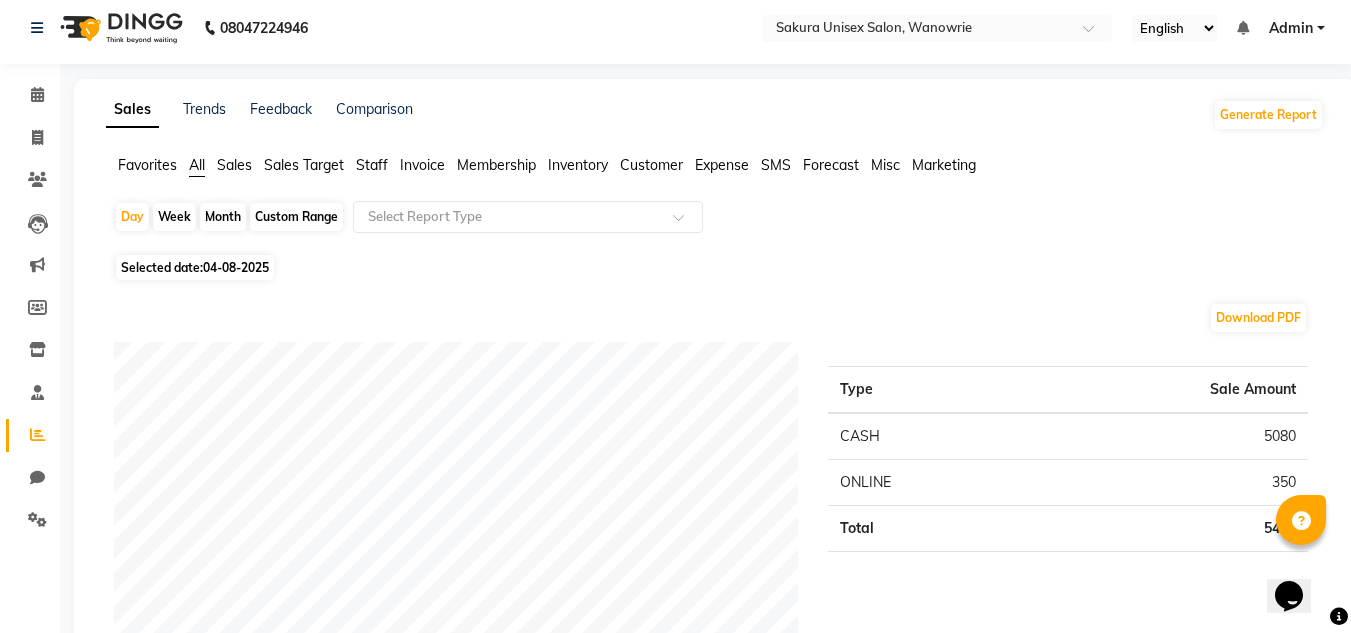 scroll, scrollTop: 0, scrollLeft: 0, axis: both 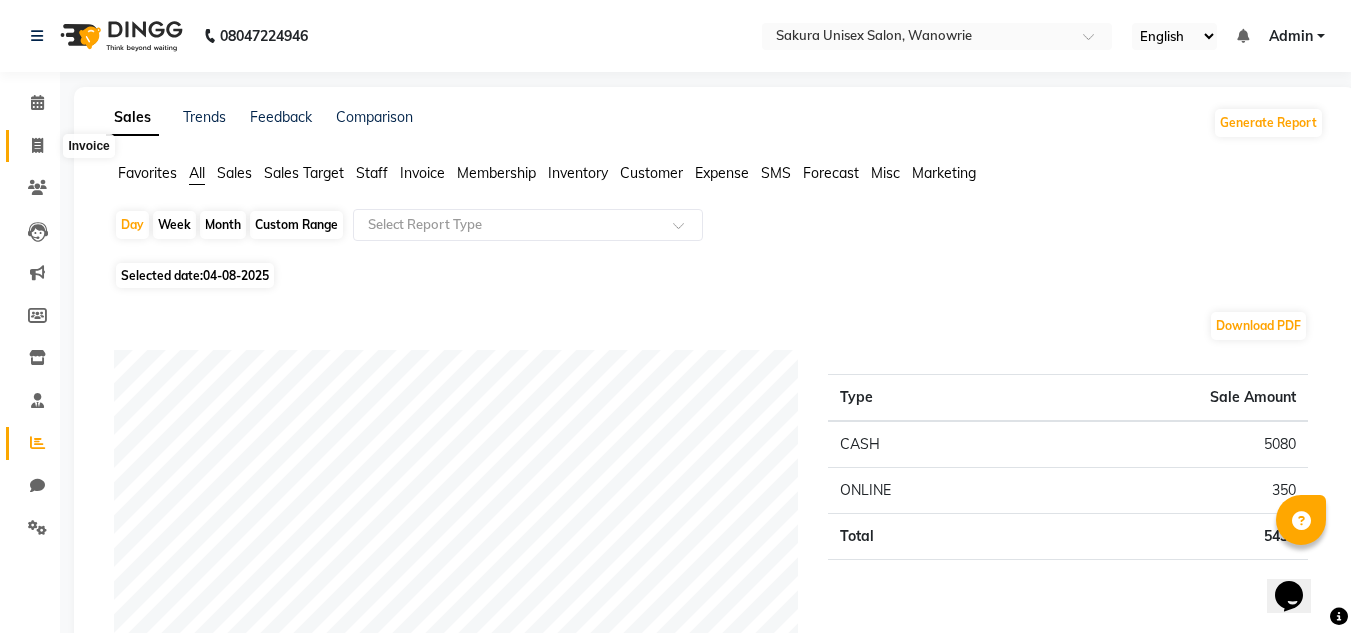 click 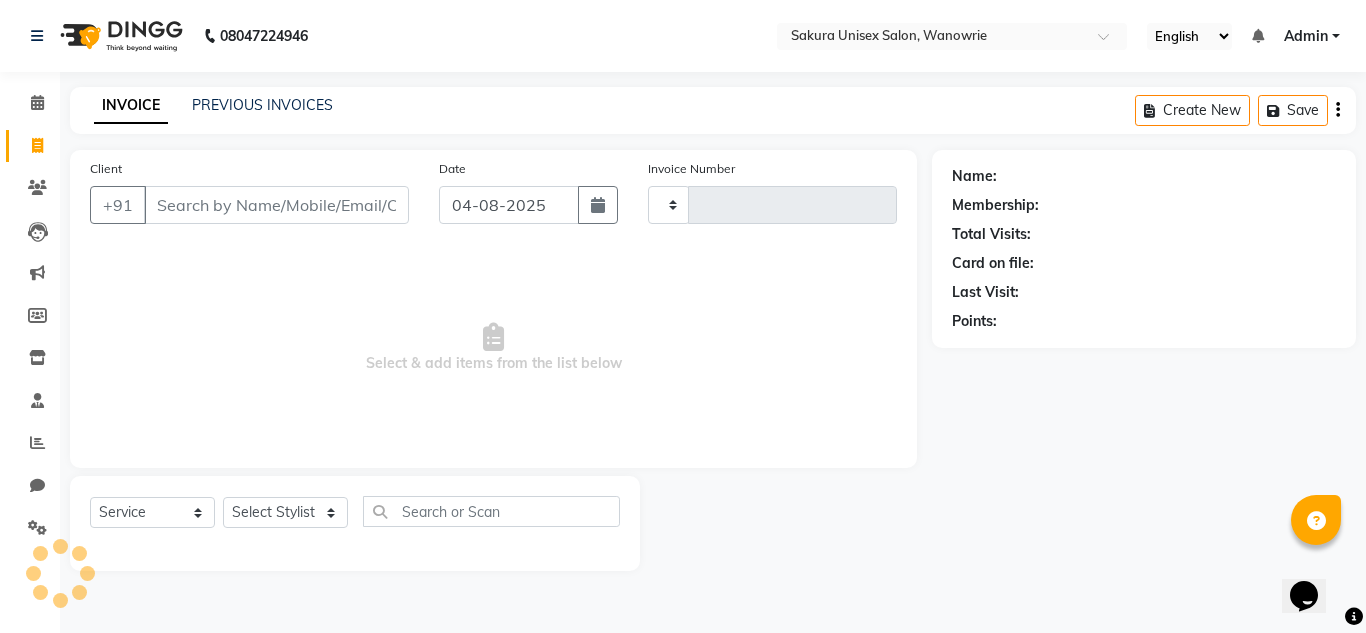 type on "0333" 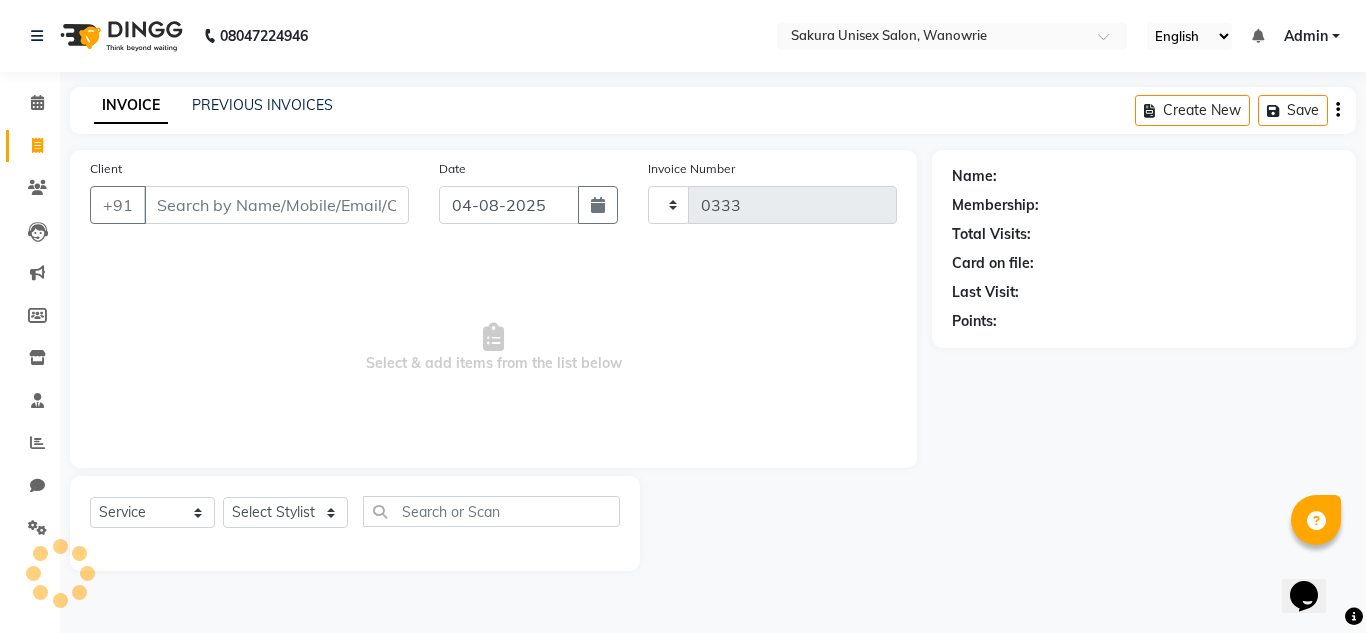 select on "7662" 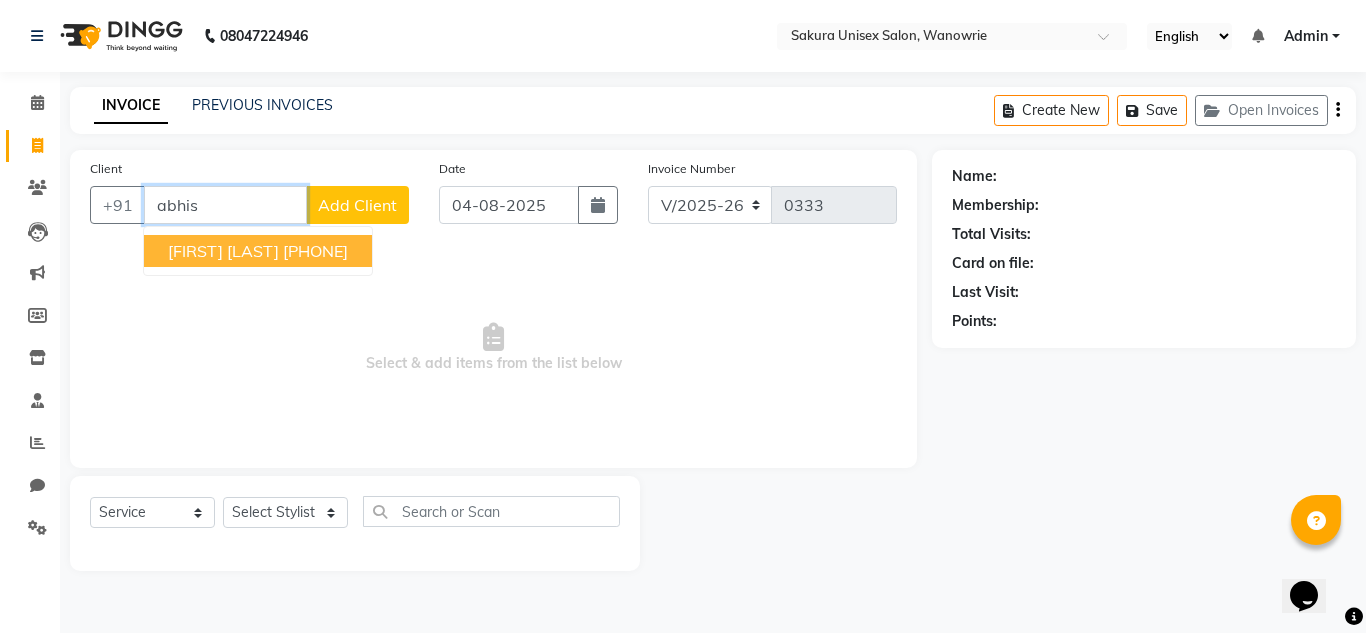 drag, startPoint x: 298, startPoint y: 244, endPoint x: 281, endPoint y: 280, distance: 39.812057 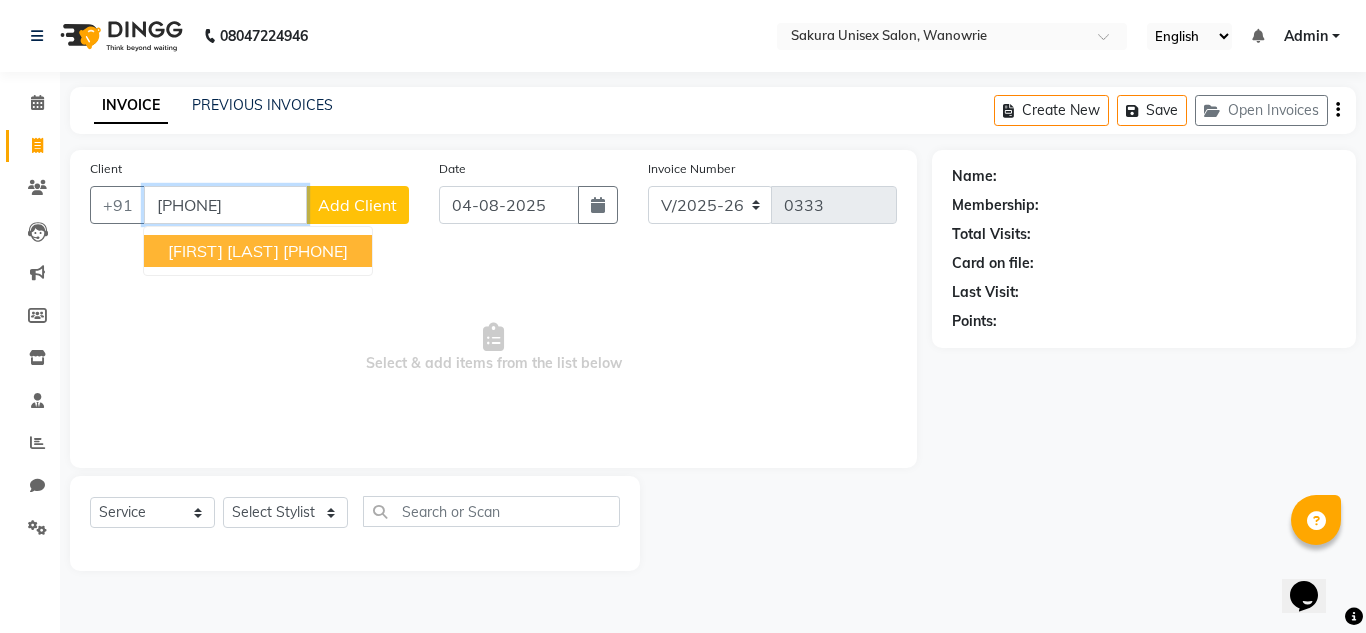 type on "[PHONE]" 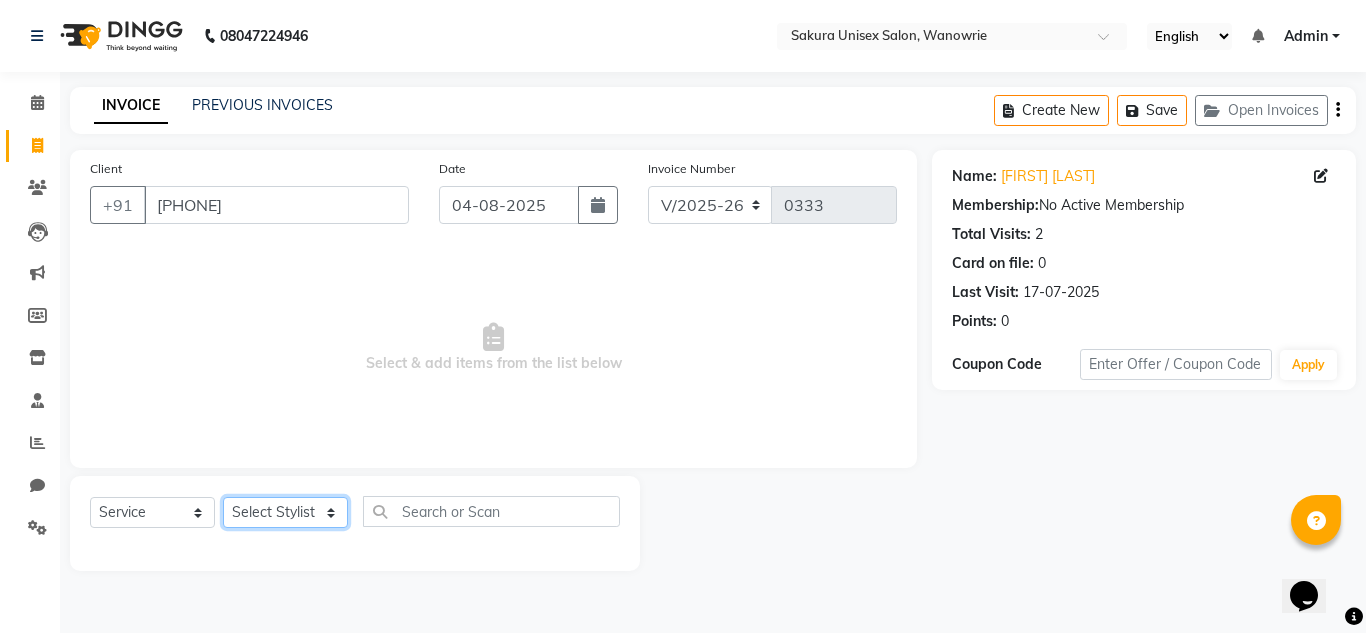 click on "Select Stylist [FIRST] [FIRST] [FIRST] [FIRST] [FIRST] [FIRST]" 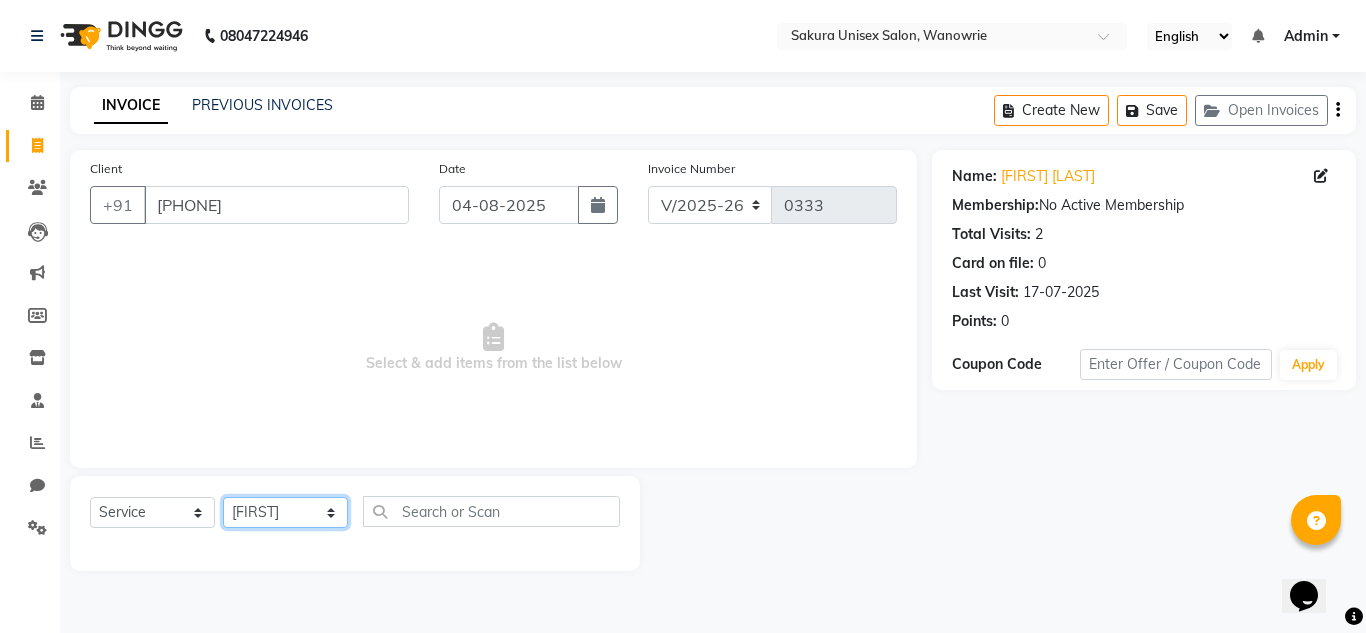 click on "Select Stylist [FIRST] [FIRST] [FIRST] [FIRST] [FIRST] [FIRST]" 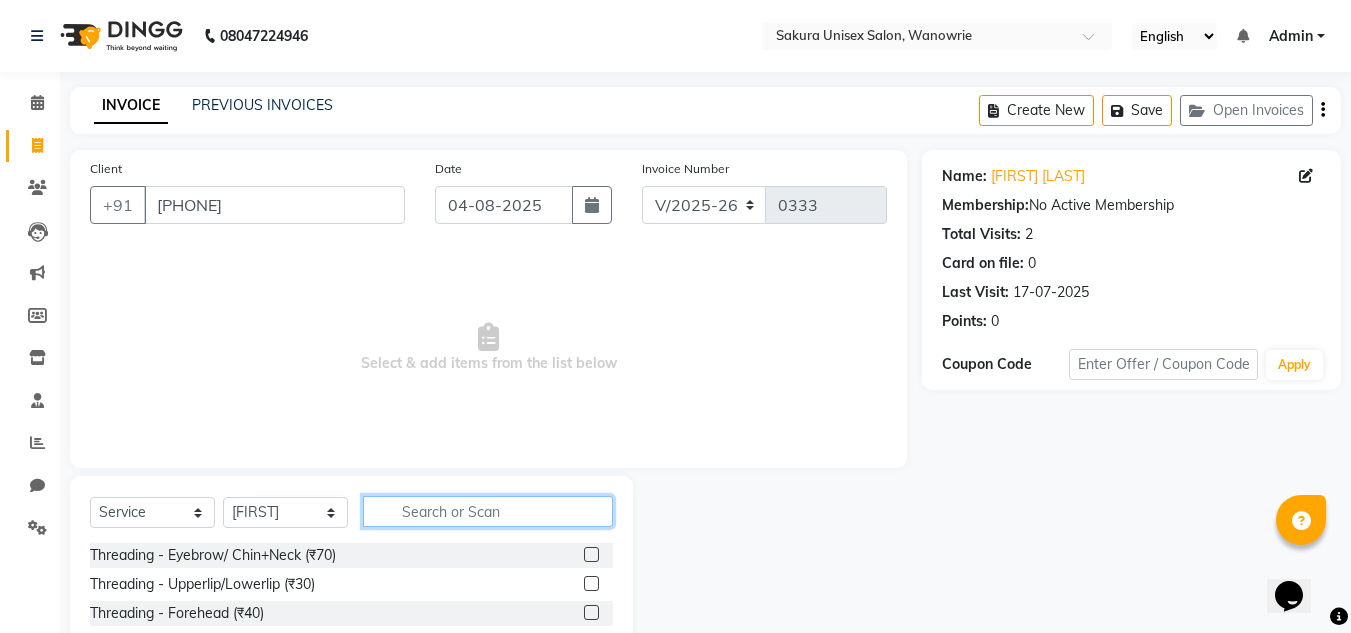 click 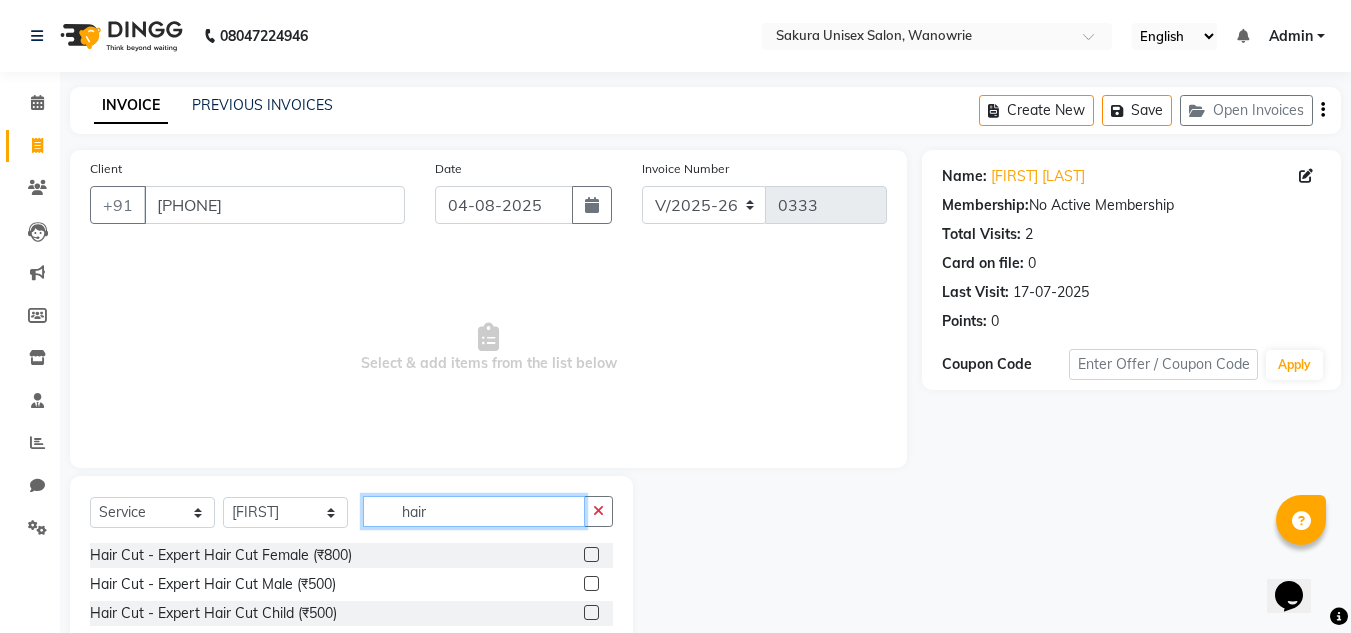 type on "hair" 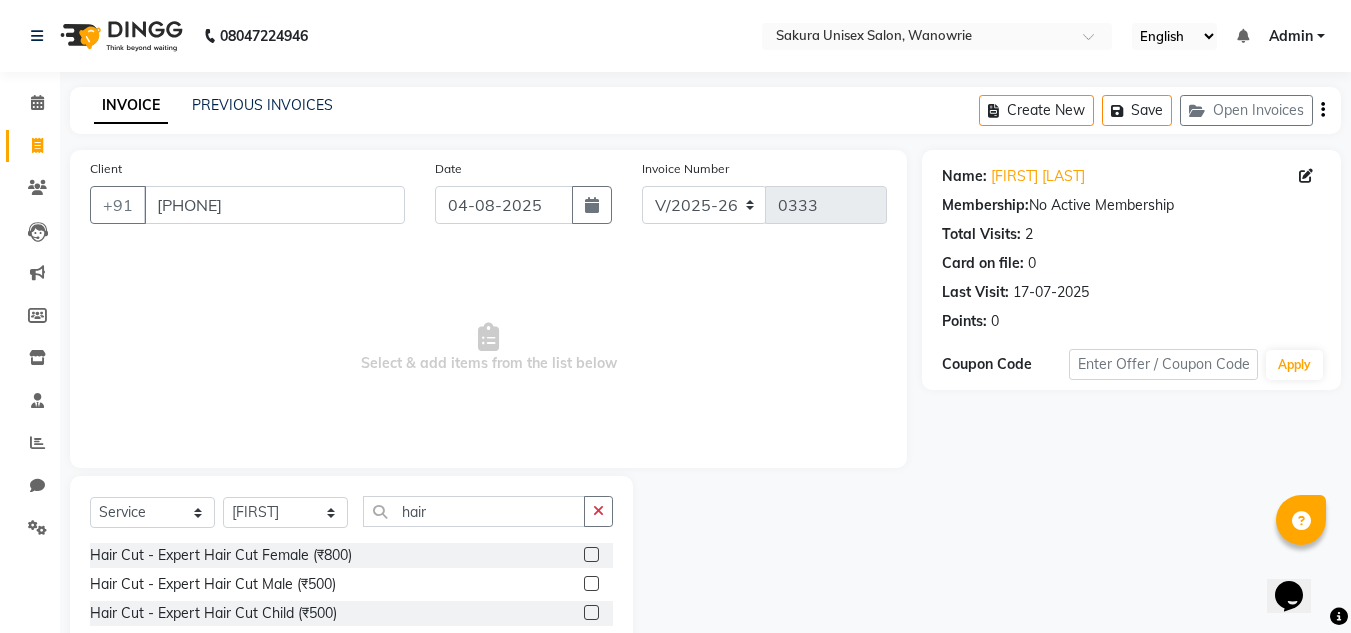 click 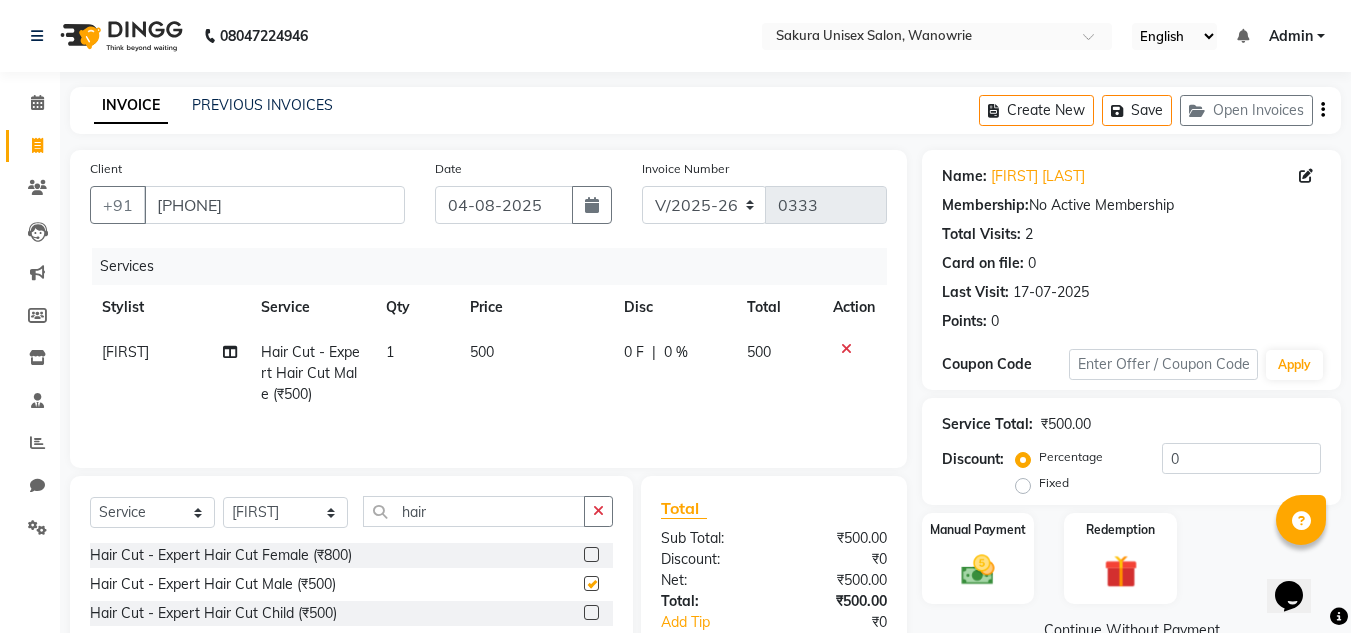 checkbox on "false" 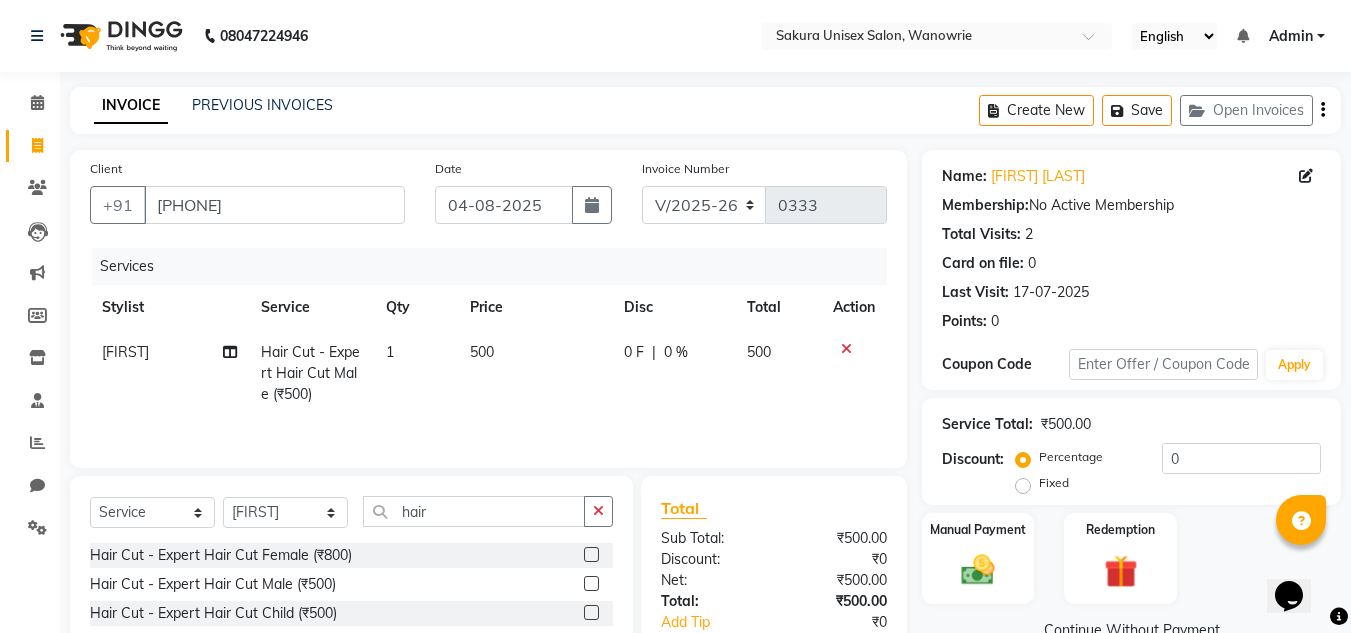 click on "Select  Service  Product  Membership  Package Voucher Prepaid Gift Card  Select Stylist [NAME]   [NAME] [NAME] JUBAIR  [NAME]  krishi [NAME]   hair" 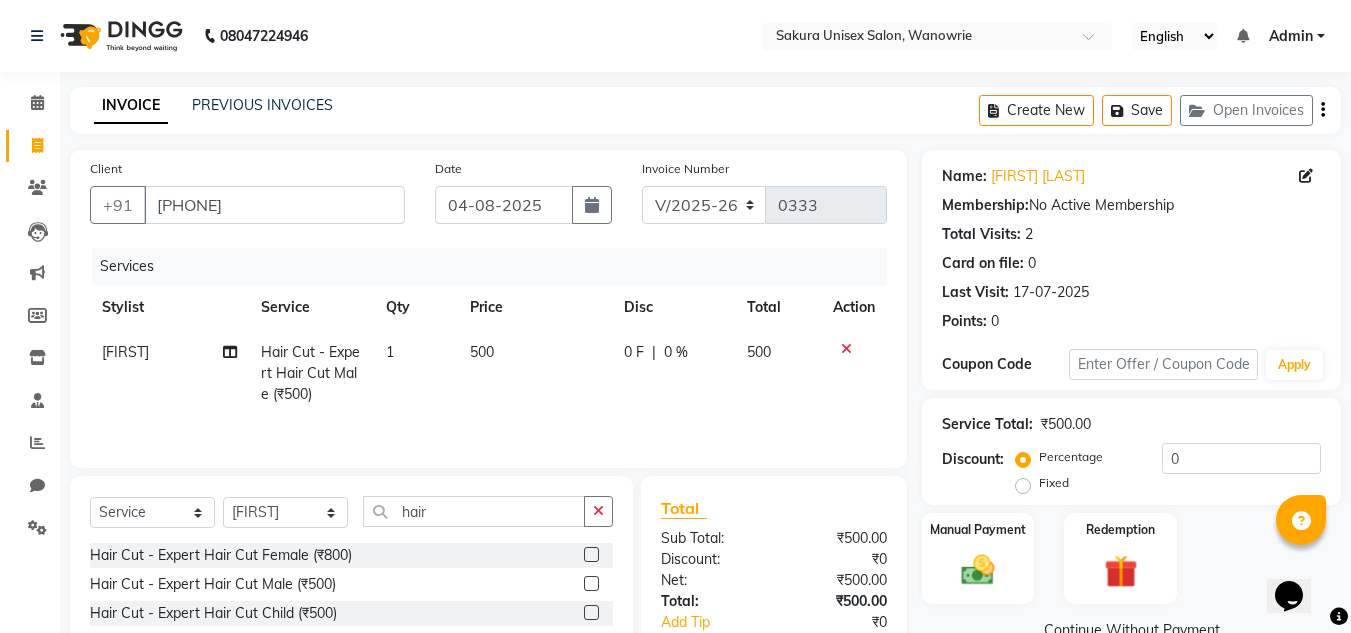 click 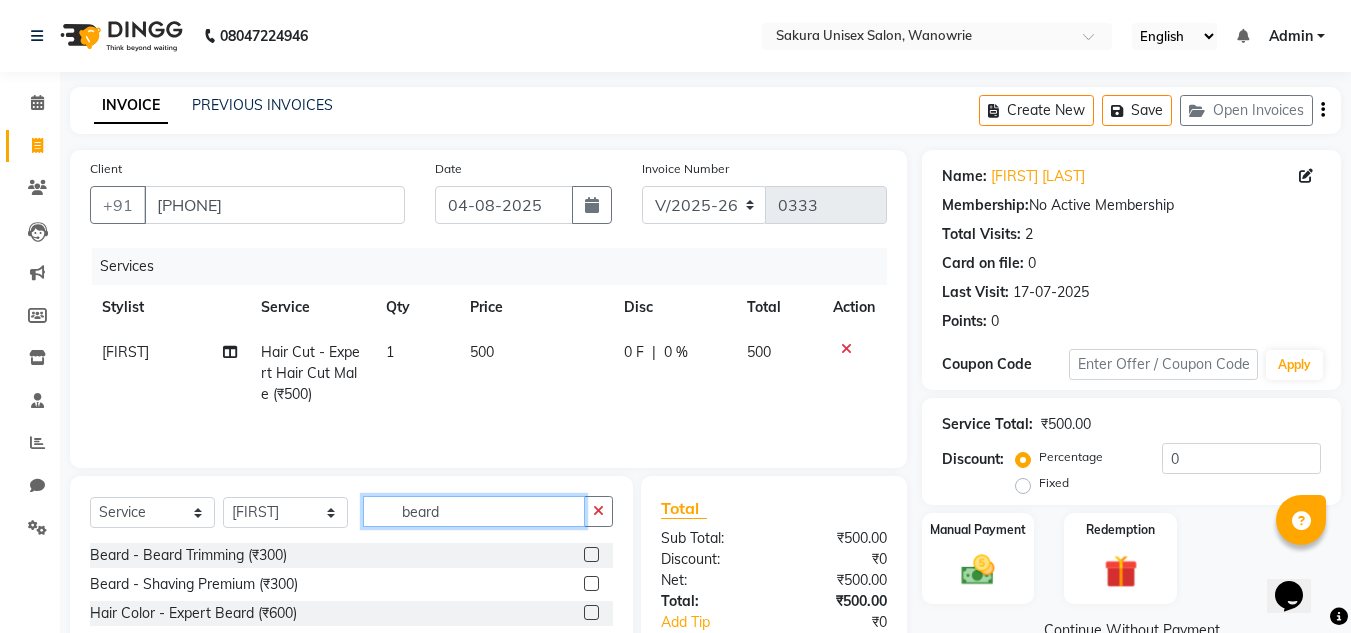 type on "beard" 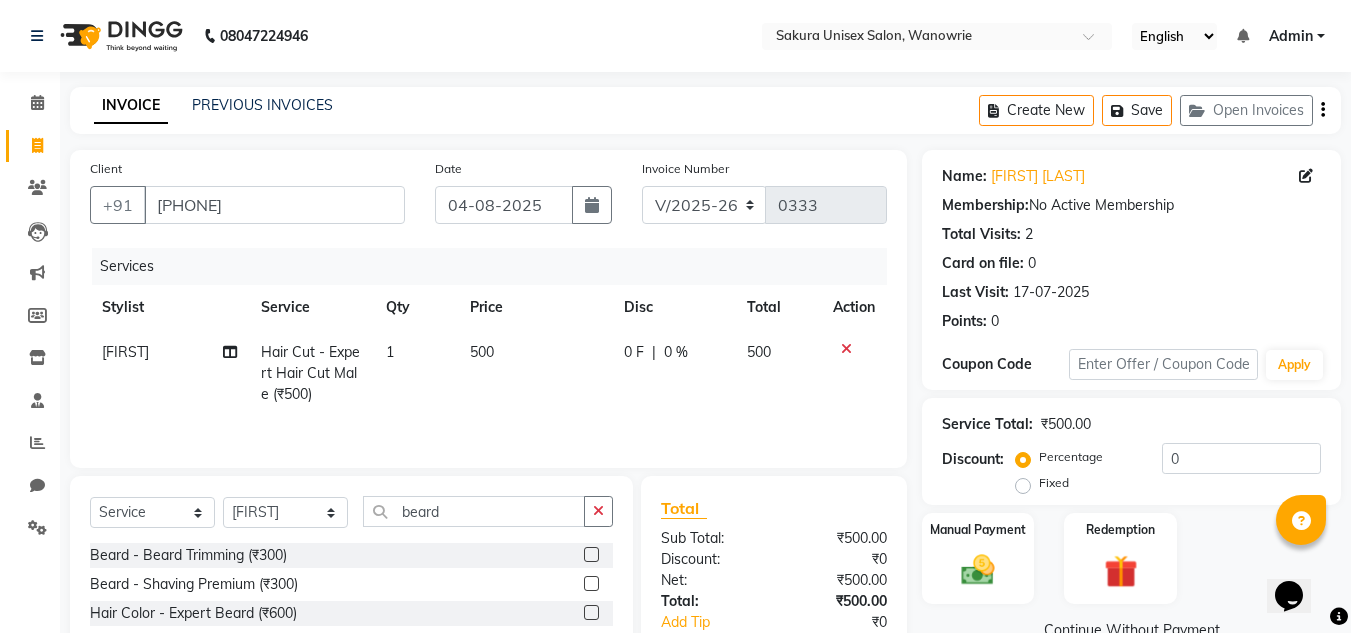 drag, startPoint x: 590, startPoint y: 549, endPoint x: 603, endPoint y: 543, distance: 14.3178215 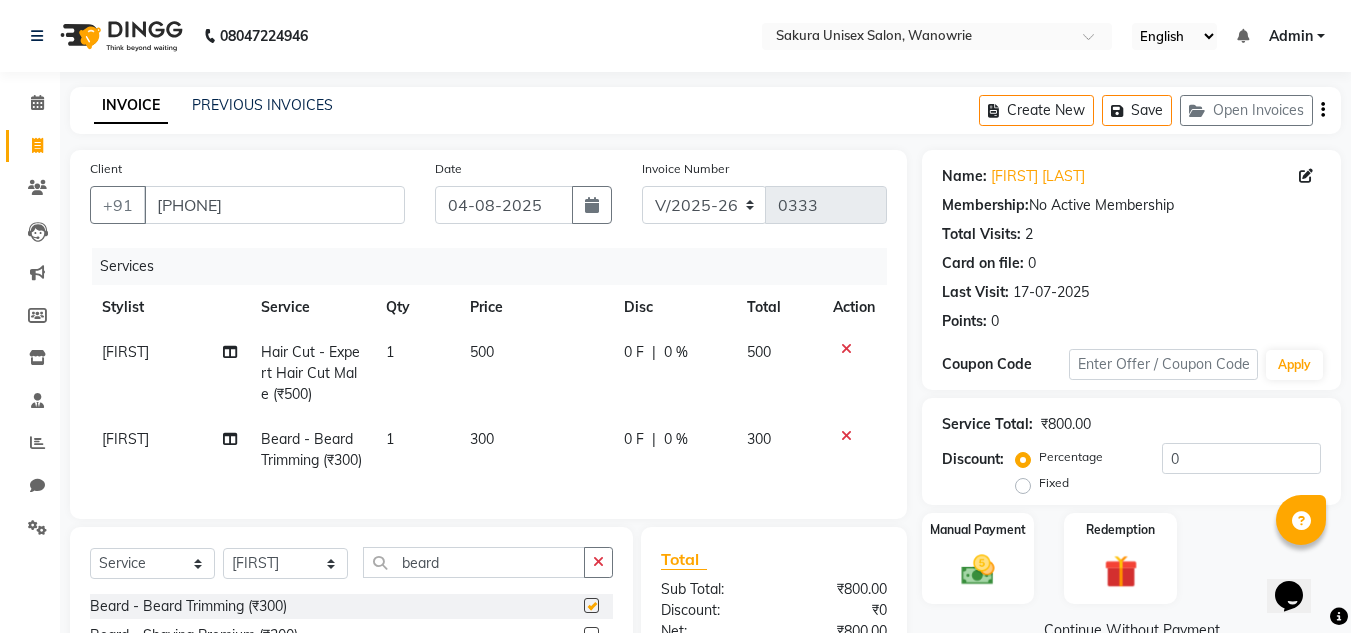 scroll, scrollTop: 200, scrollLeft: 0, axis: vertical 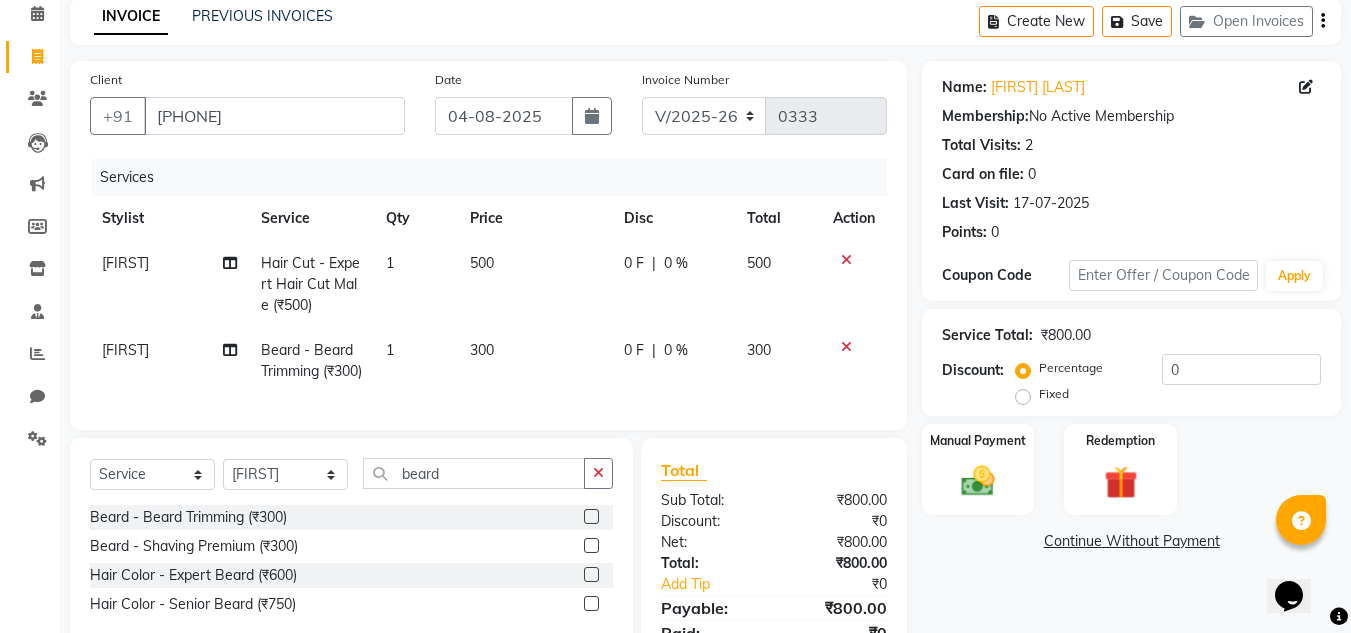 checkbox on "false" 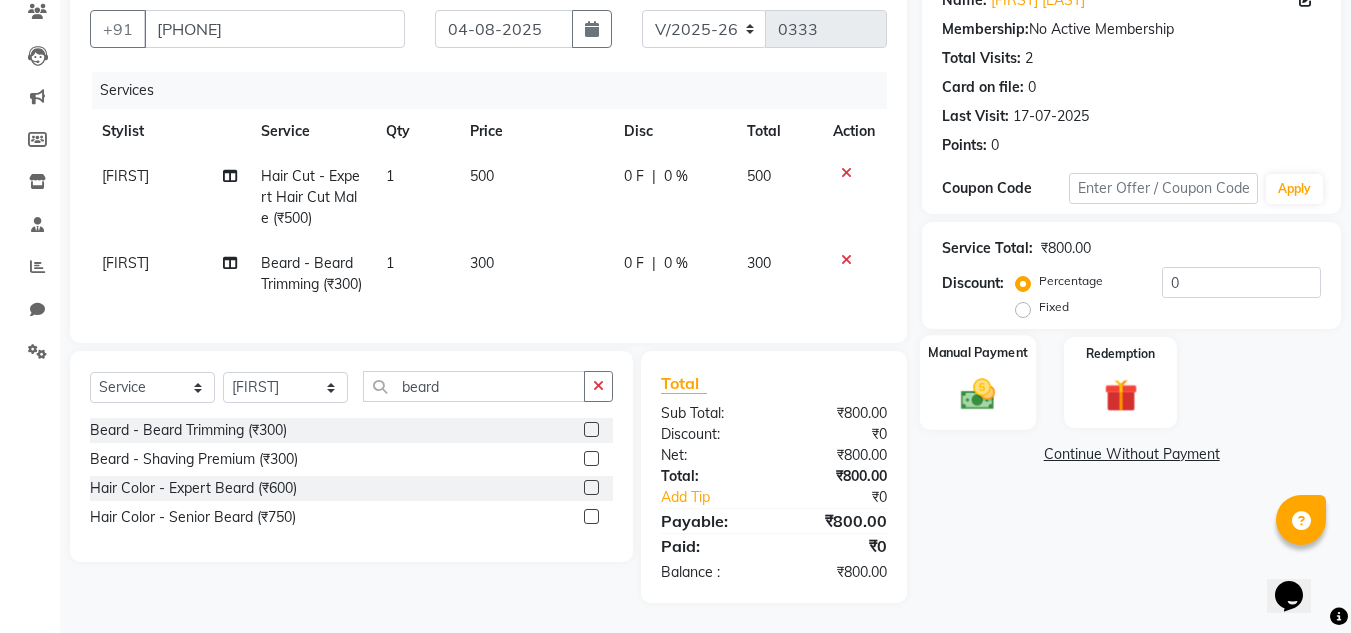 click on "Manual Payment" 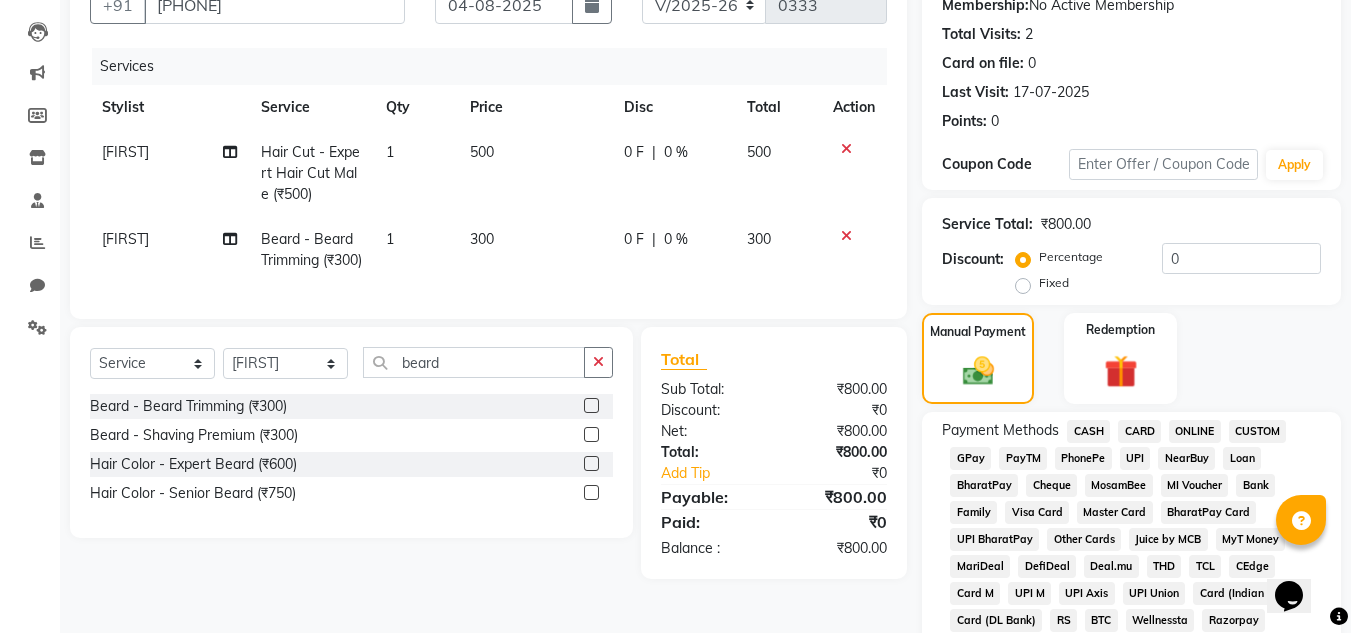 click on "300" 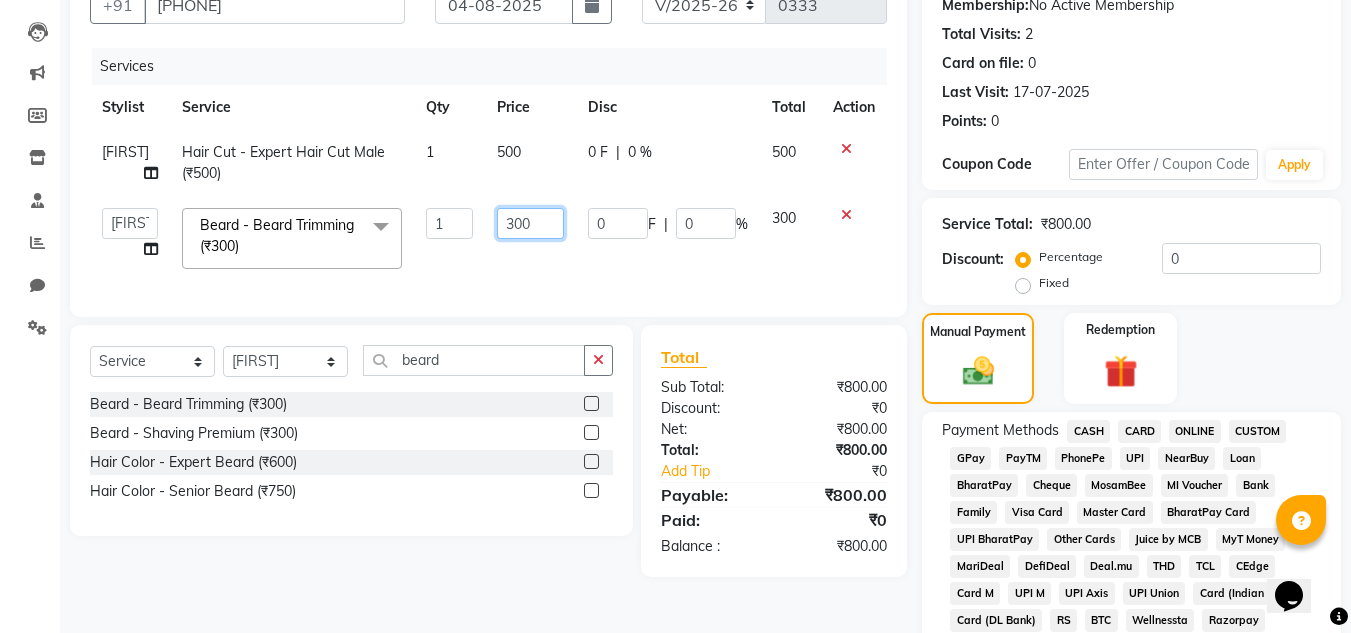 click on "300" 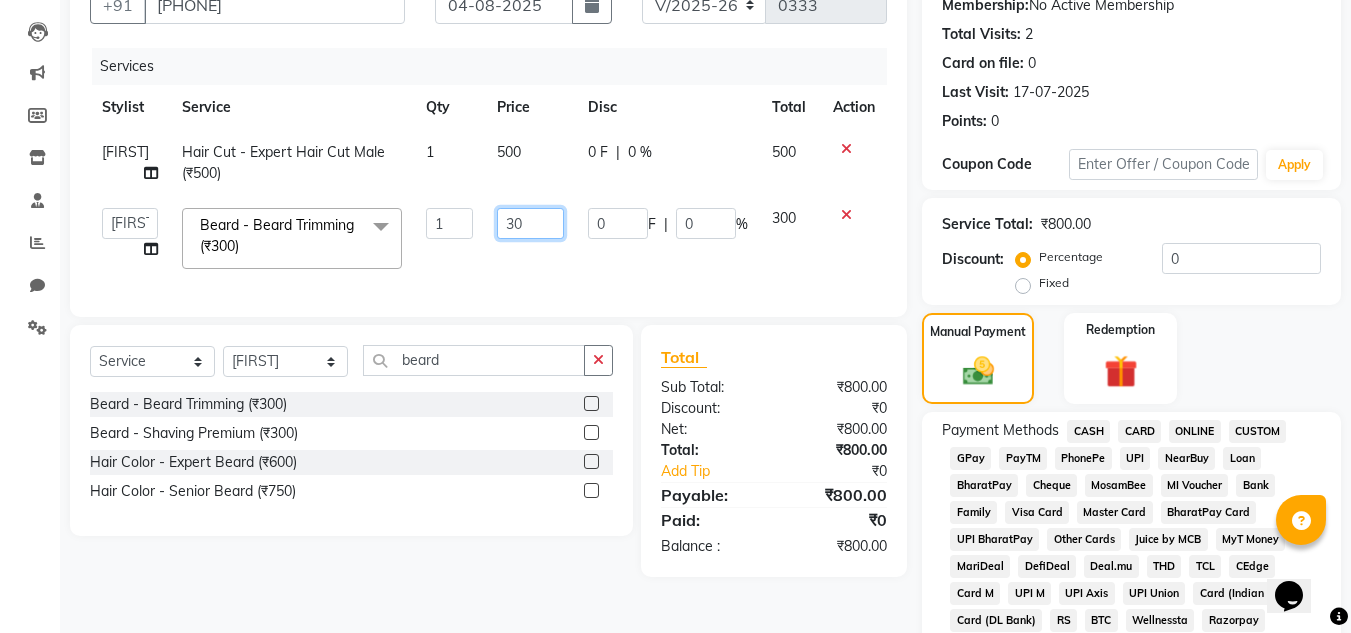 type on "3" 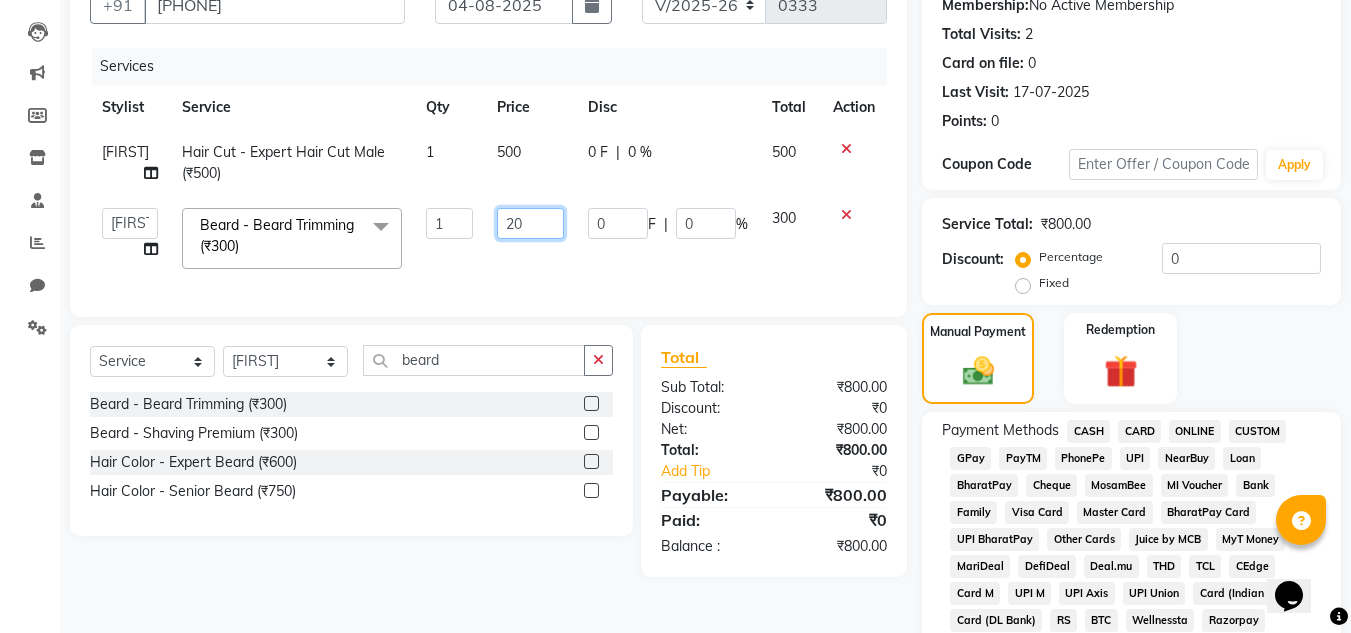 type on "200" 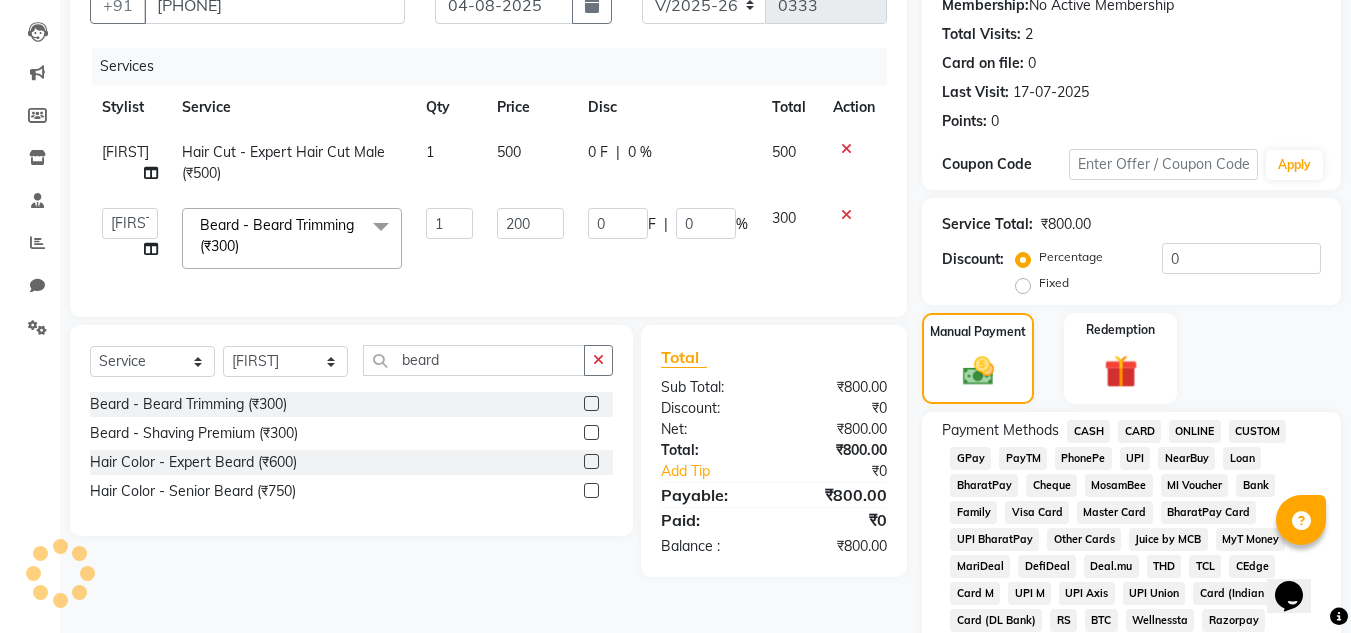 click on "Manual Payment Redemption" 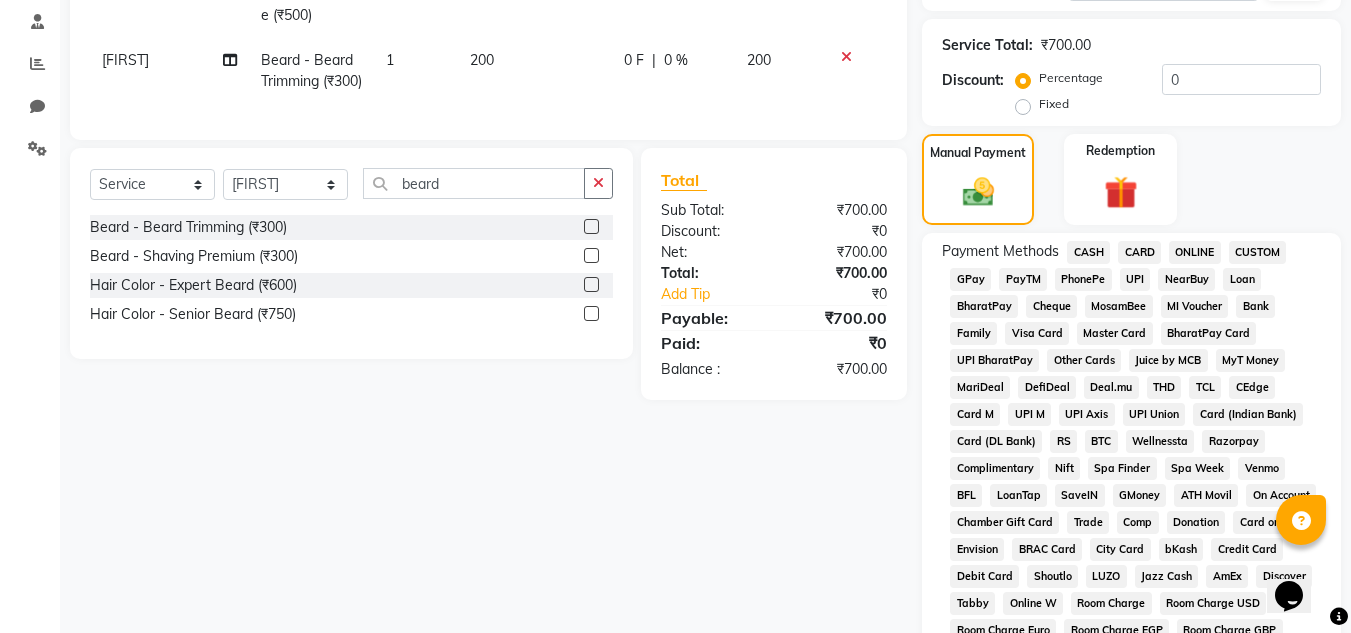 scroll, scrollTop: 400, scrollLeft: 0, axis: vertical 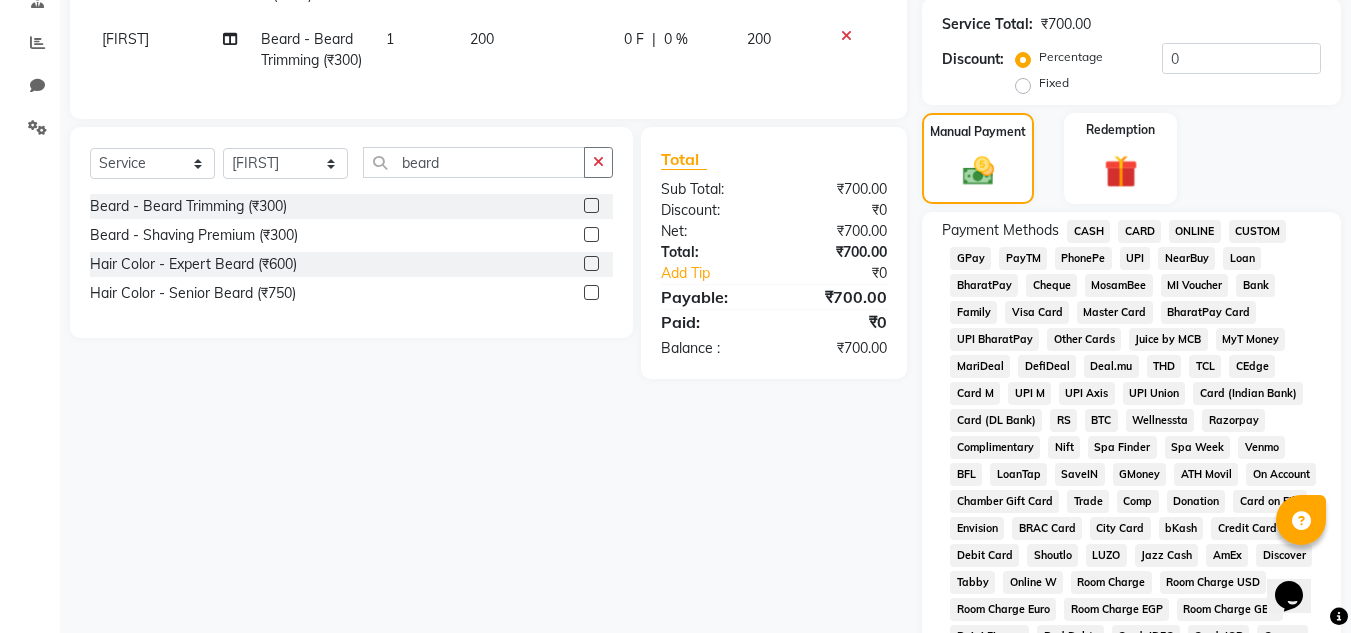 click on "ONLINE" 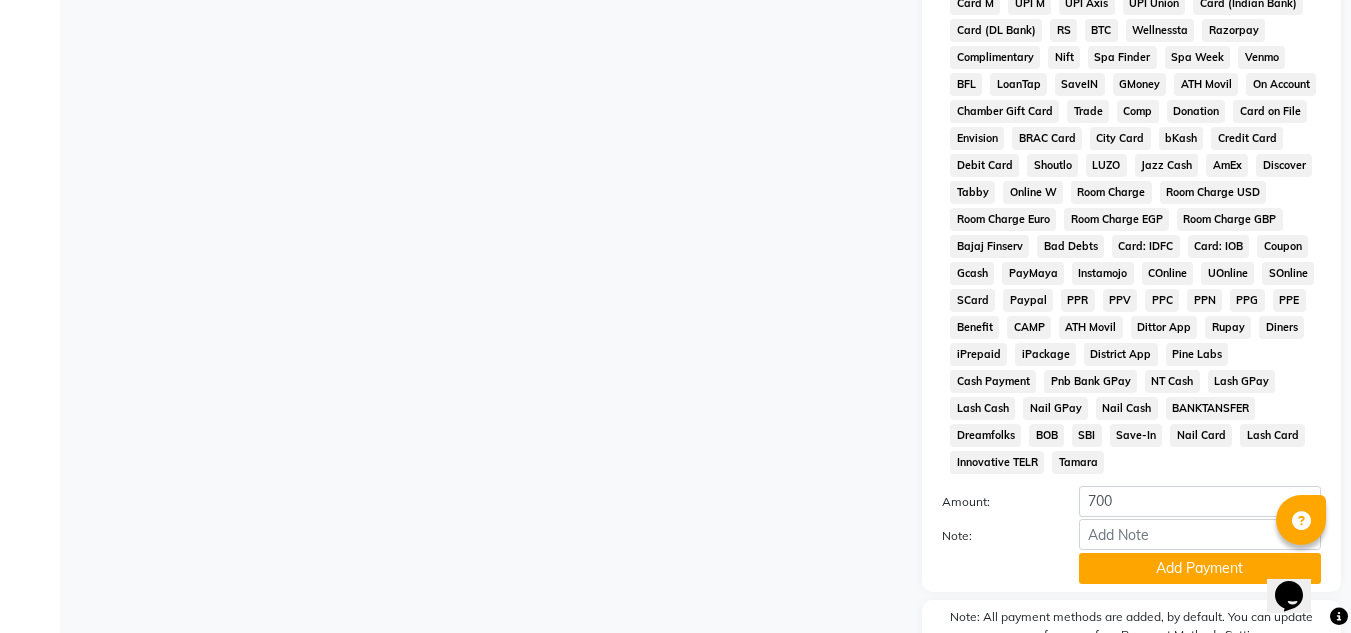 scroll, scrollTop: 896, scrollLeft: 0, axis: vertical 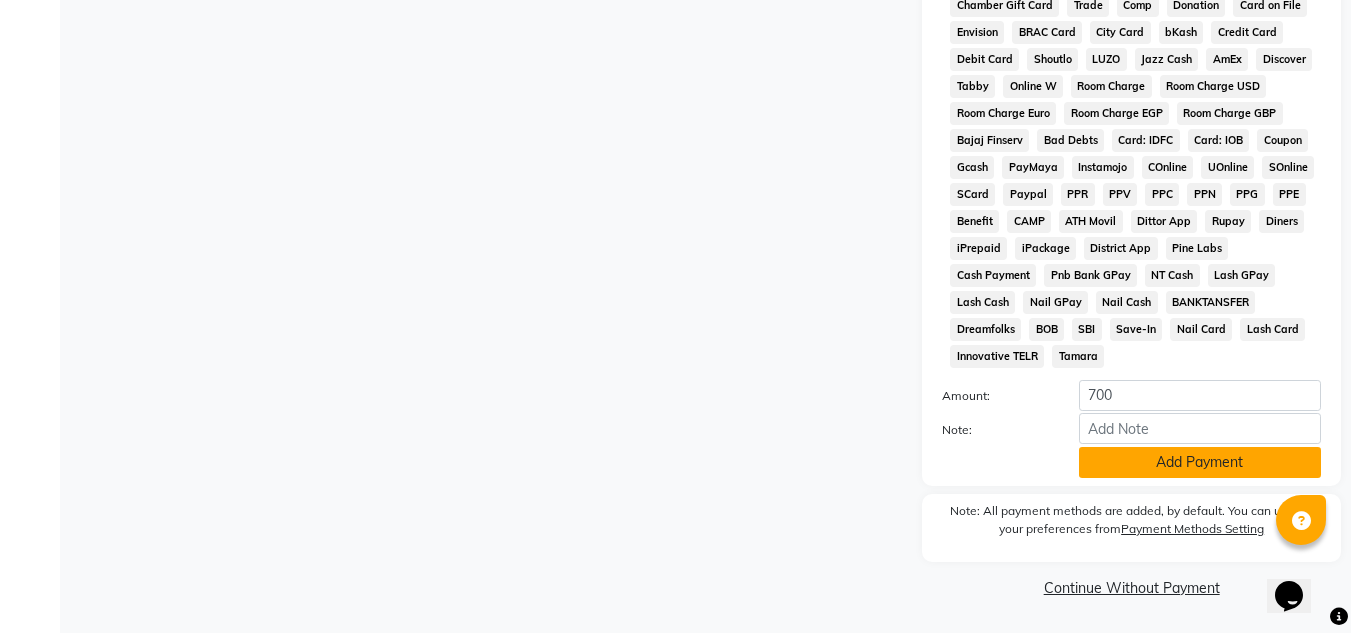 click on "Add Payment" 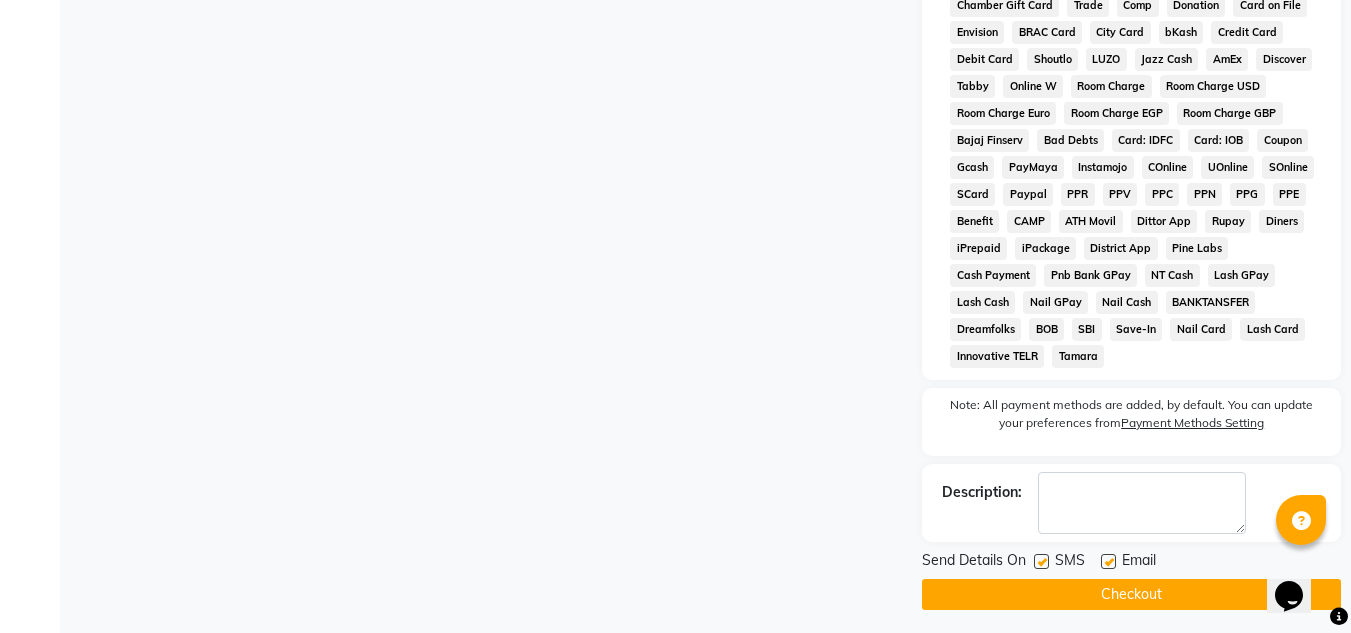 click on "Checkout" 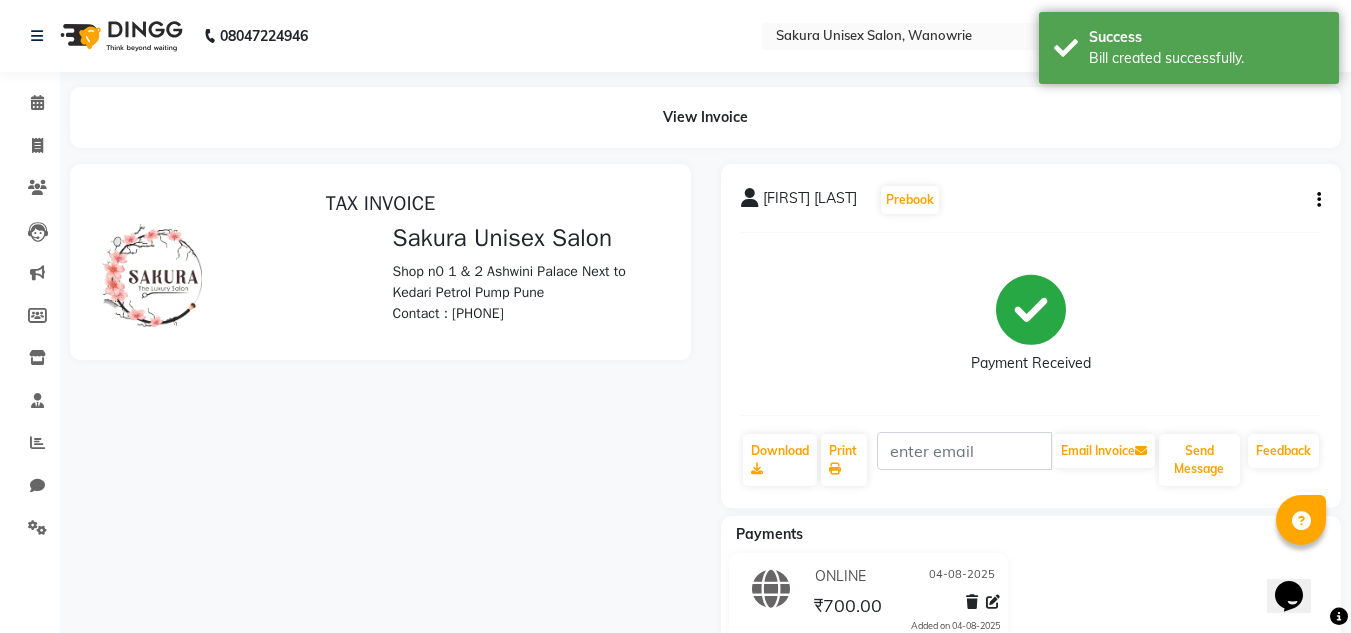 scroll, scrollTop: 0, scrollLeft: 0, axis: both 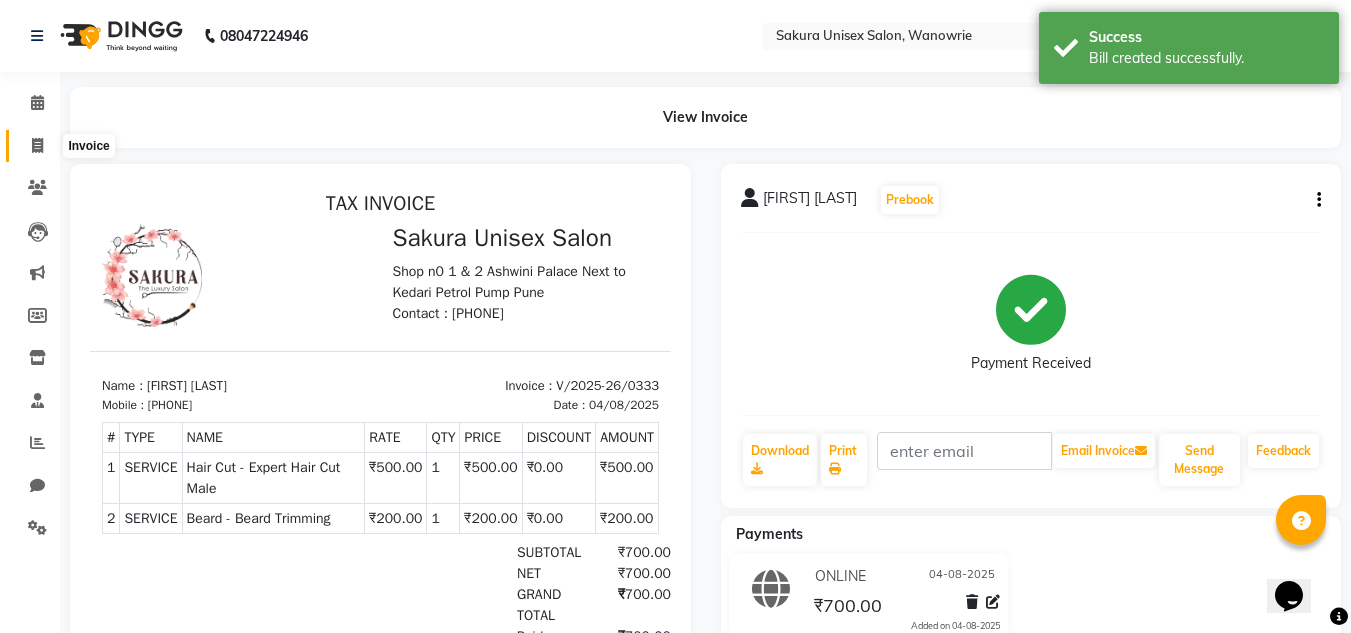 click 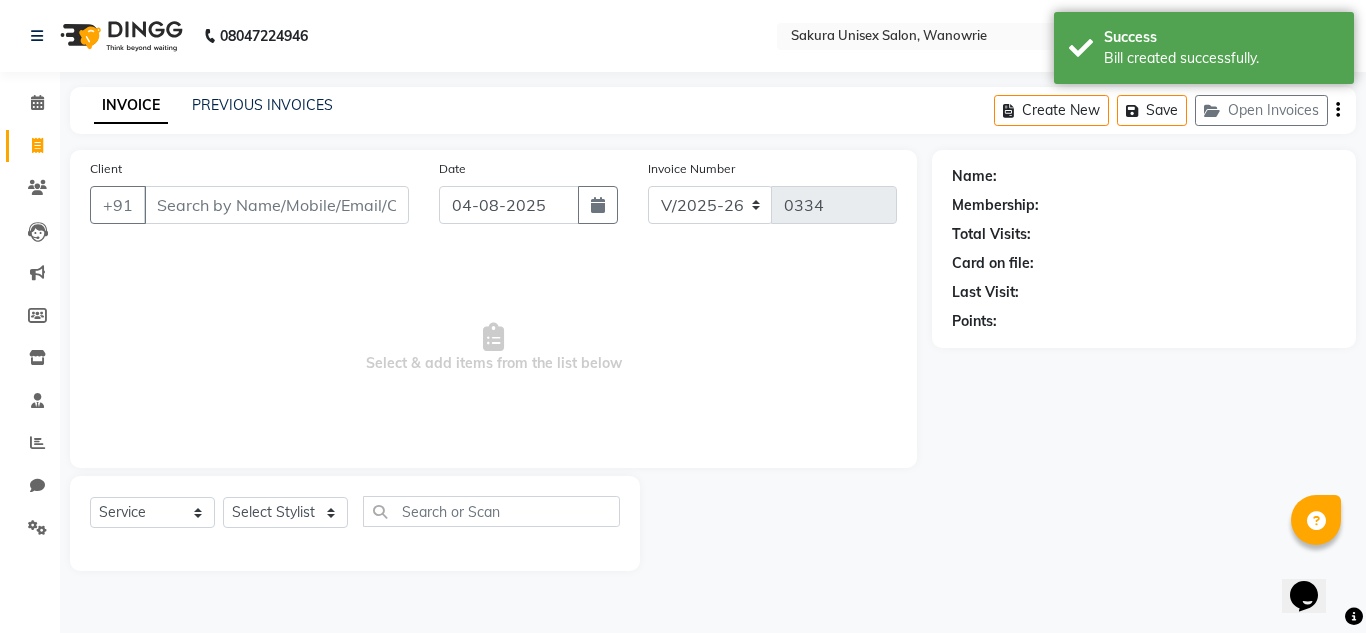 click on "Client" at bounding box center [276, 205] 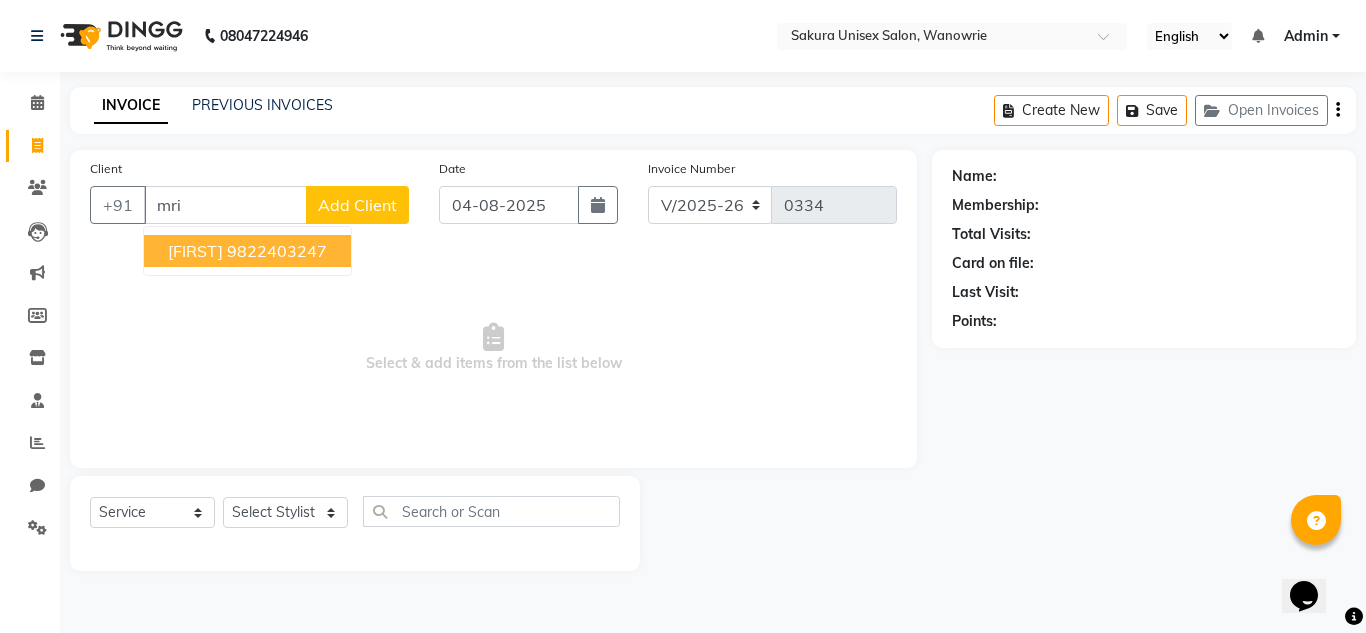 click on "9822403247" at bounding box center [277, 251] 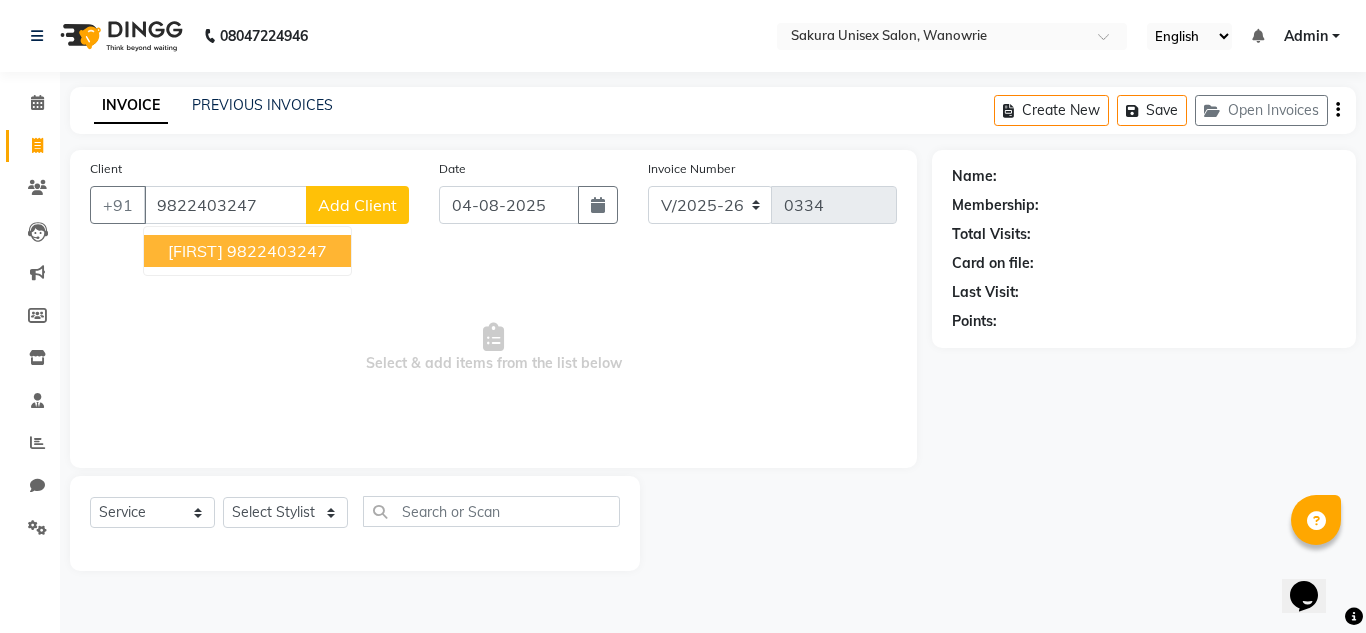type on "9822403247" 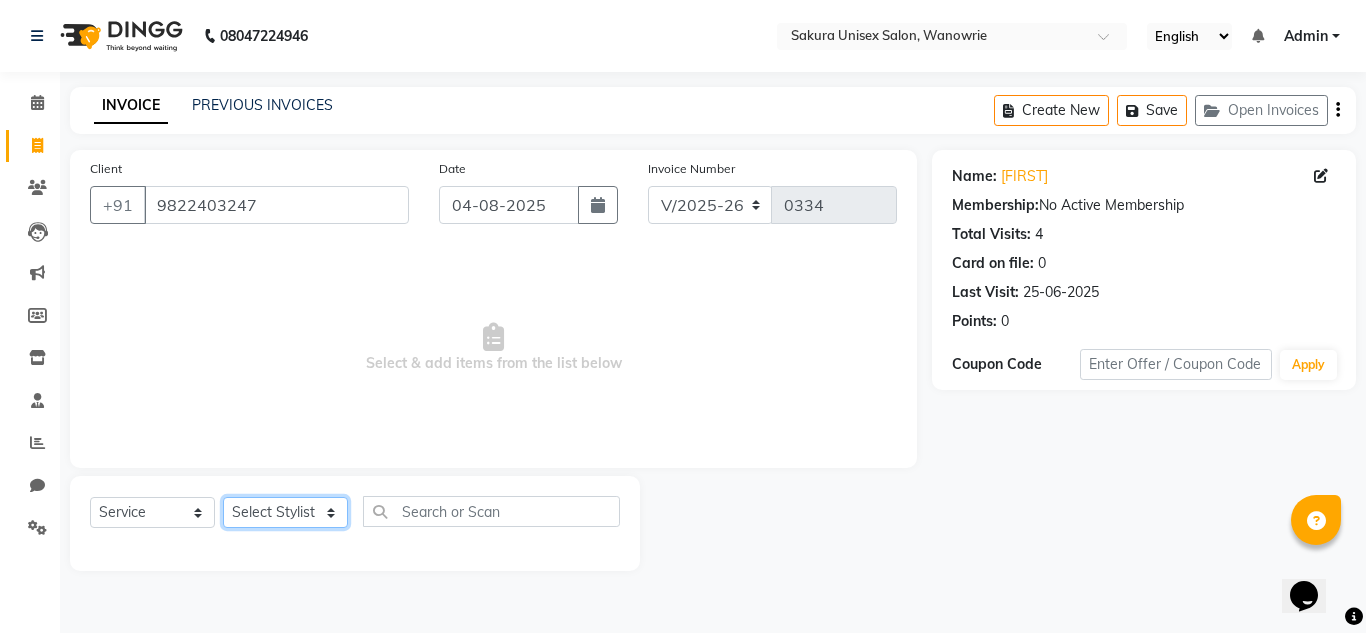 click on "Select Stylist [FIRST] [FIRST] [FIRST] [FIRST] [FIRST] [FIRST]" 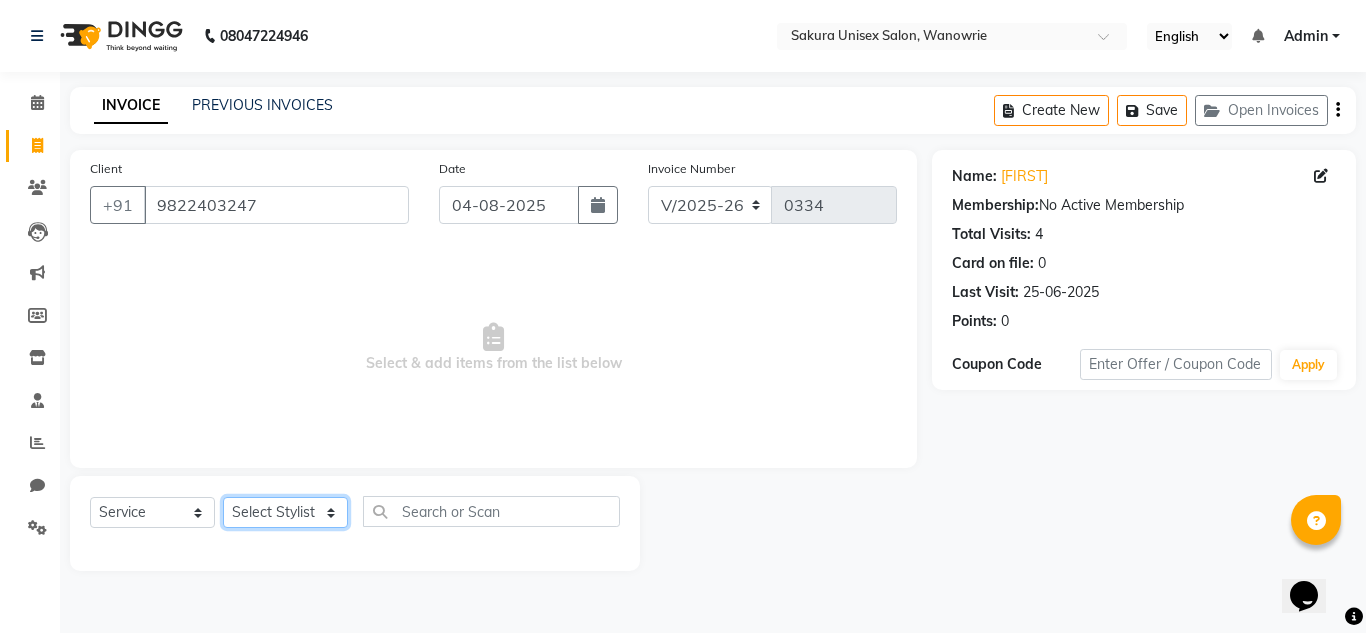 select on "75574" 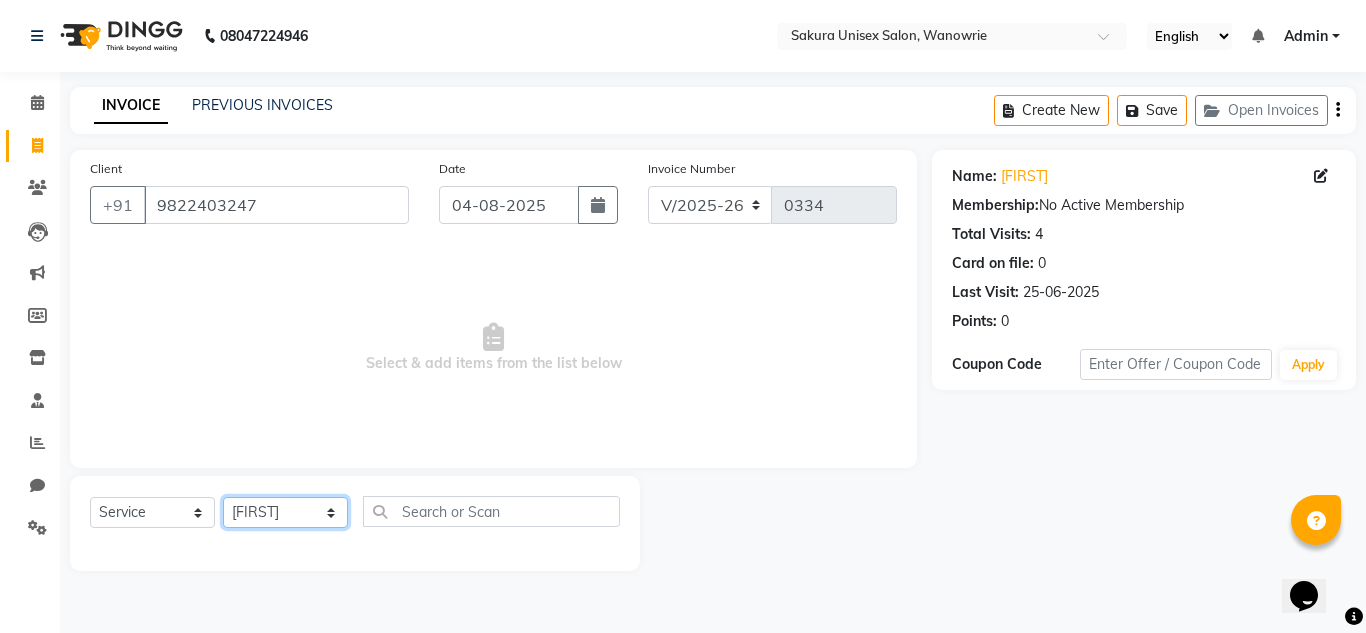 click on "Select Stylist [FIRST] [FIRST] [FIRST] [FIRST] [FIRST] [FIRST]" 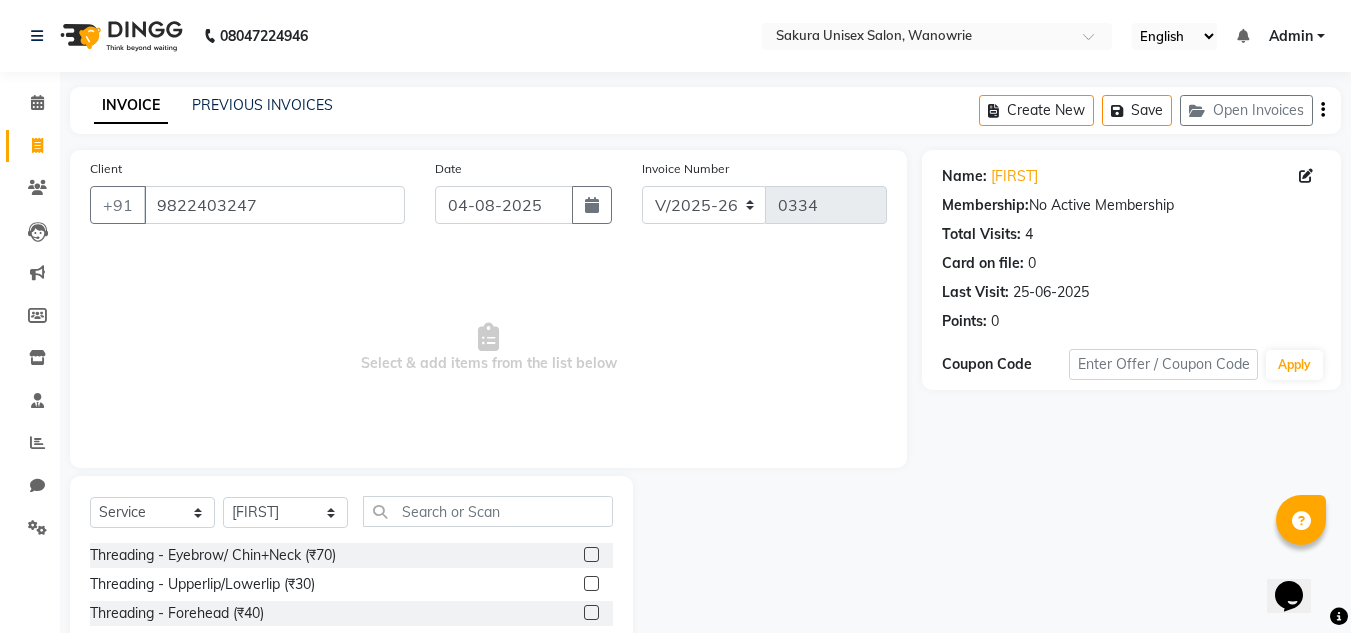 click 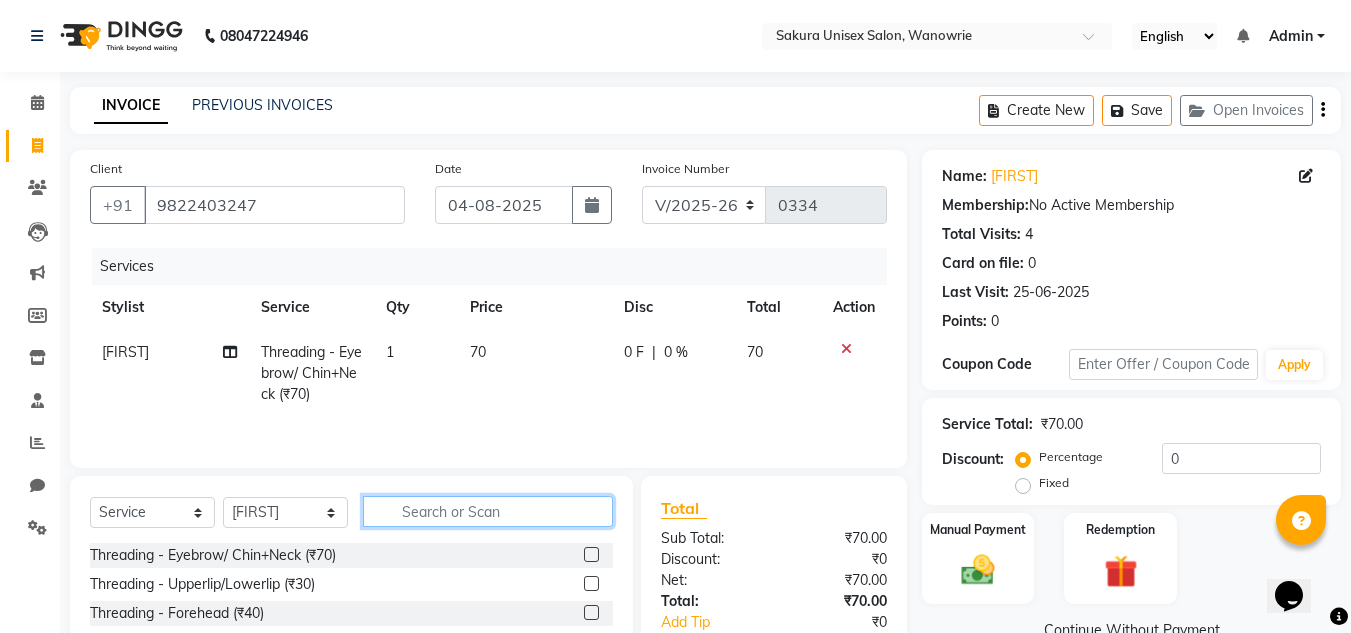 checkbox on "false" 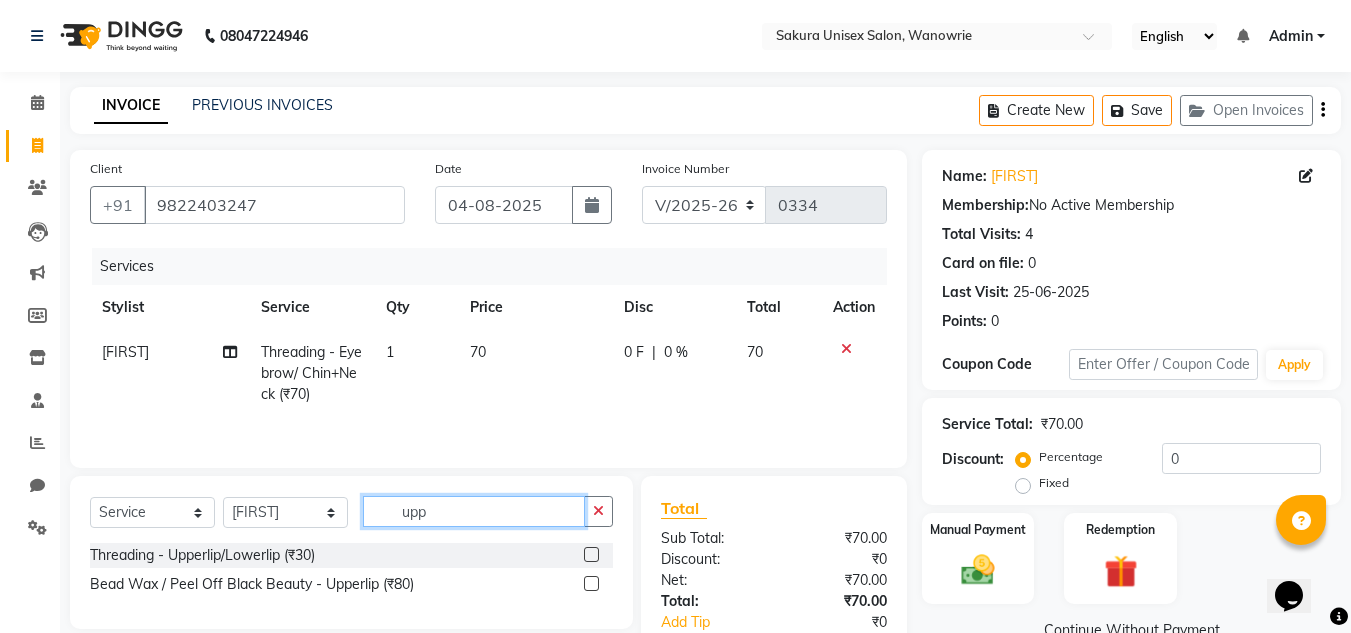 type on "upp" 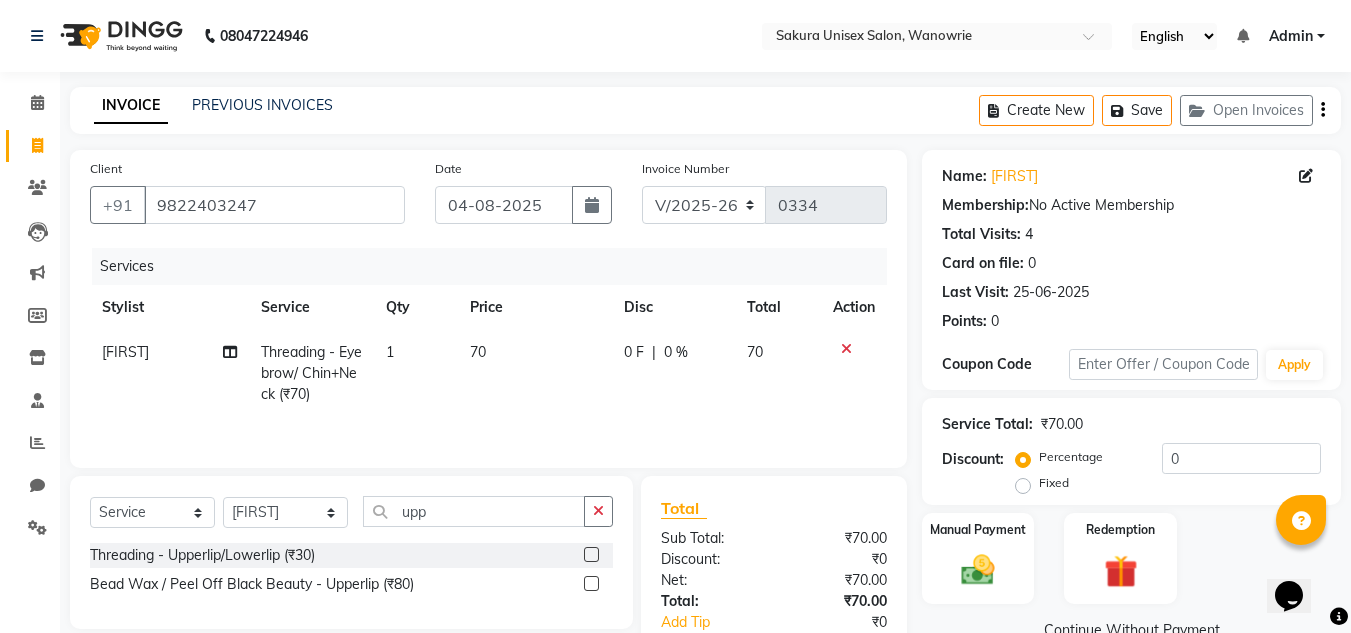 click 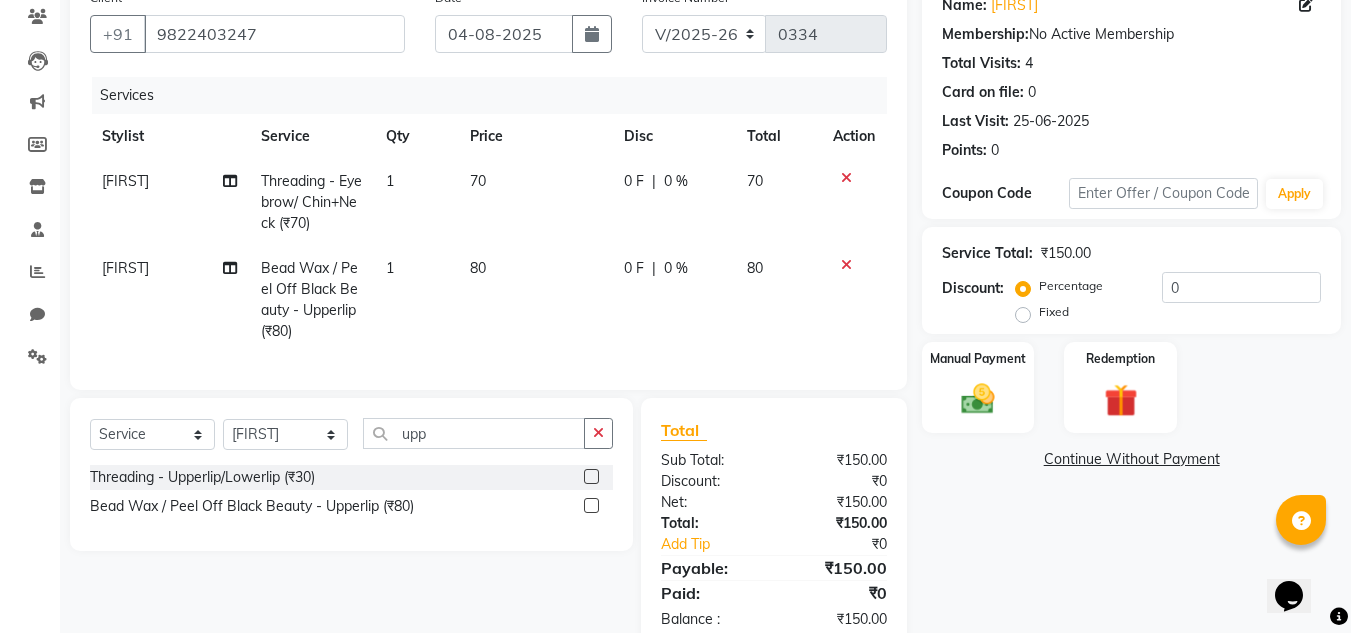 scroll, scrollTop: 200, scrollLeft: 0, axis: vertical 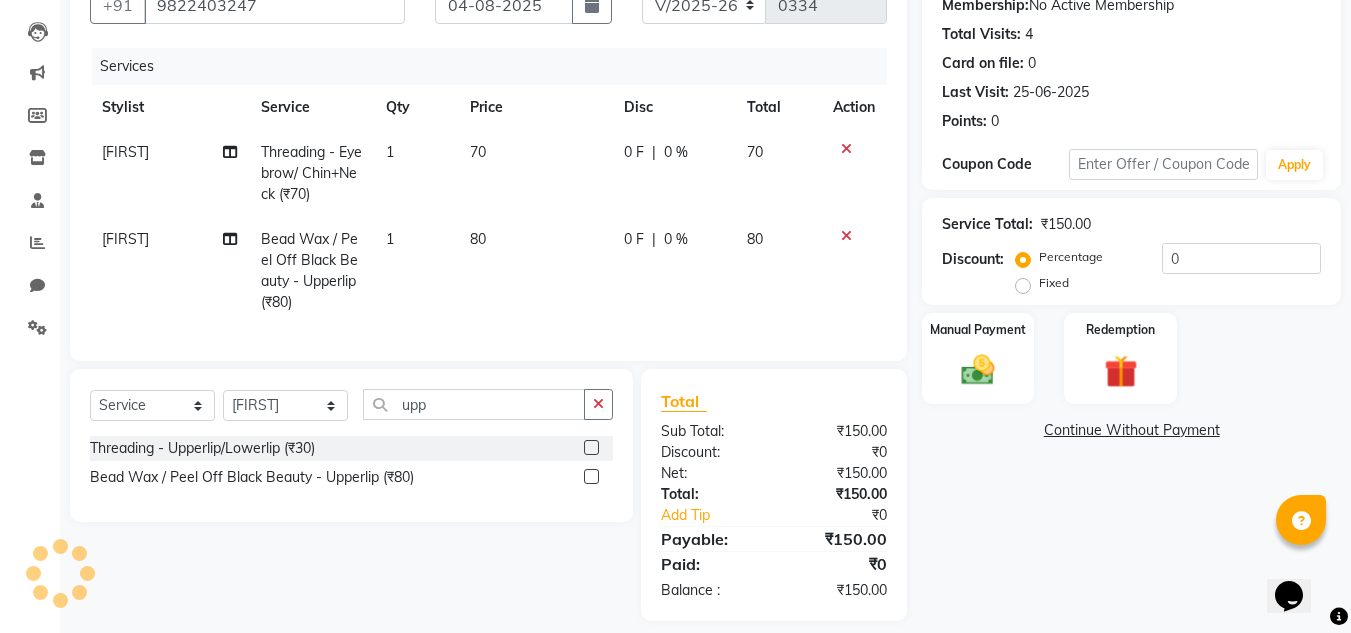 drag, startPoint x: 593, startPoint y: 492, endPoint x: 567, endPoint y: 471, distance: 33.42155 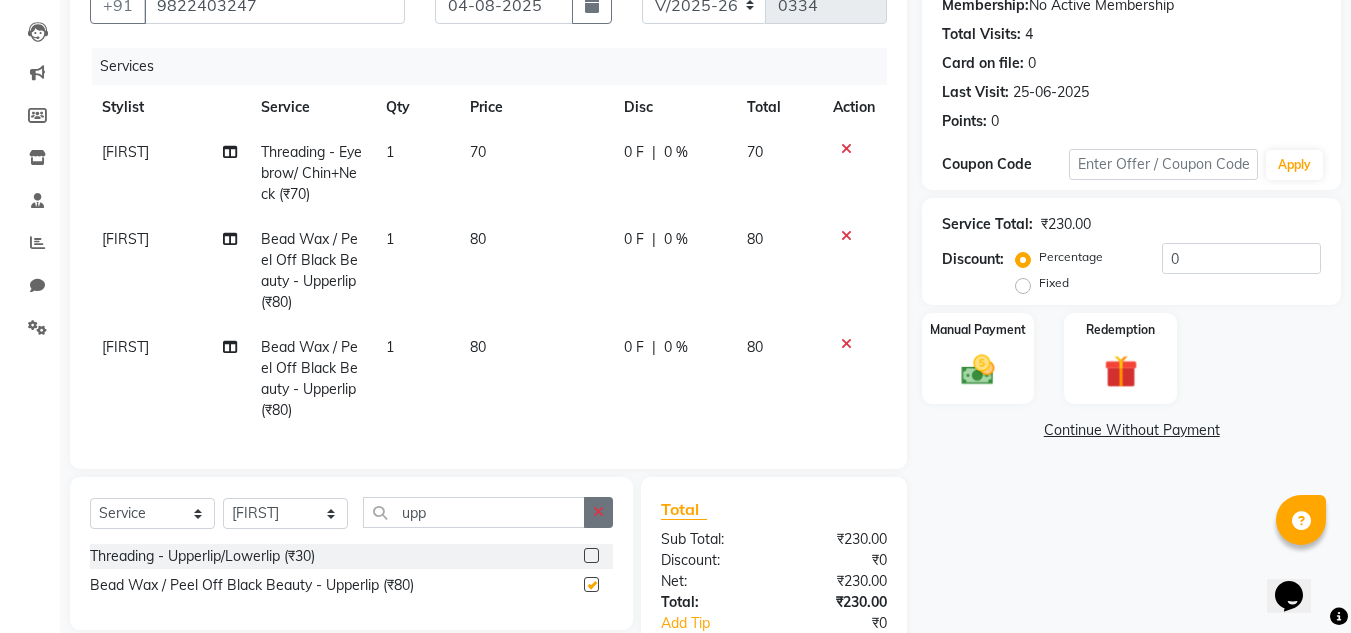 checkbox on "false" 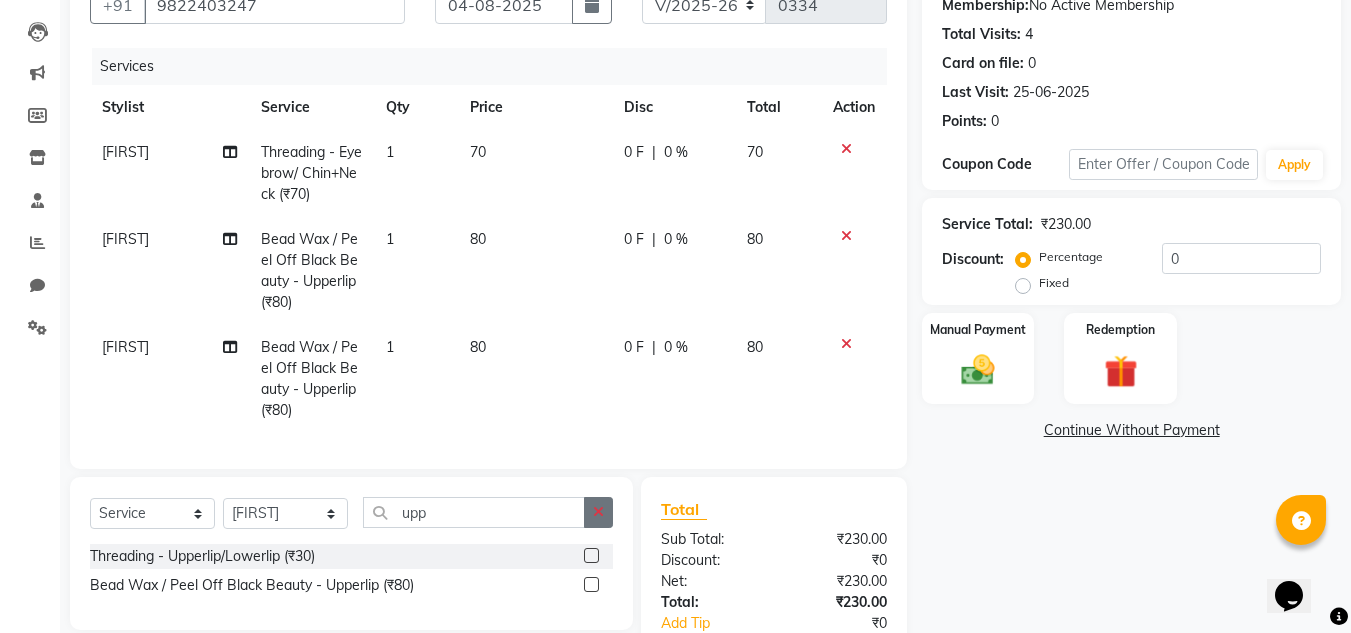click 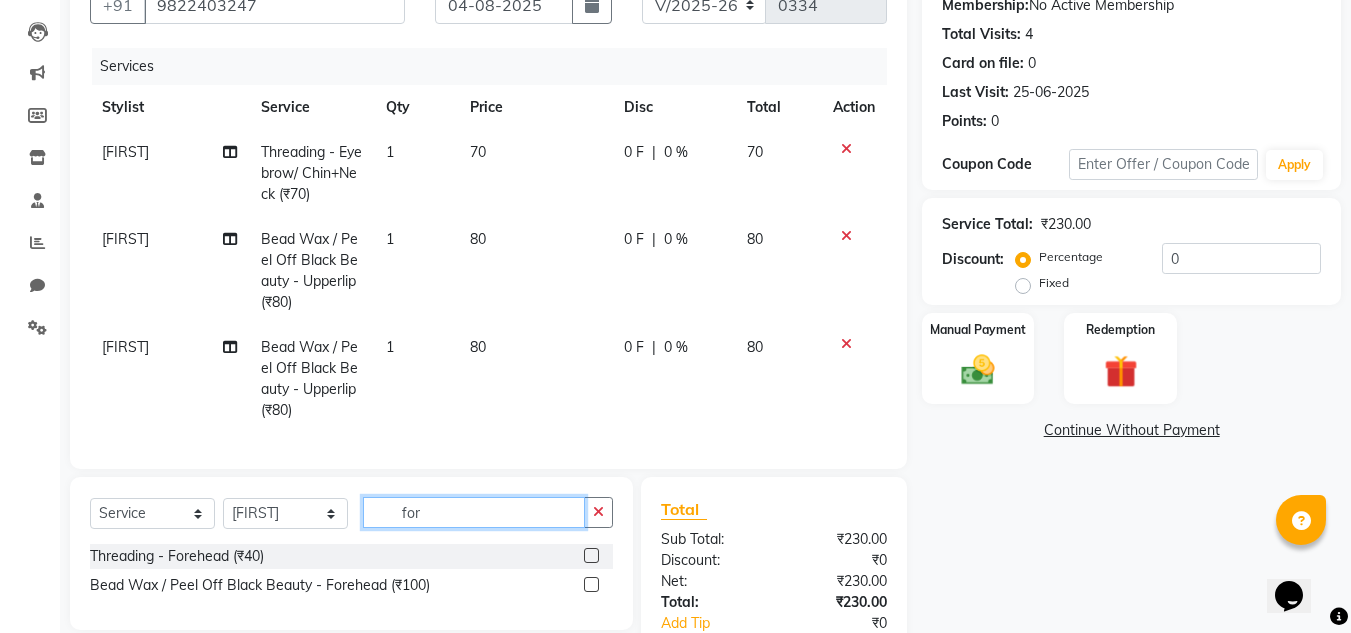 type on "for" 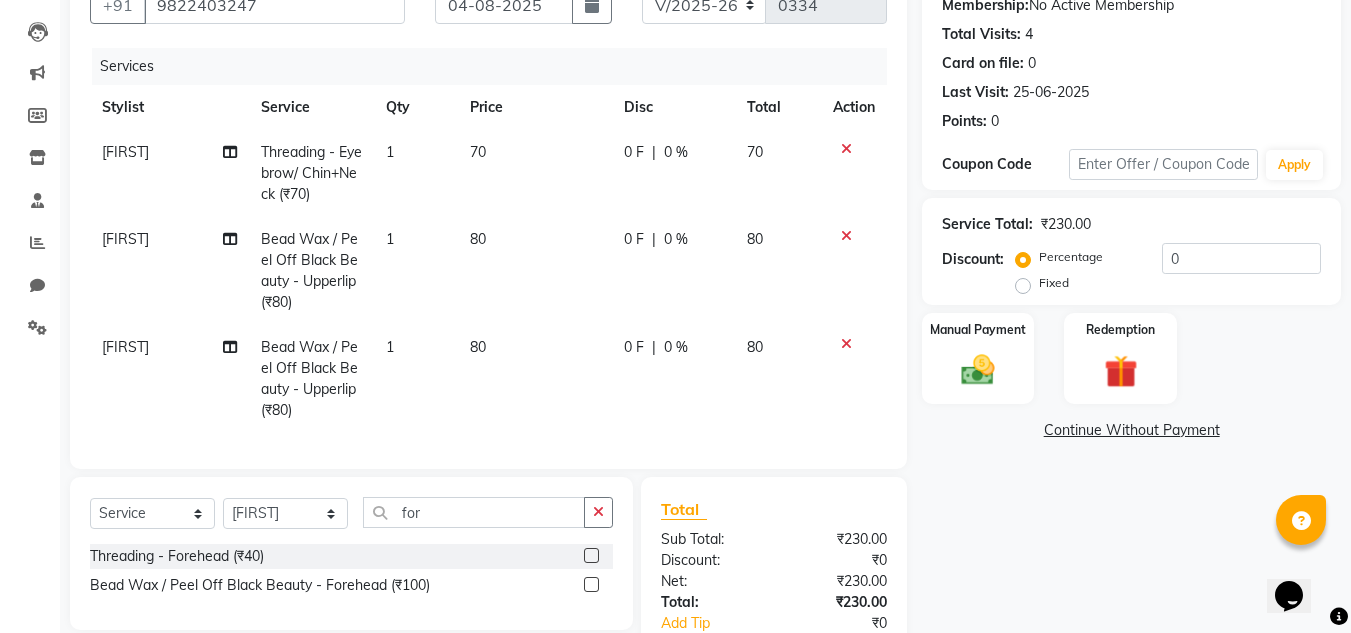 click 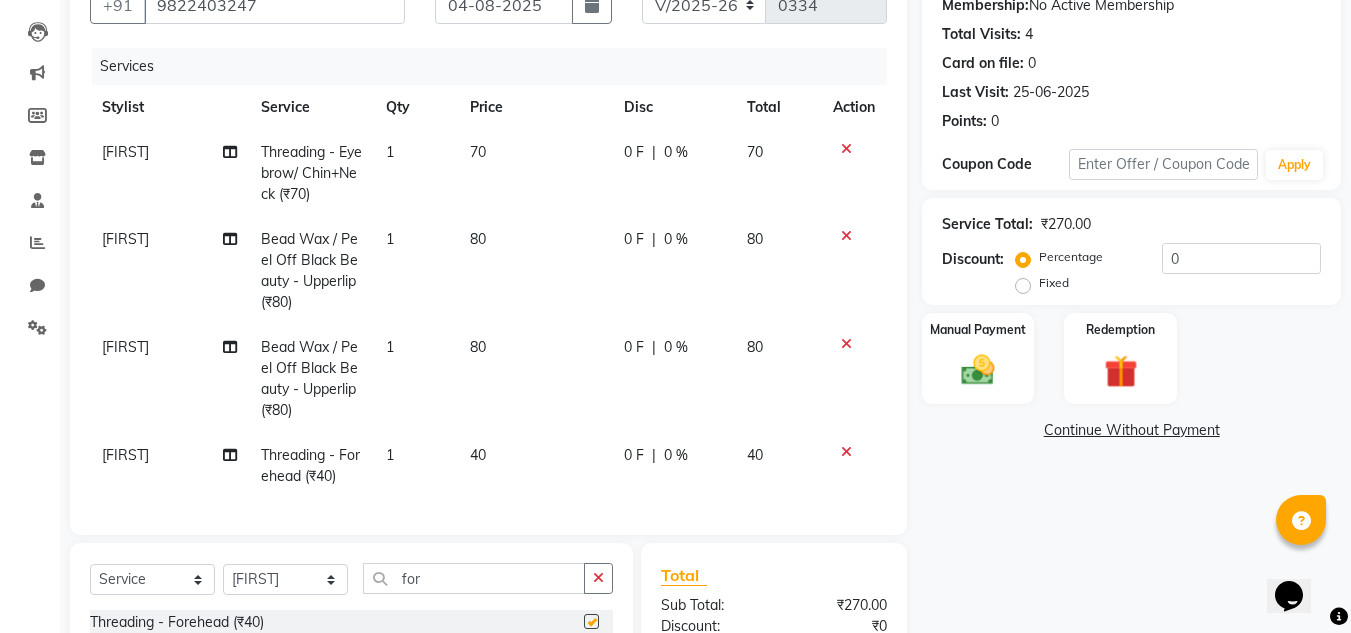 checkbox on "false" 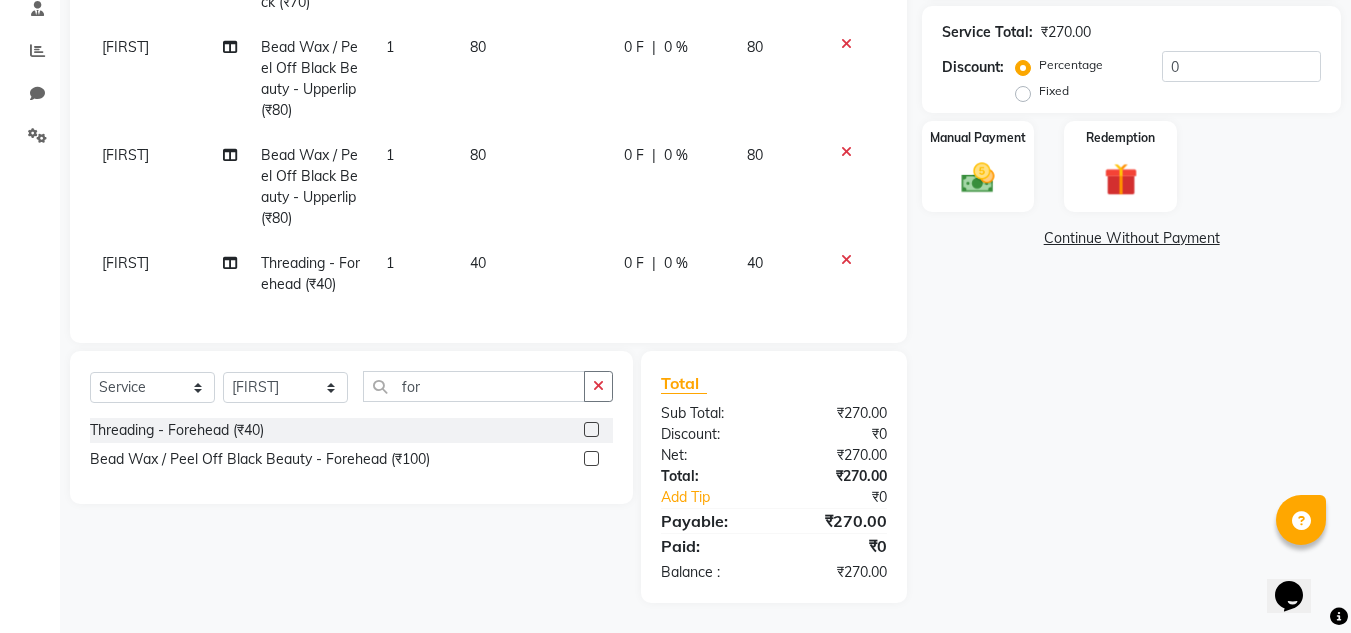 scroll, scrollTop: 400, scrollLeft: 0, axis: vertical 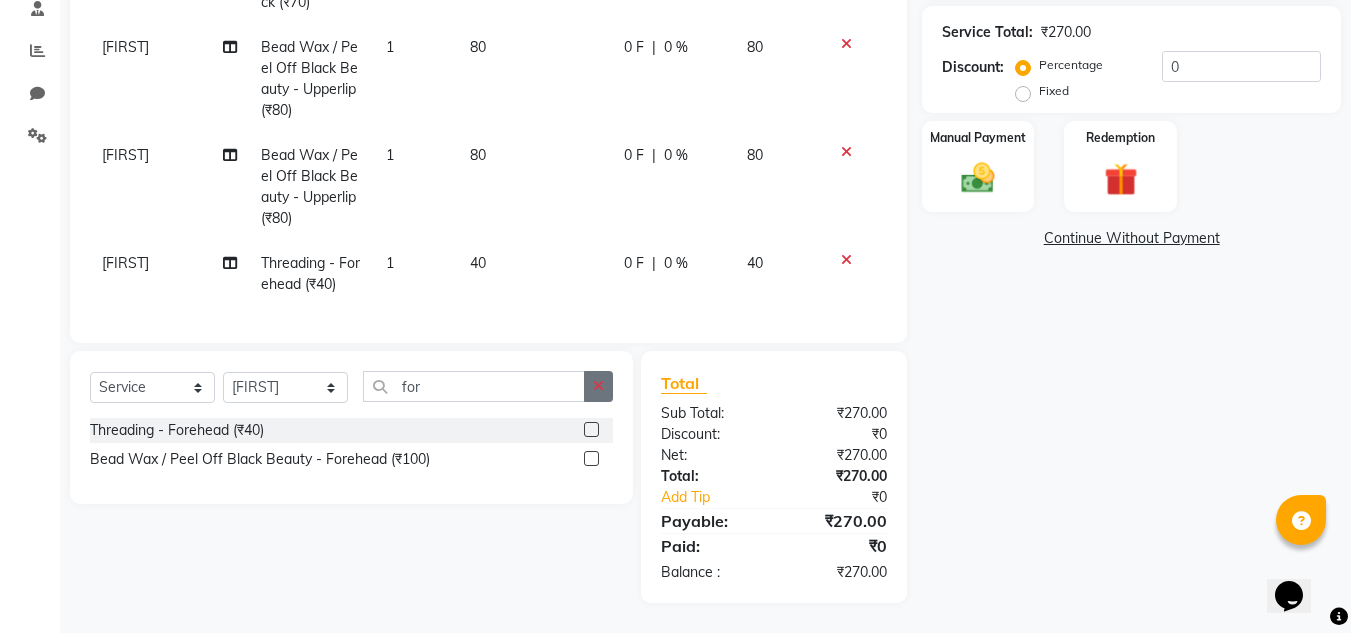 click 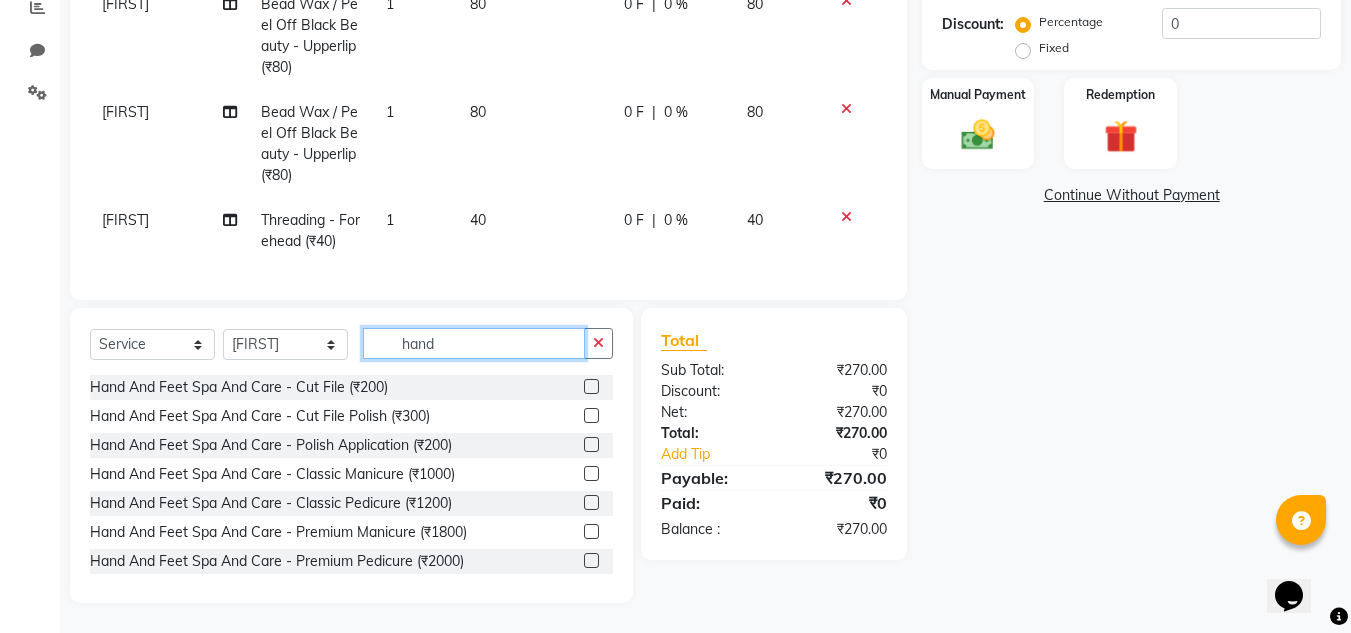 scroll, scrollTop: 450, scrollLeft: 0, axis: vertical 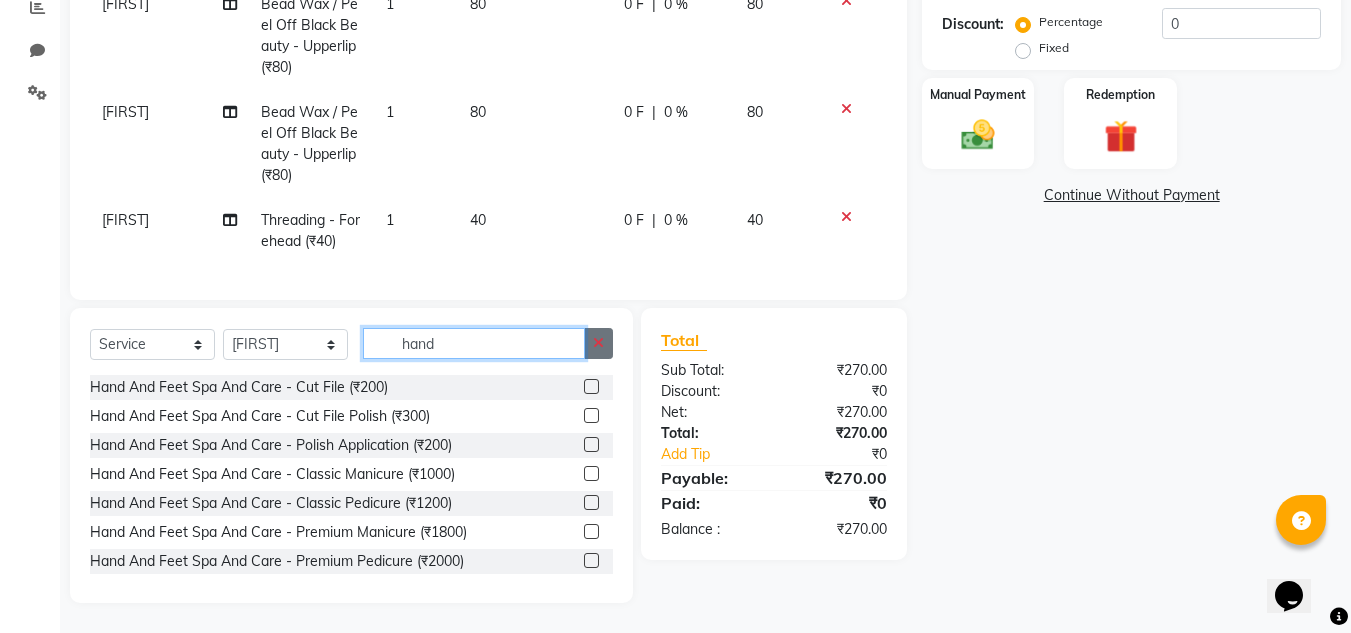 type on "hand" 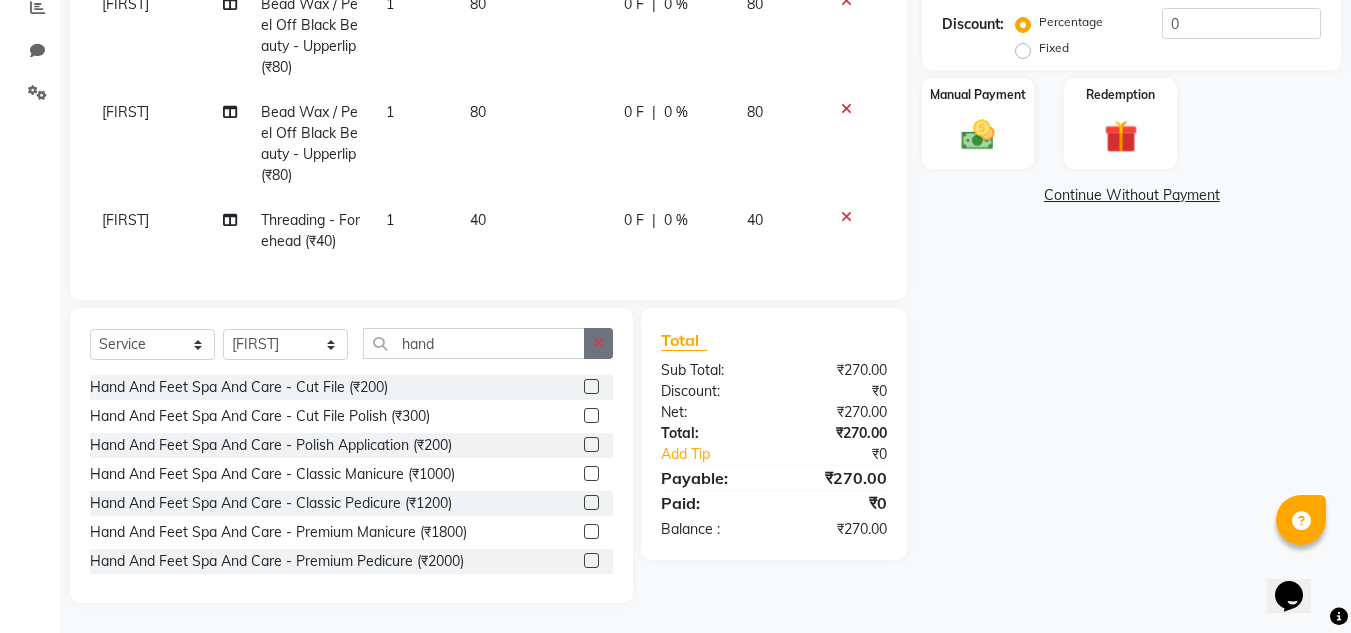 click 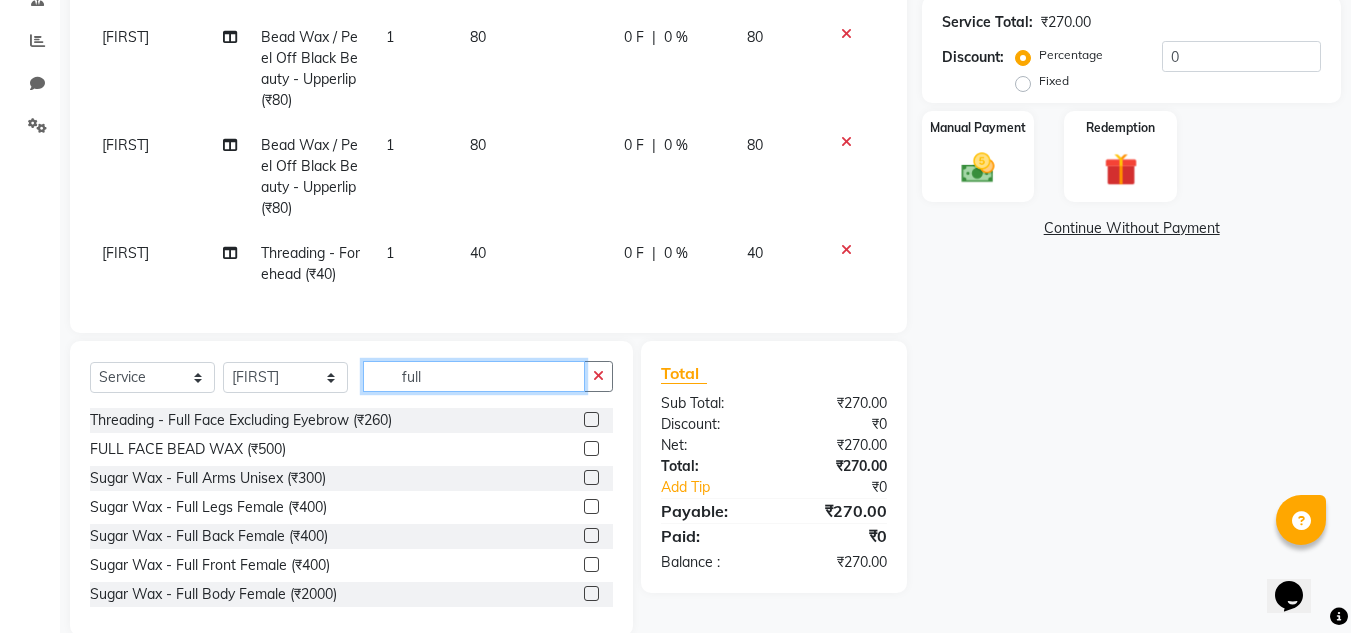 scroll, scrollTop: 450, scrollLeft: 0, axis: vertical 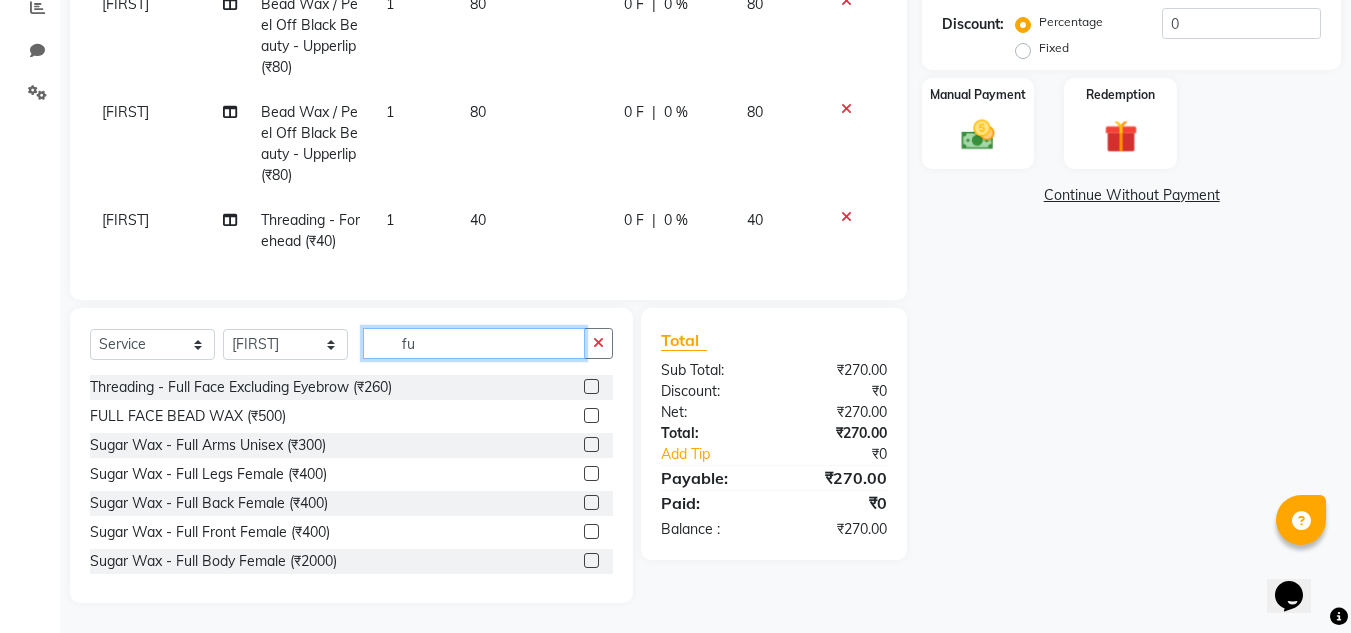 type on "f" 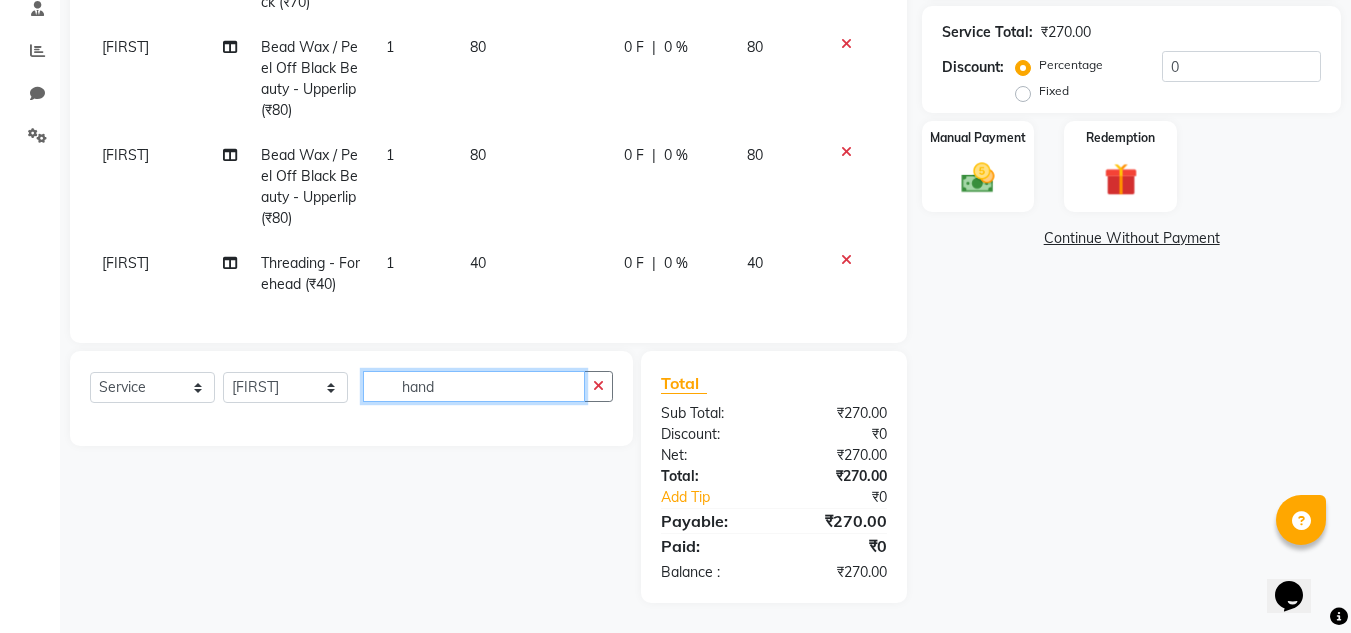 scroll, scrollTop: 450, scrollLeft: 0, axis: vertical 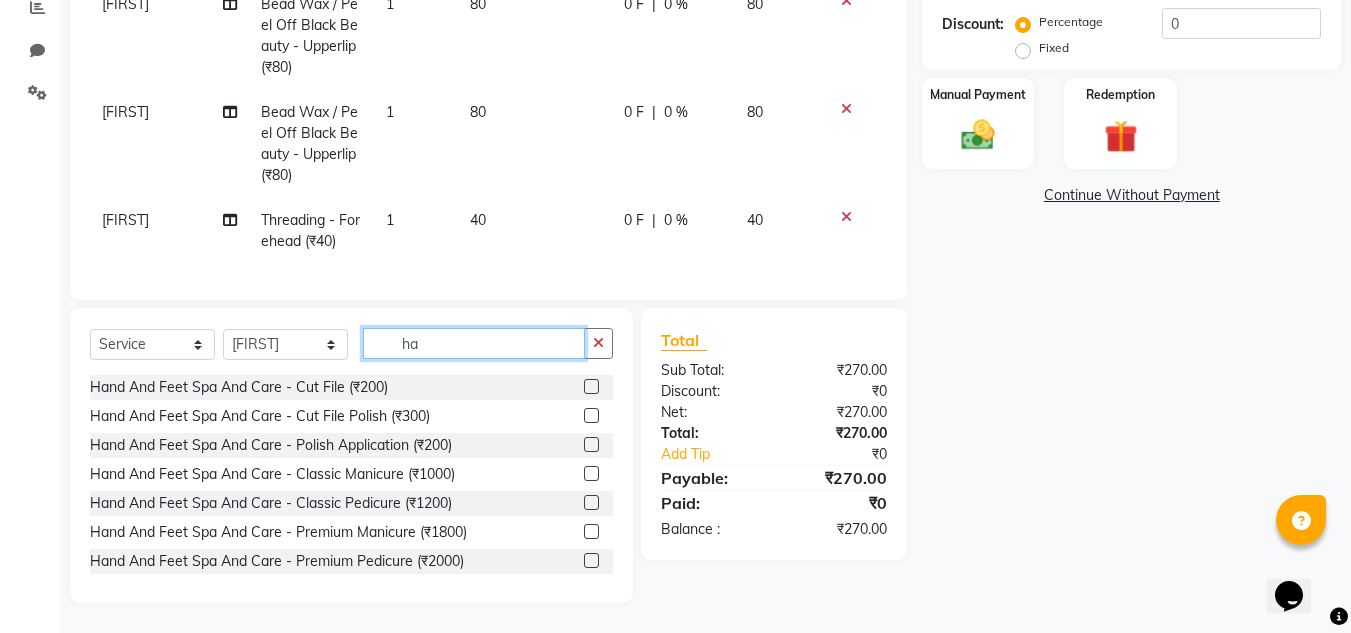 type on "h" 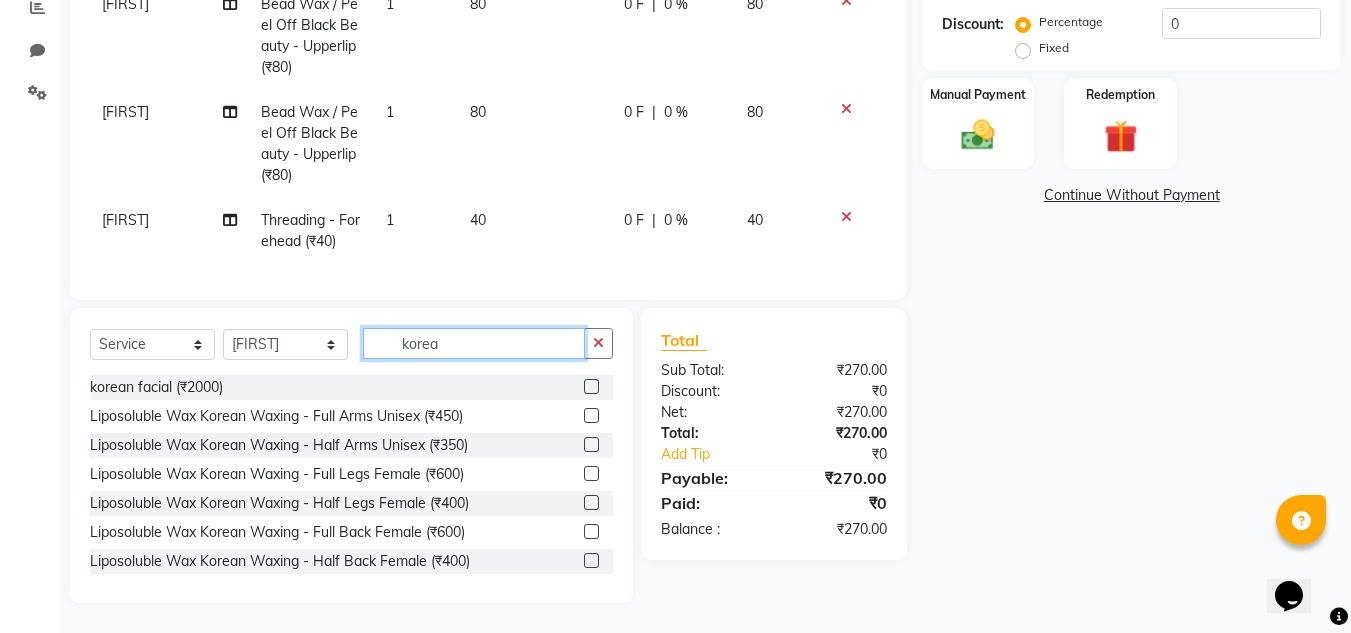 type on "korea" 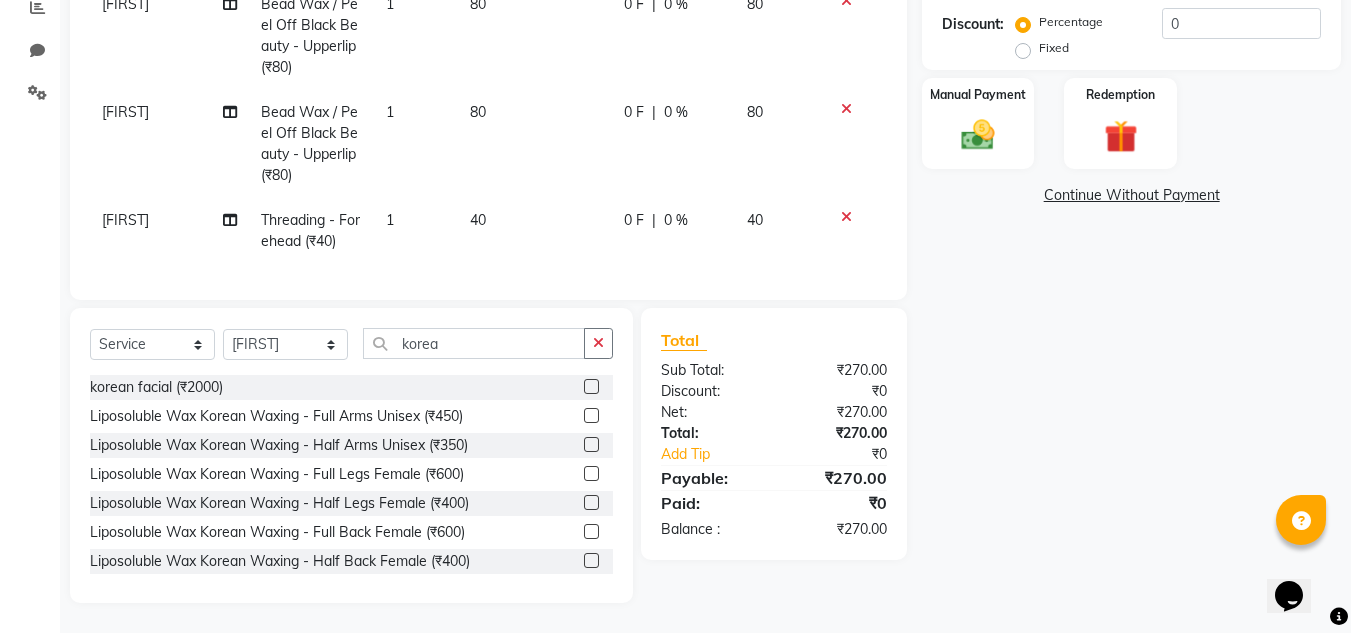 click 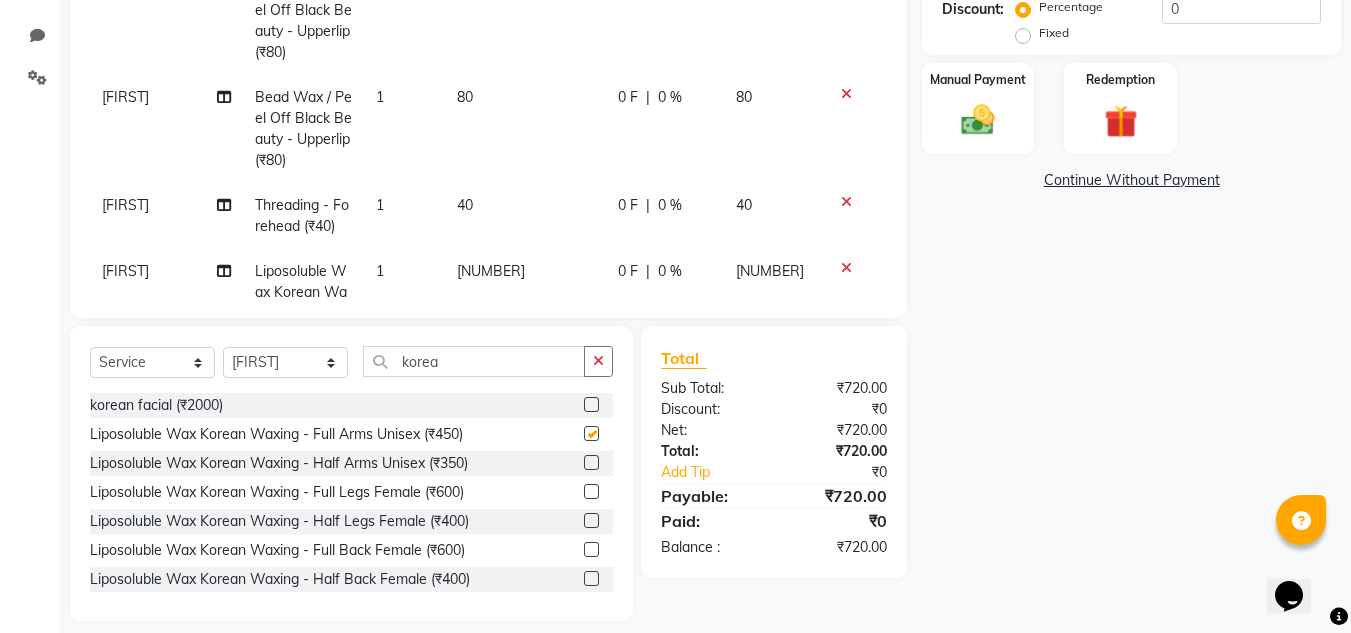checkbox on "false" 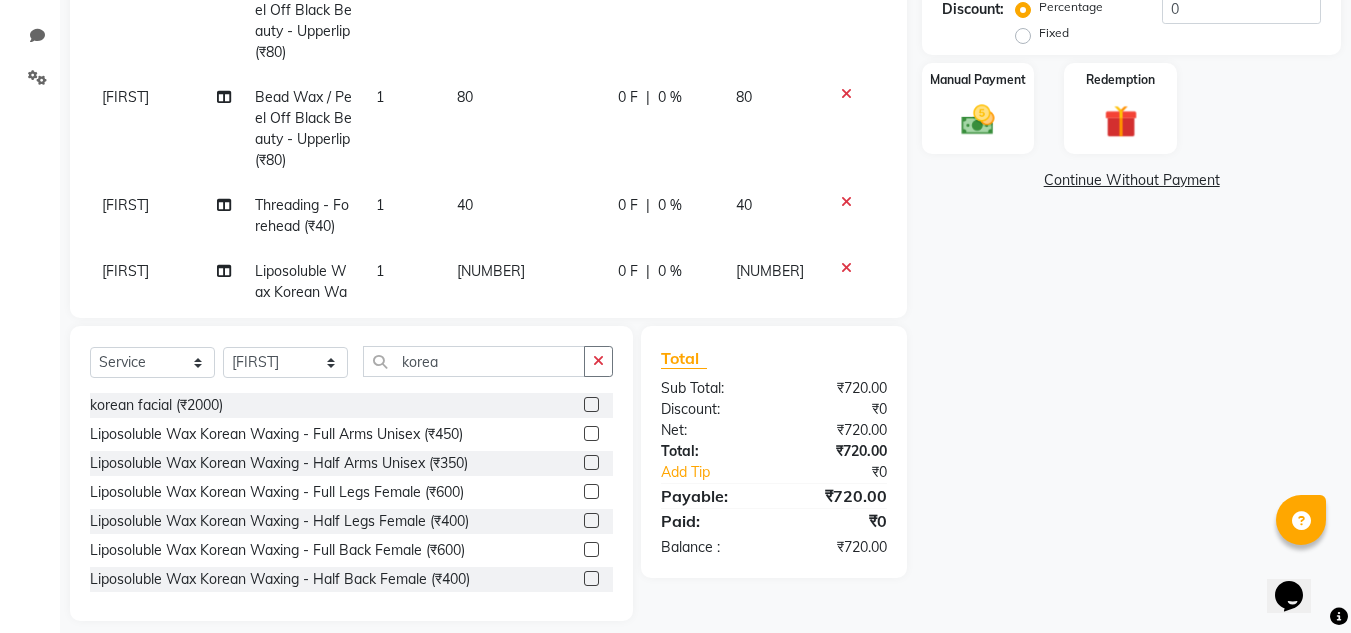 click 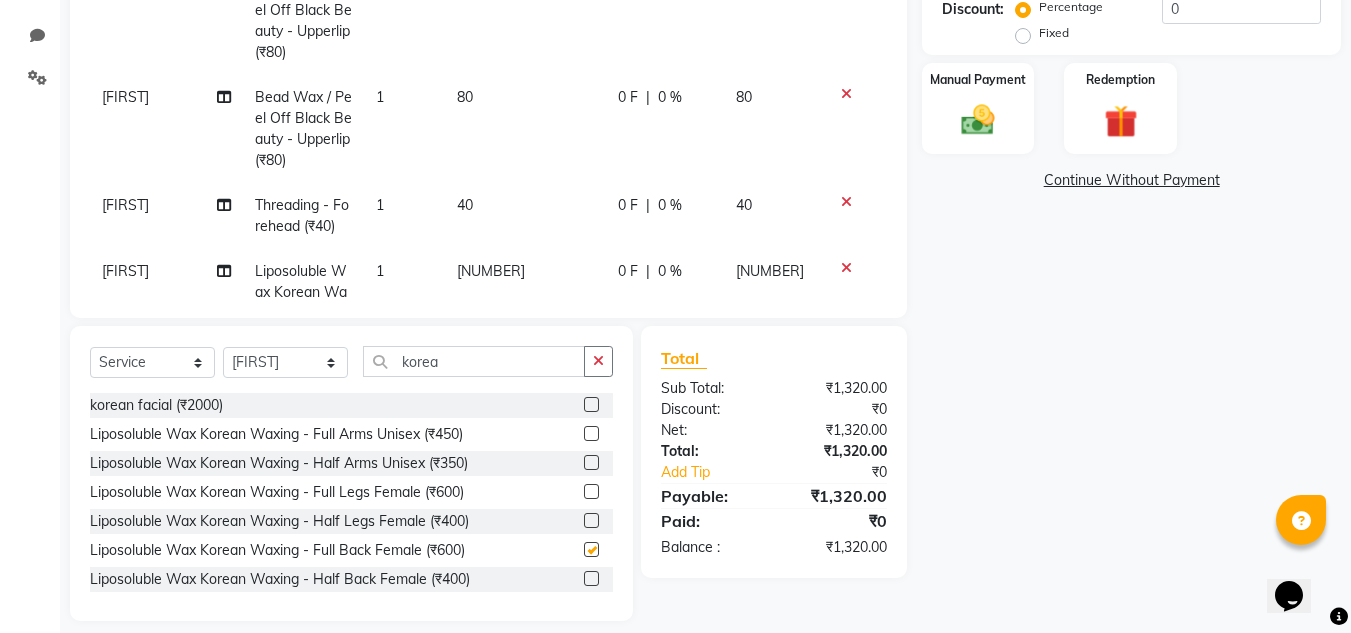 checkbox on "false" 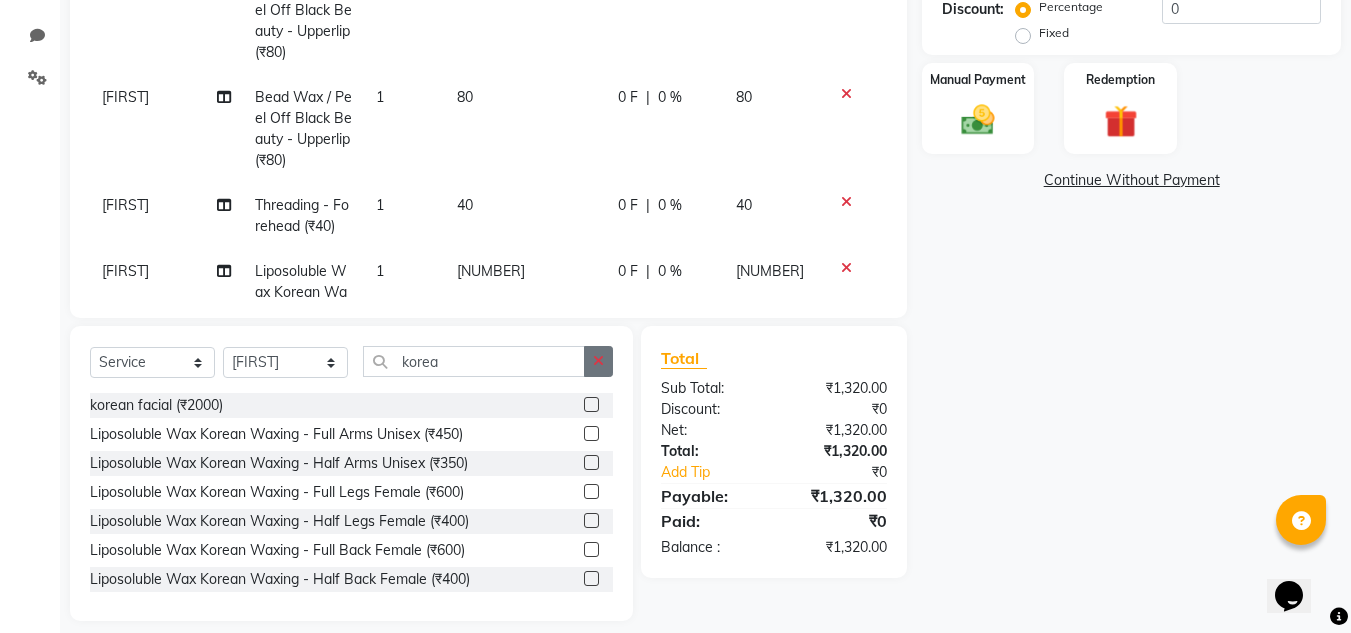 click 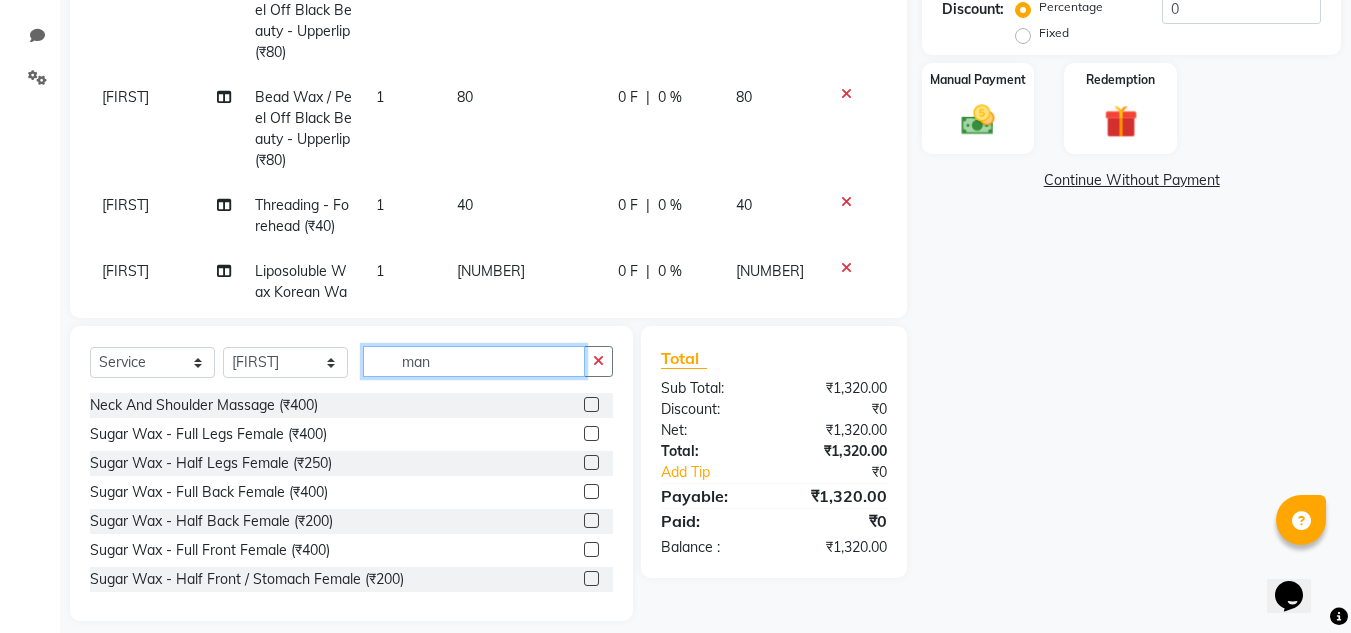 scroll, scrollTop: 425, scrollLeft: 0, axis: vertical 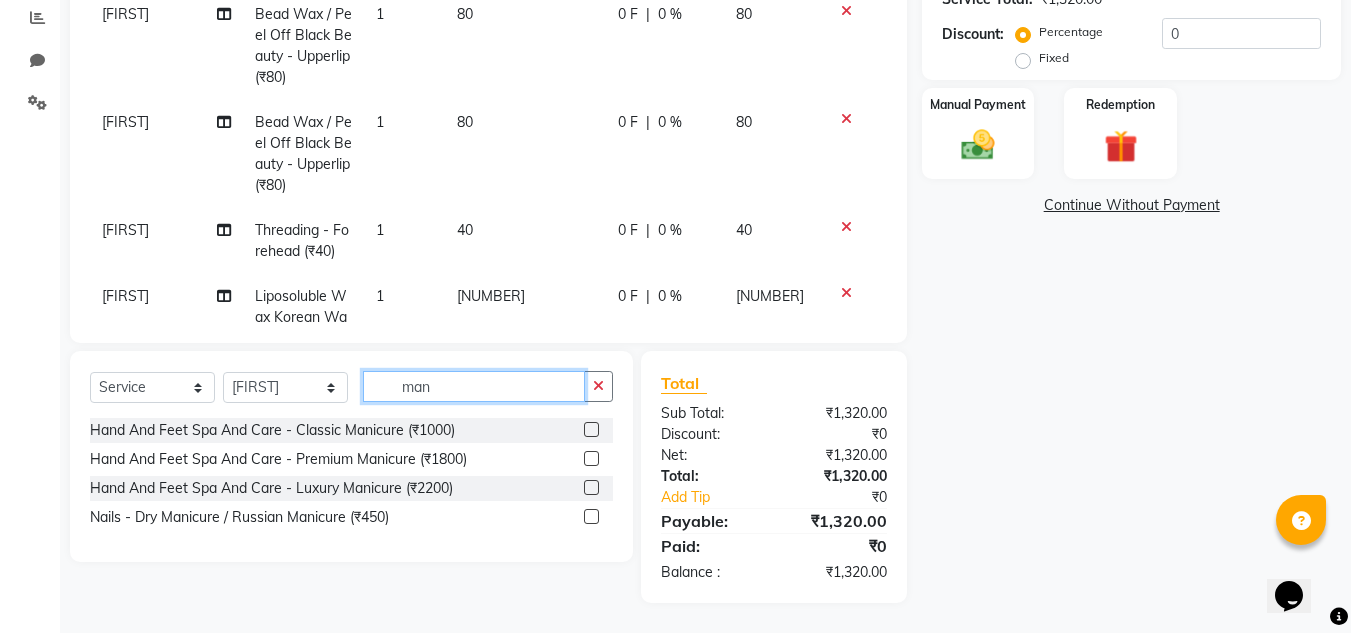 type on "man" 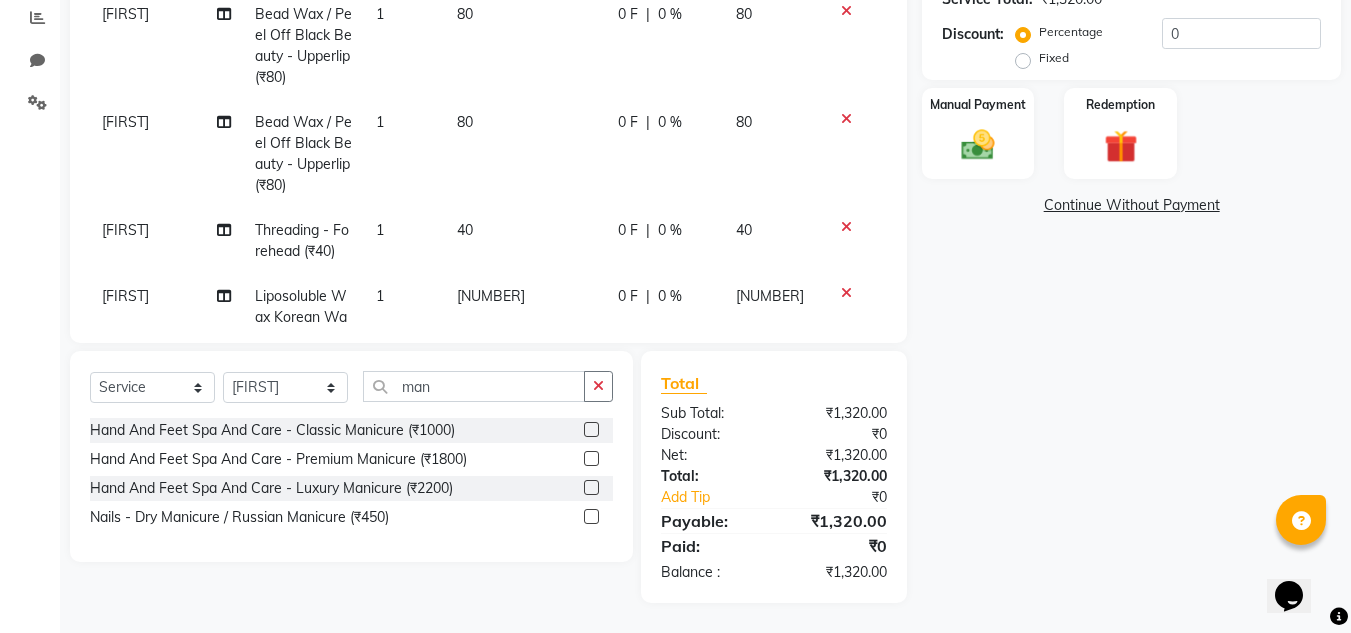 click 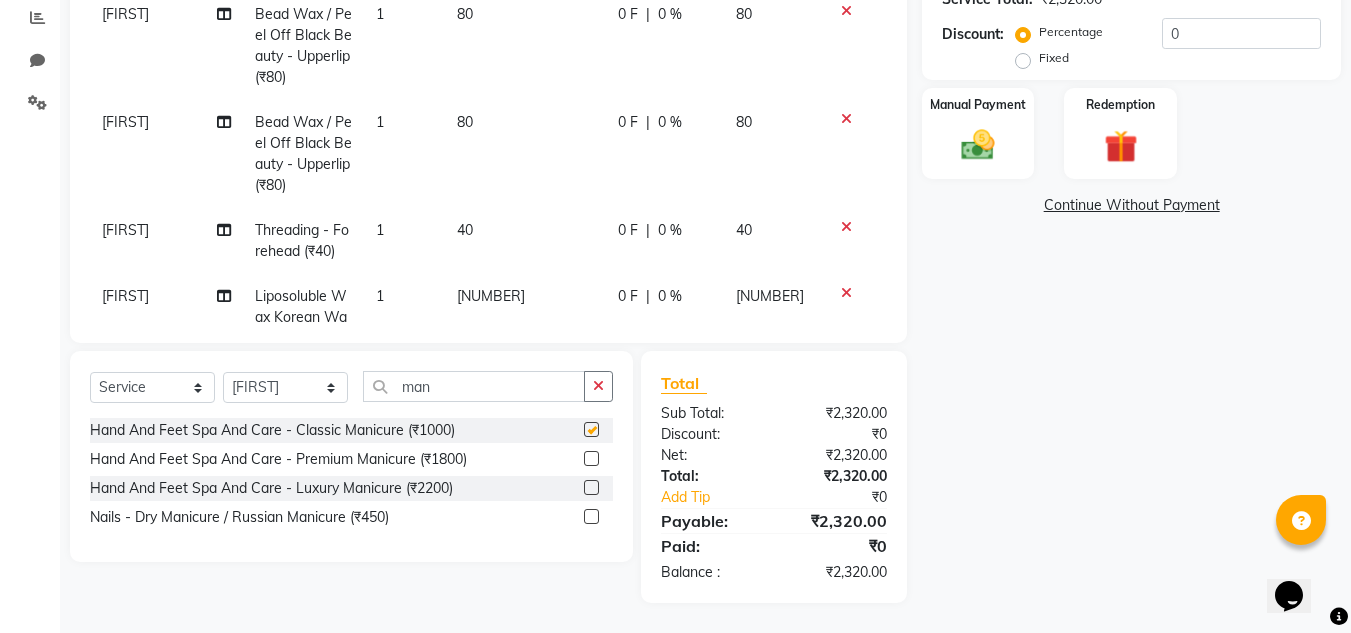 checkbox on "false" 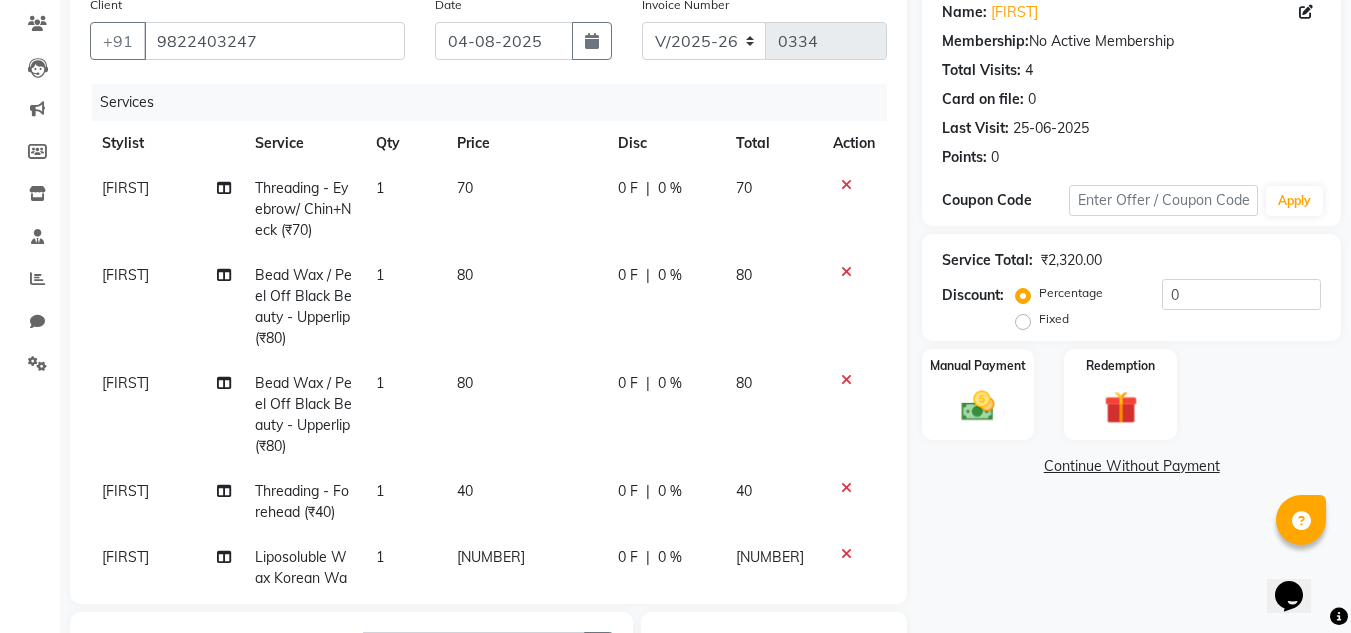 scroll, scrollTop: 125, scrollLeft: 0, axis: vertical 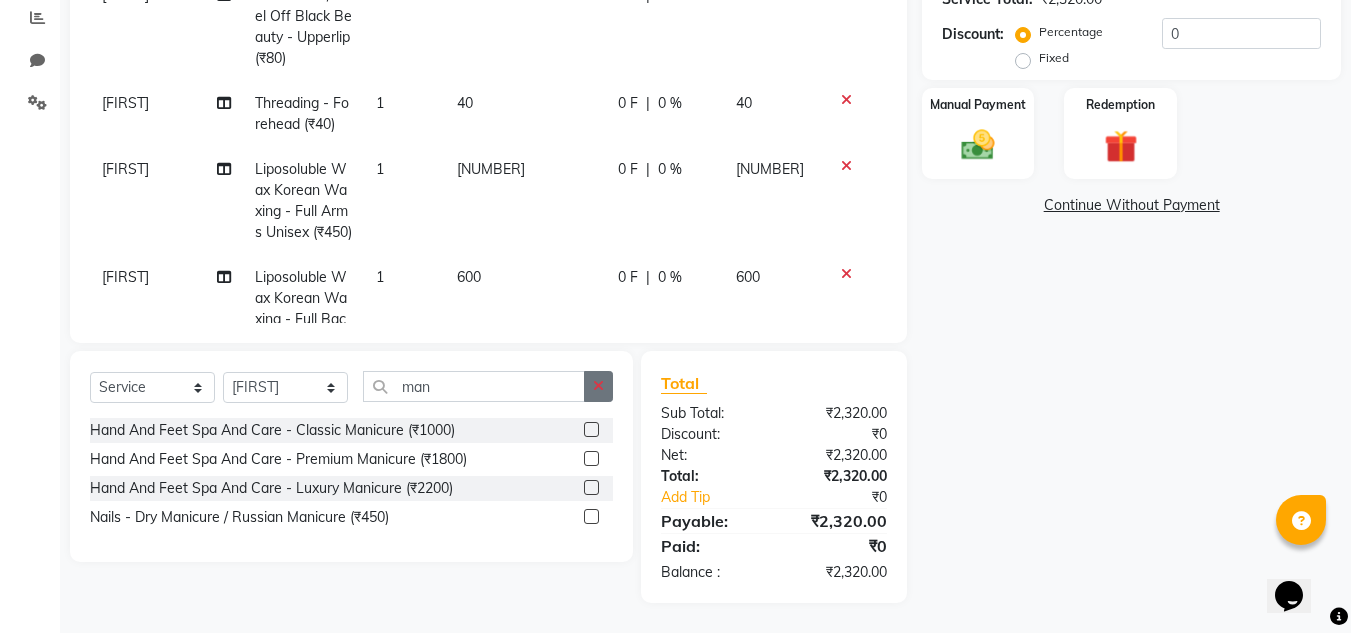 click 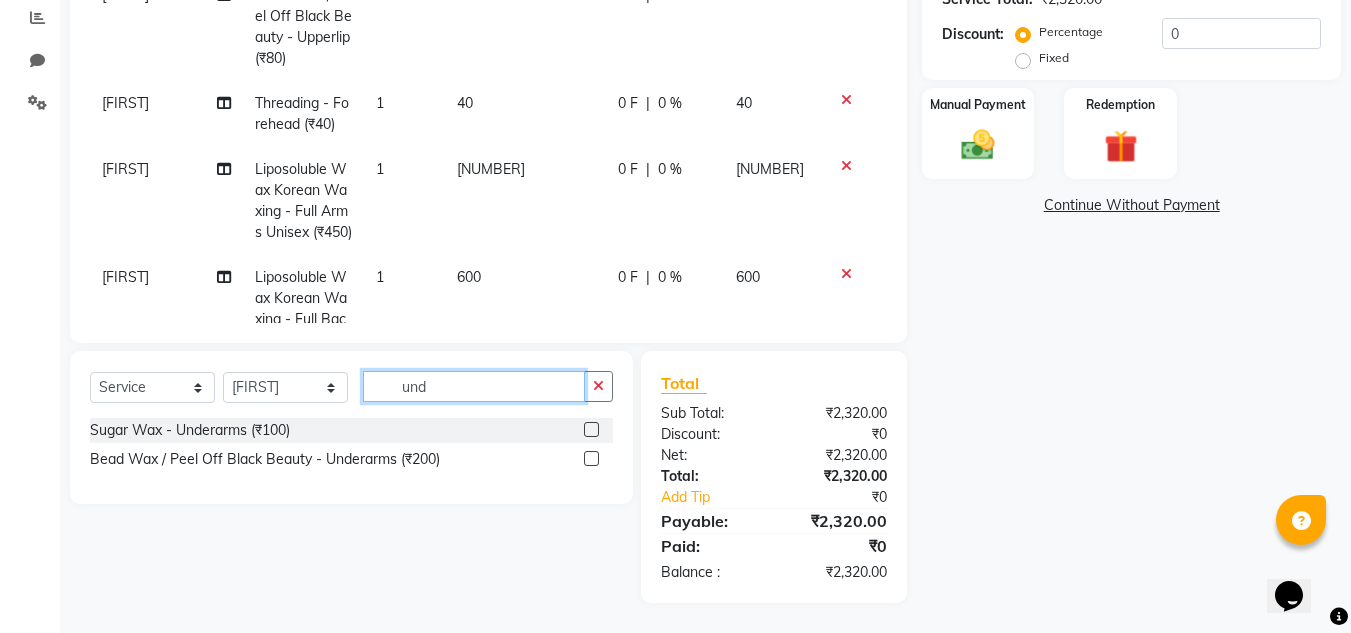 type on "und" 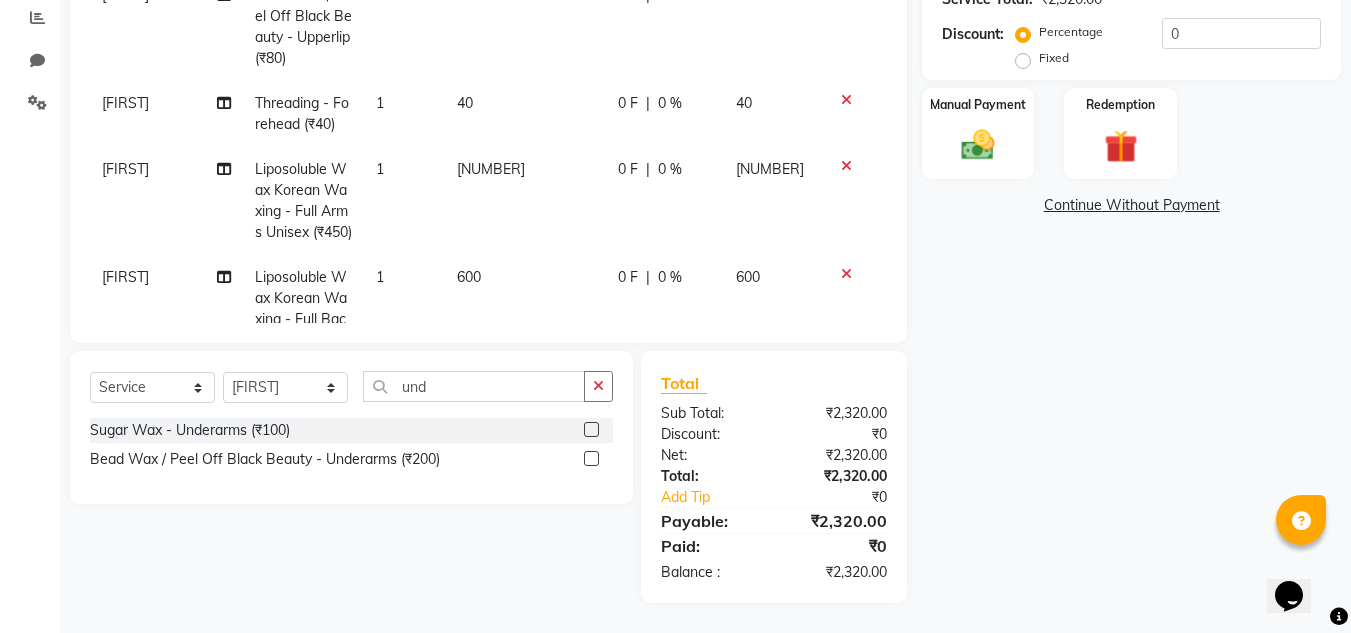 click 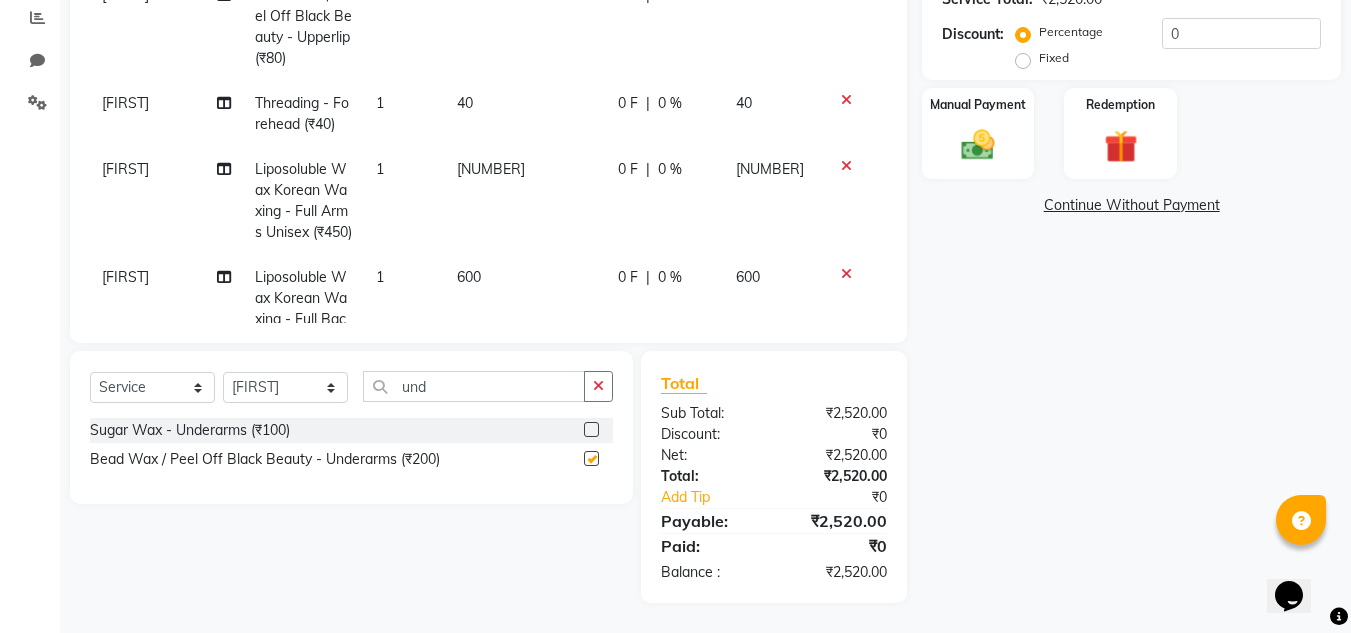 checkbox on "false" 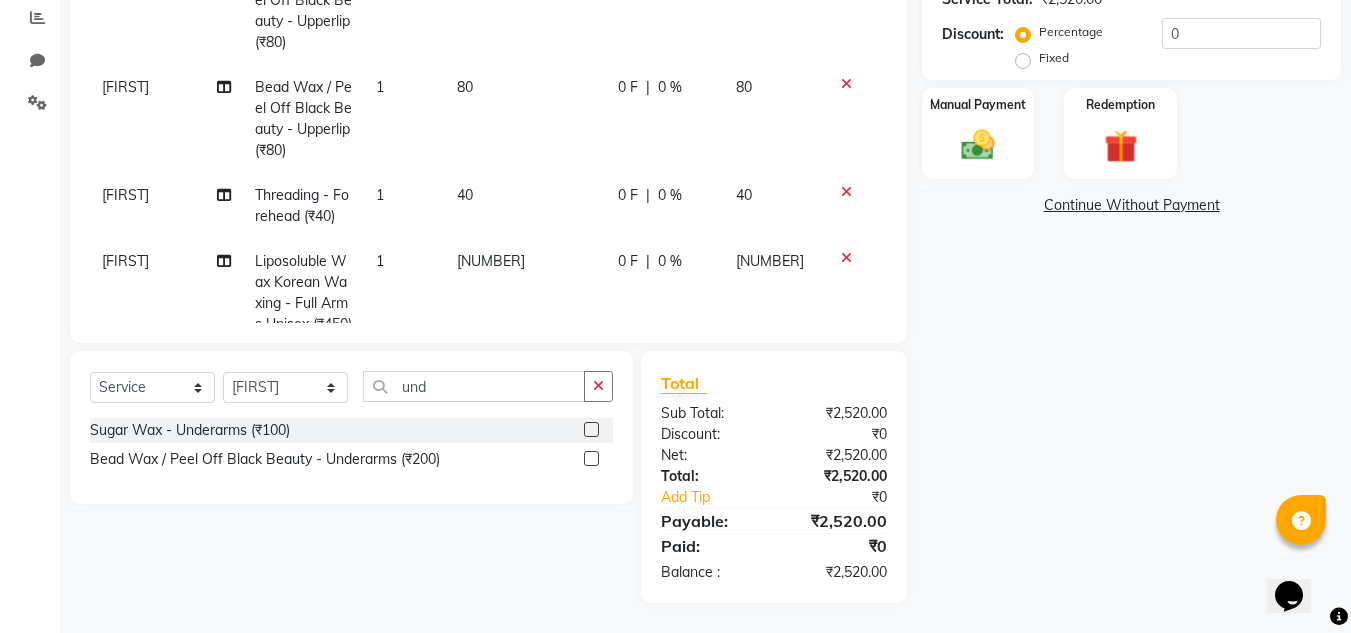 scroll, scrollTop: 0, scrollLeft: 0, axis: both 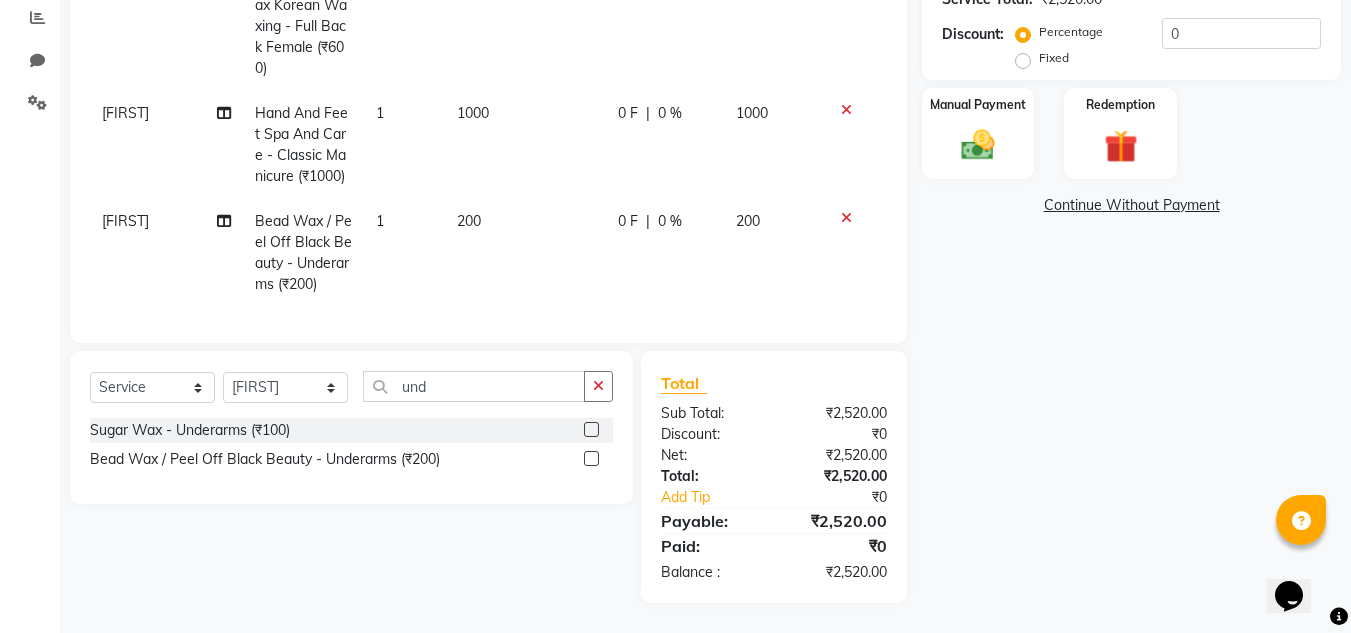 click on "1000" 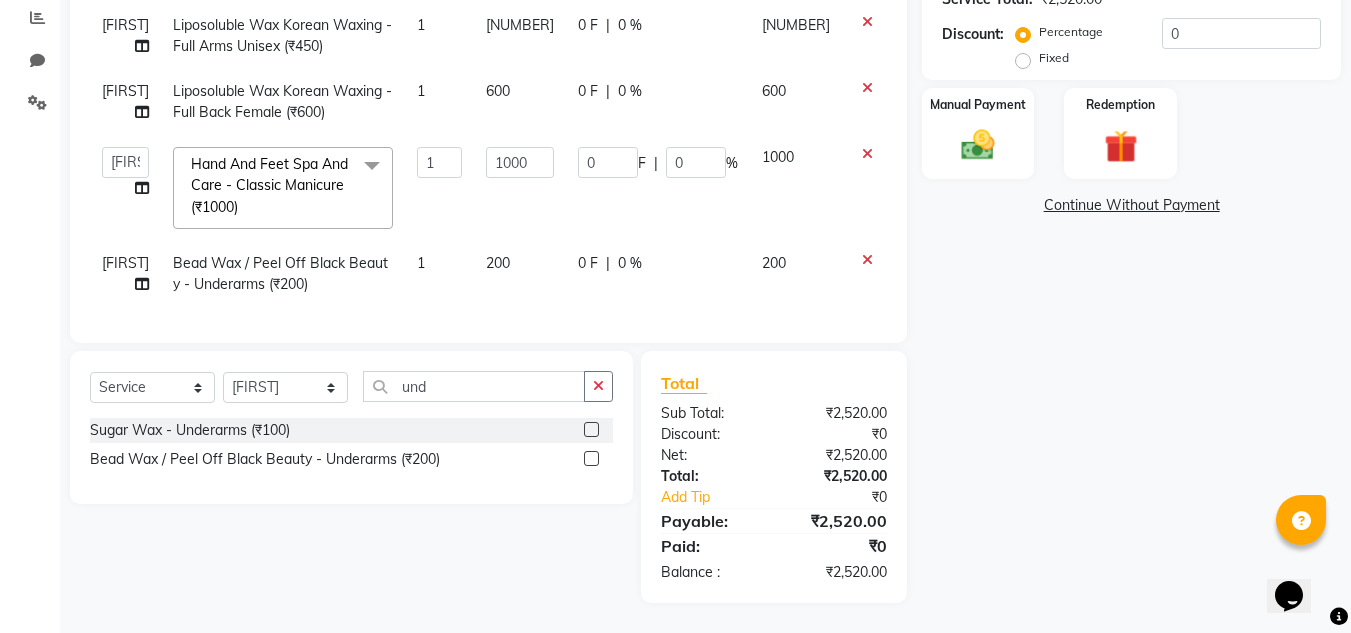 click 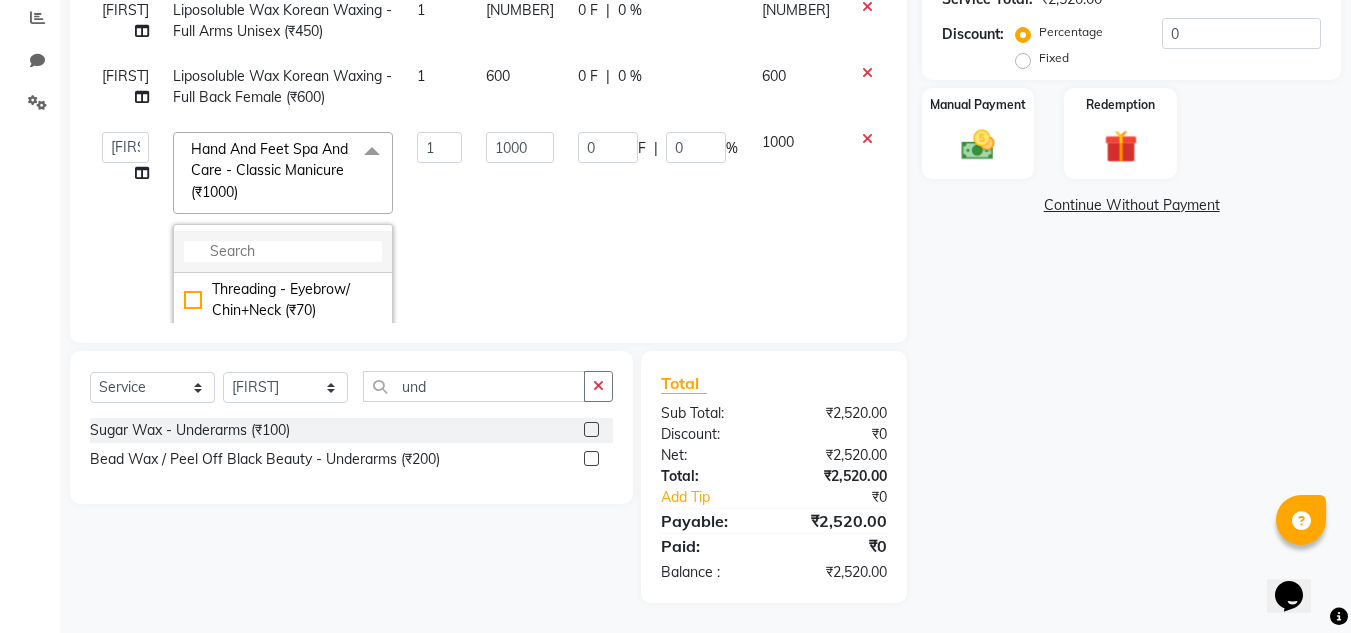 click 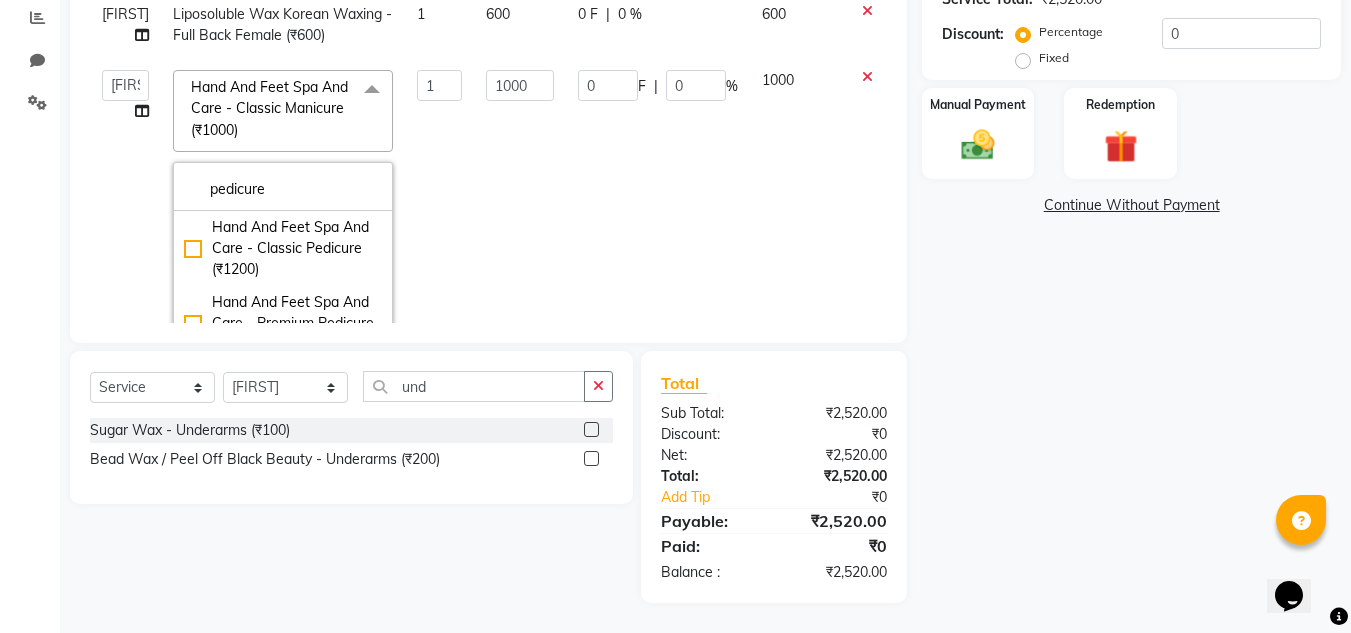 scroll, scrollTop: 438, scrollLeft: 0, axis: vertical 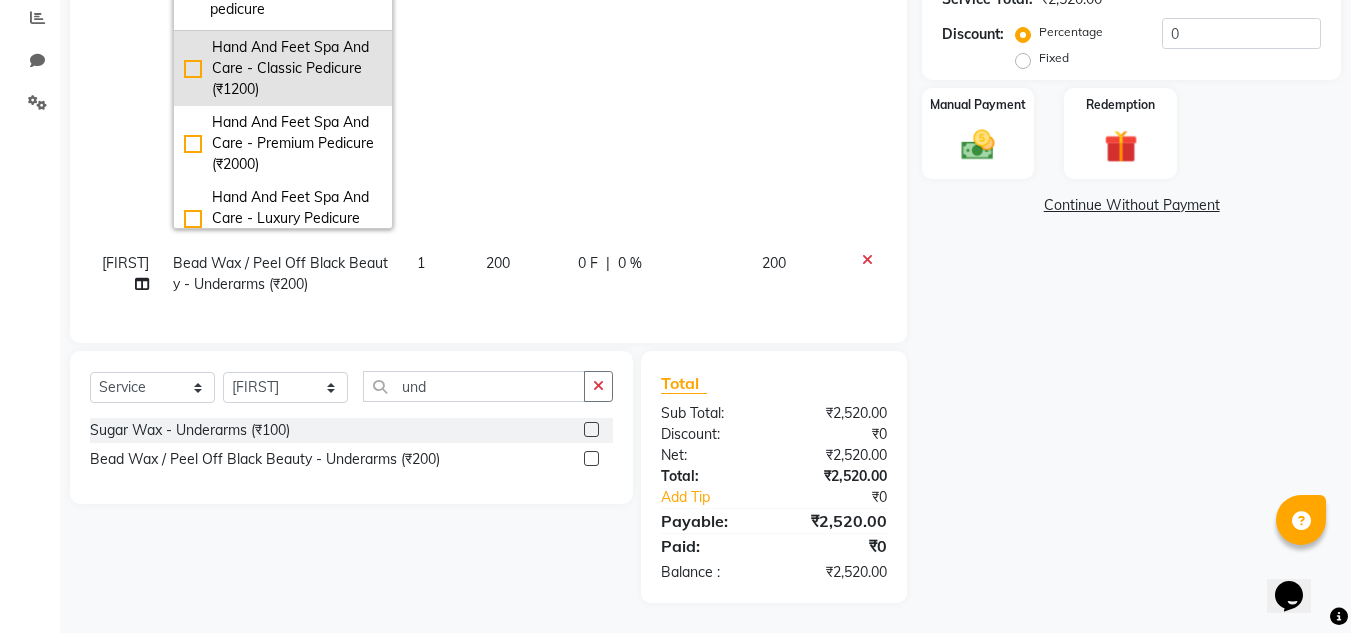 type on "pedicure" 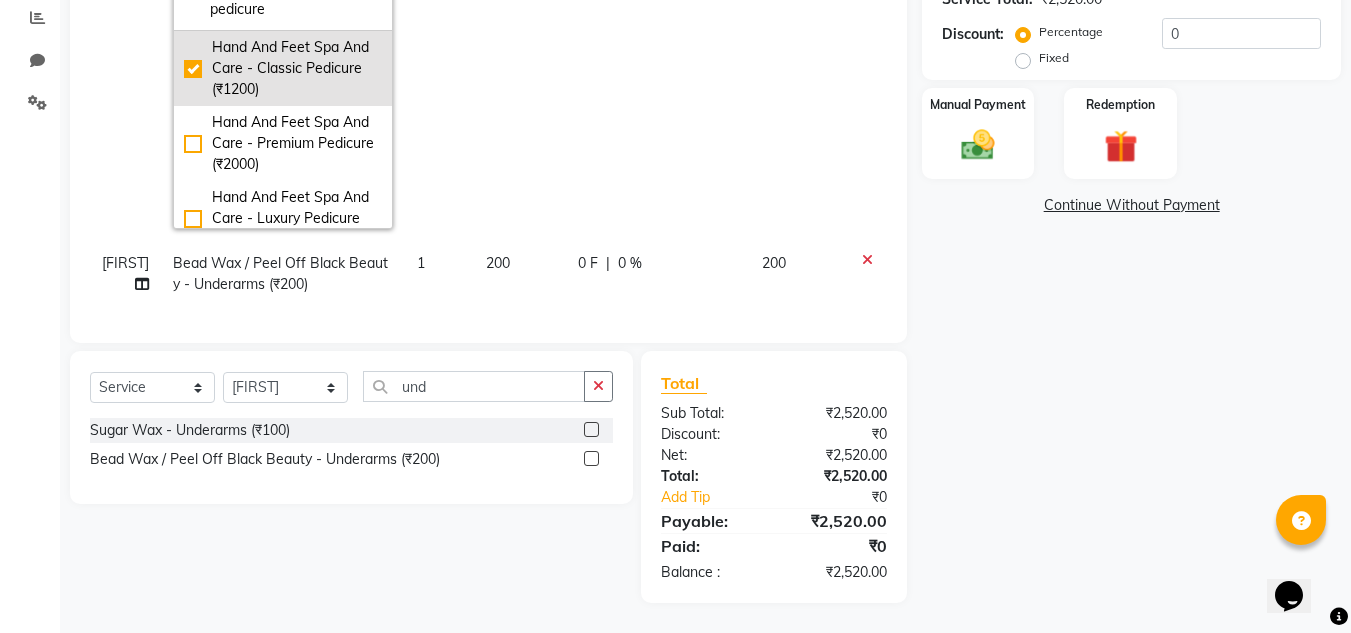checkbox on "true" 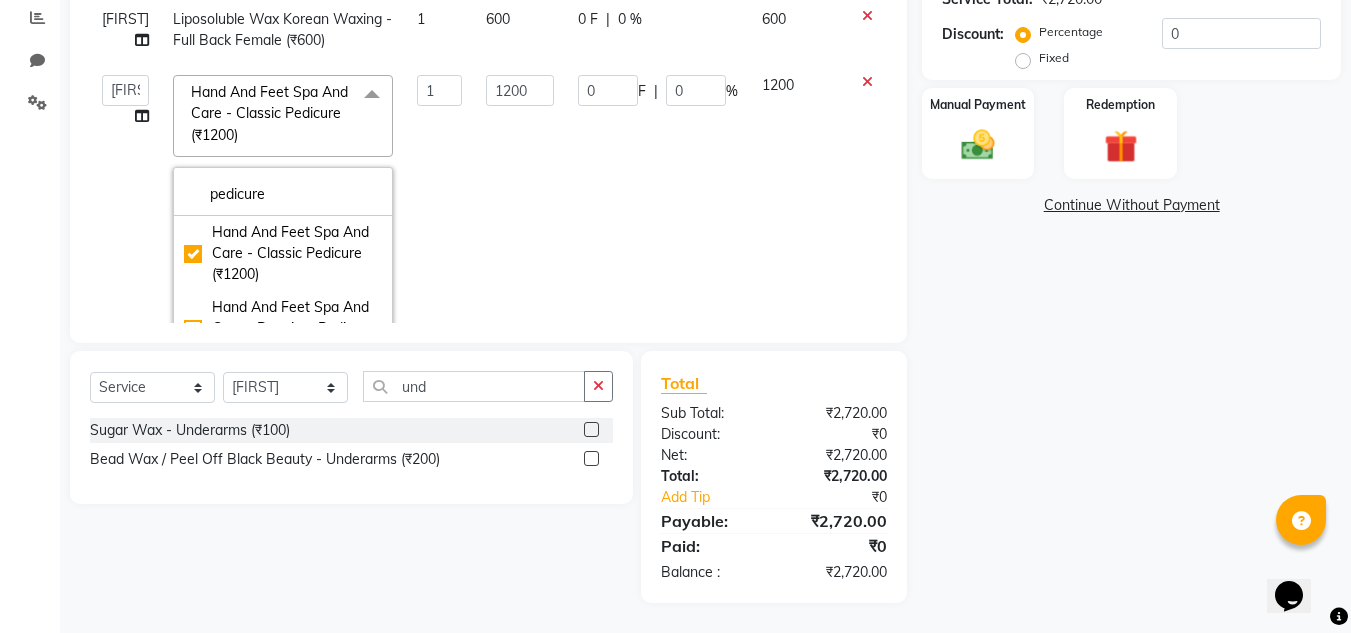 click on "Name: [FIRST]  Membership:  No Active Membership  Total Visits:  4 Card on file:  0 Last Visit:   25-06-2025 Points:   0  Coupon Code Apply Service Total:  ₹2,720.00  Discount:  Percentage   Fixed  0 Manual Payment Redemption  Continue Without Payment" 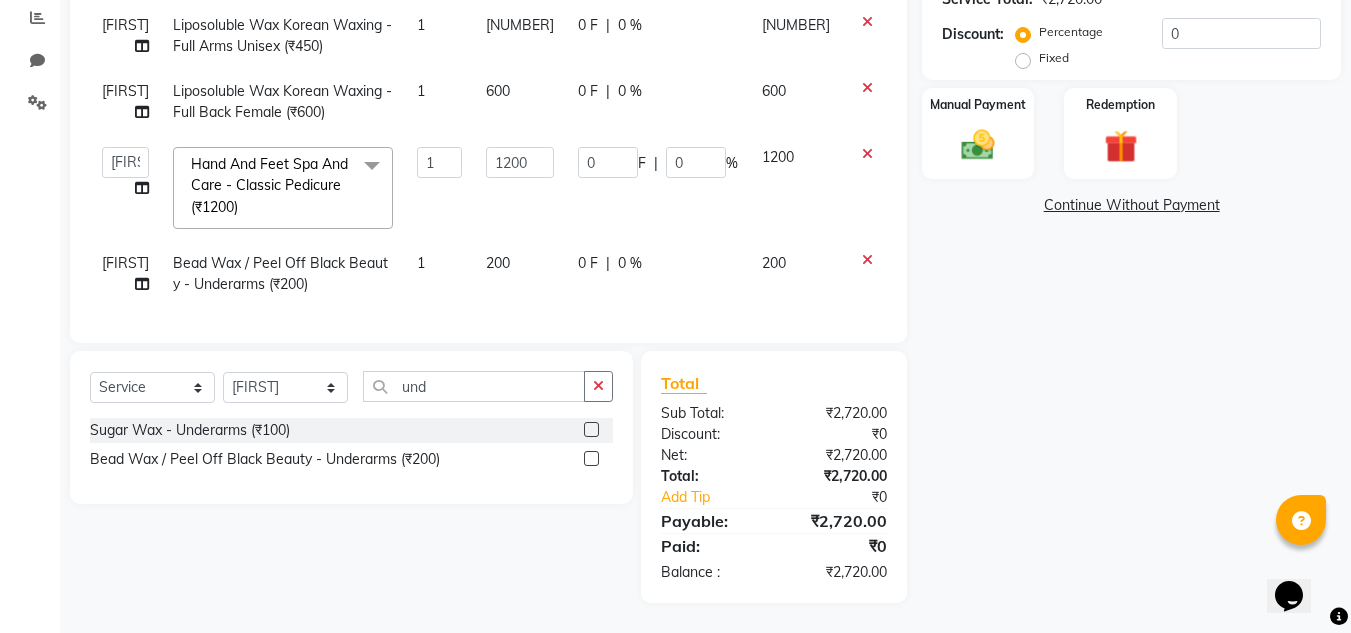 scroll, scrollTop: 181, scrollLeft: 0, axis: vertical 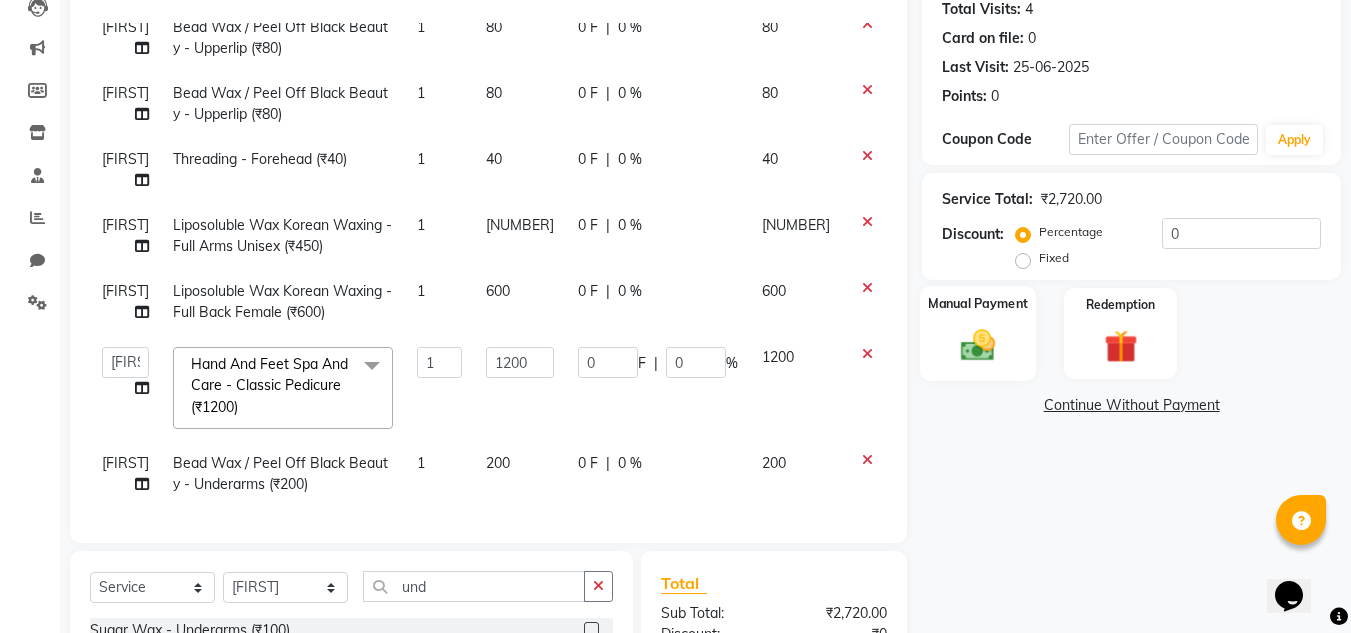 click 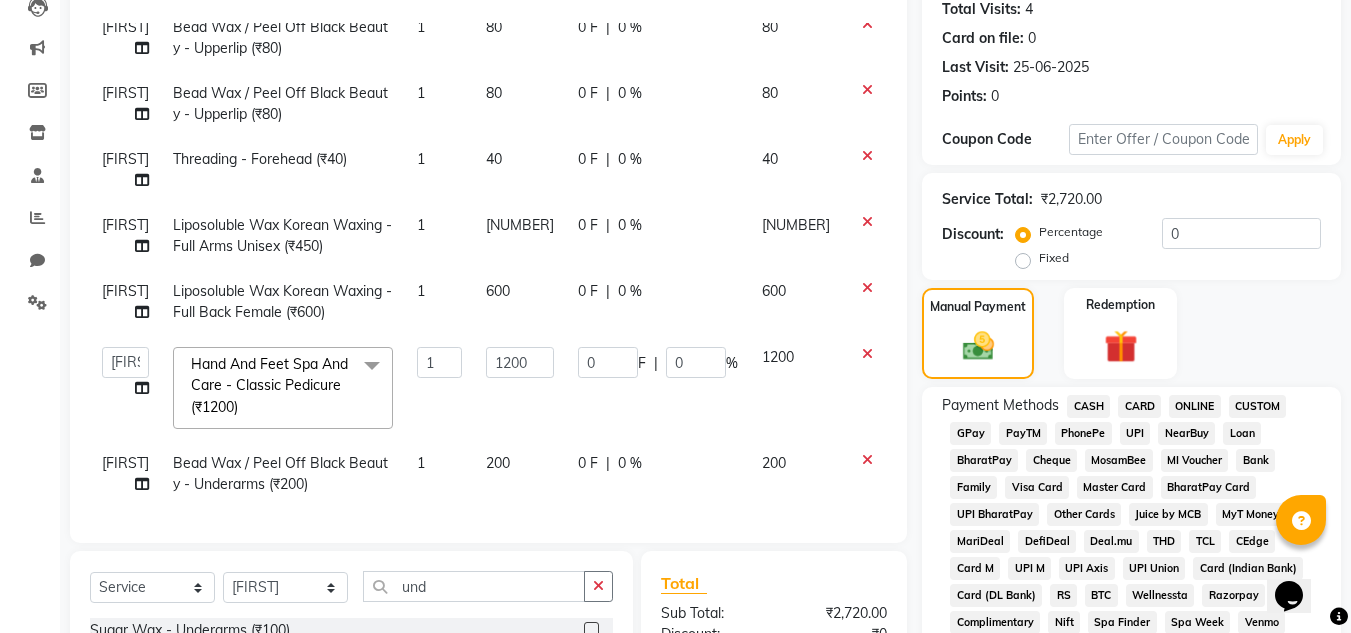 scroll, scrollTop: 425, scrollLeft: 0, axis: vertical 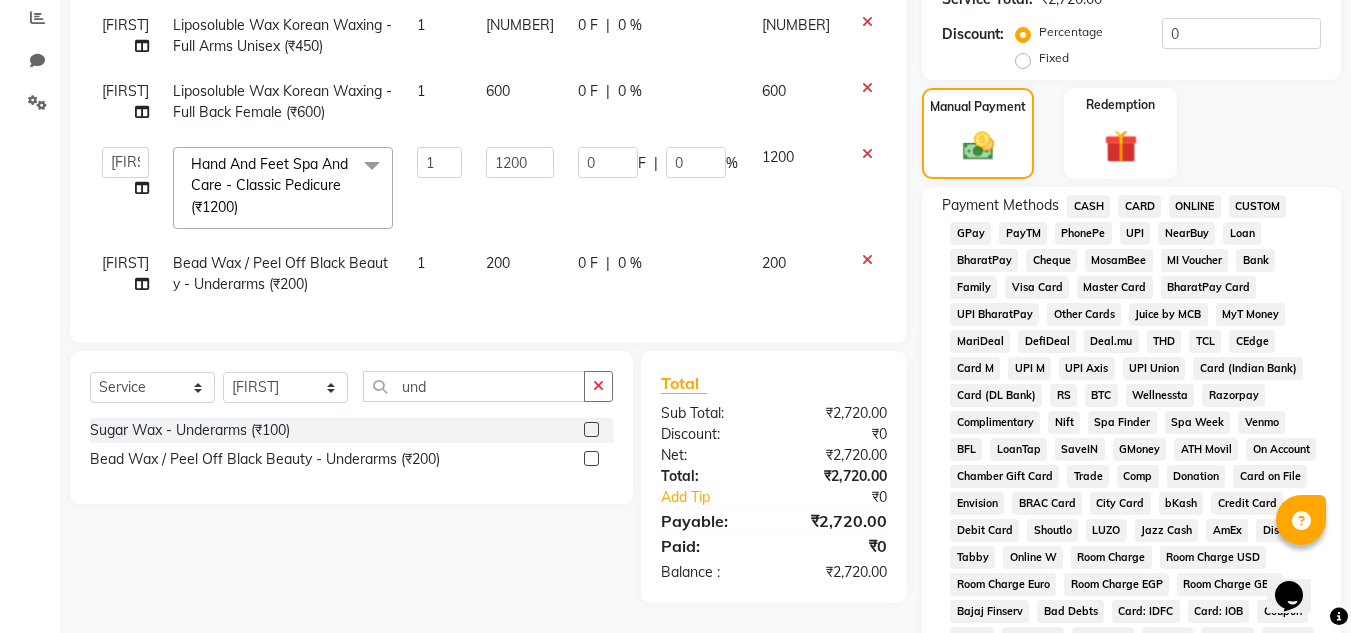 click on "CARD" 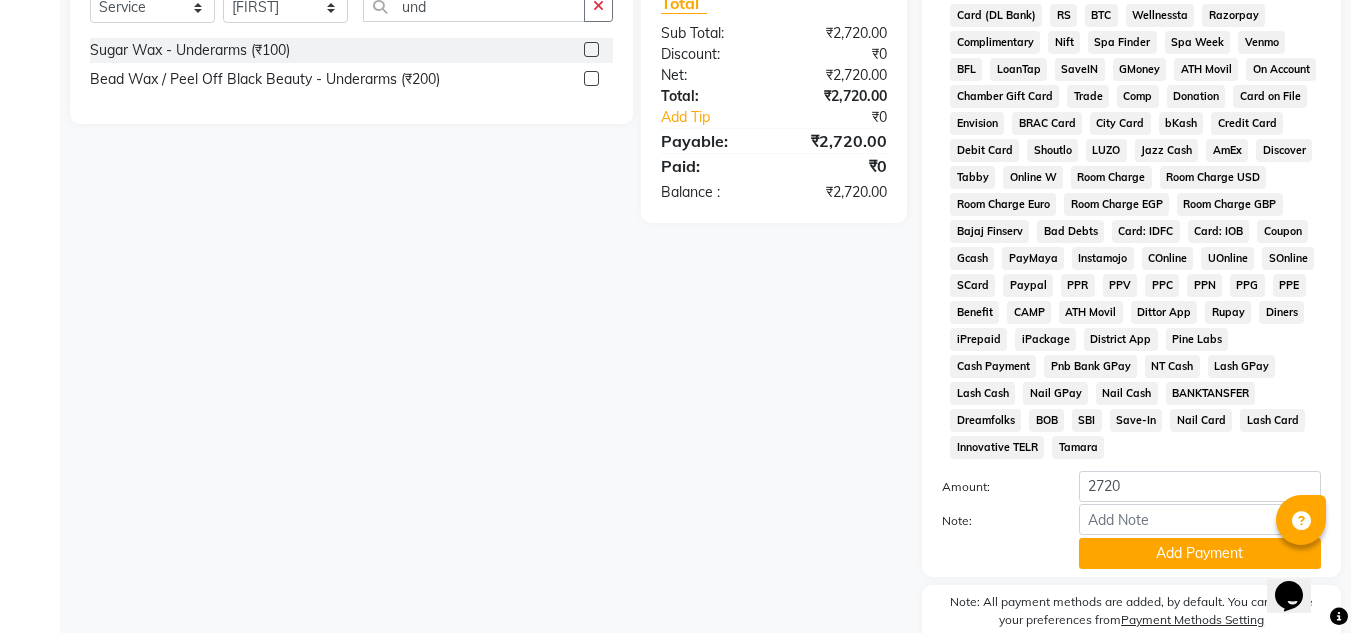 scroll, scrollTop: 896, scrollLeft: 0, axis: vertical 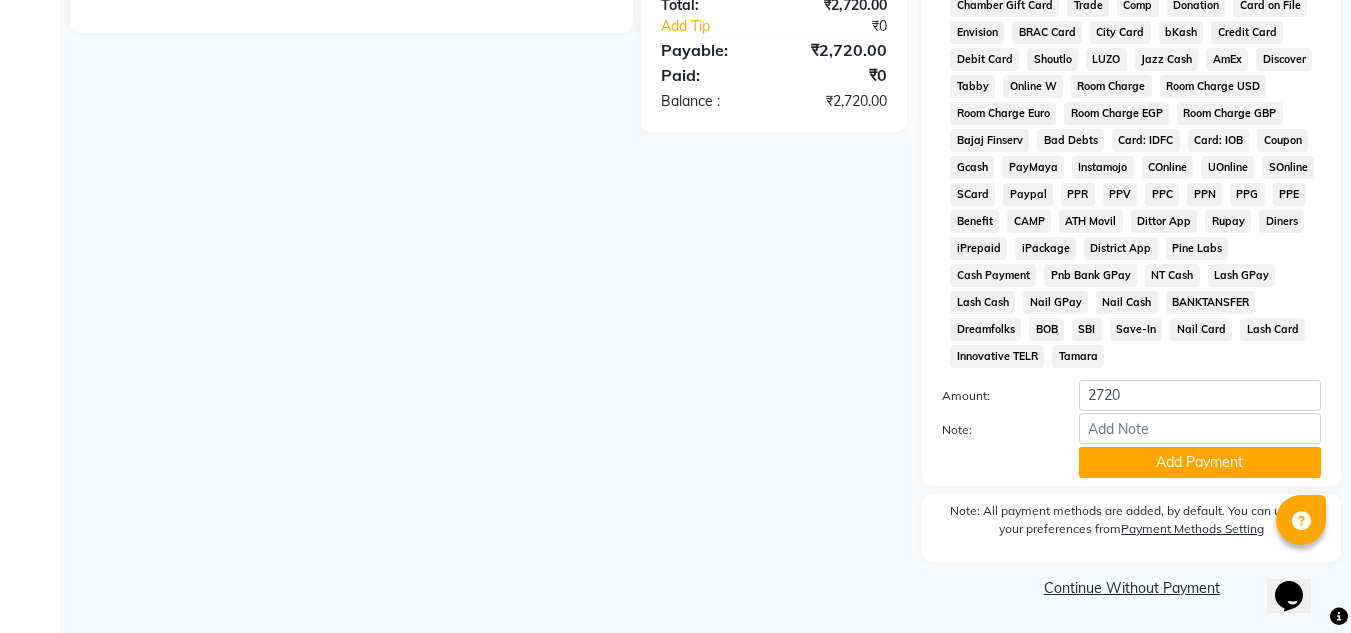 click on "Add Payment" 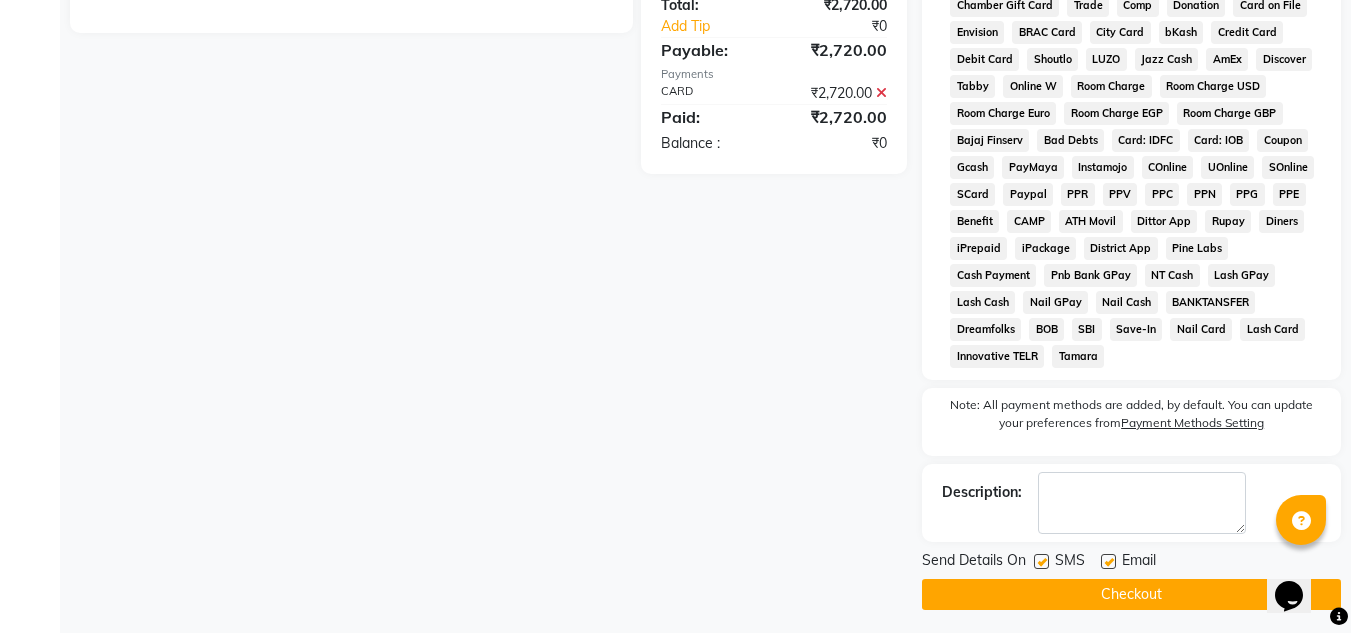 click on "Checkout" 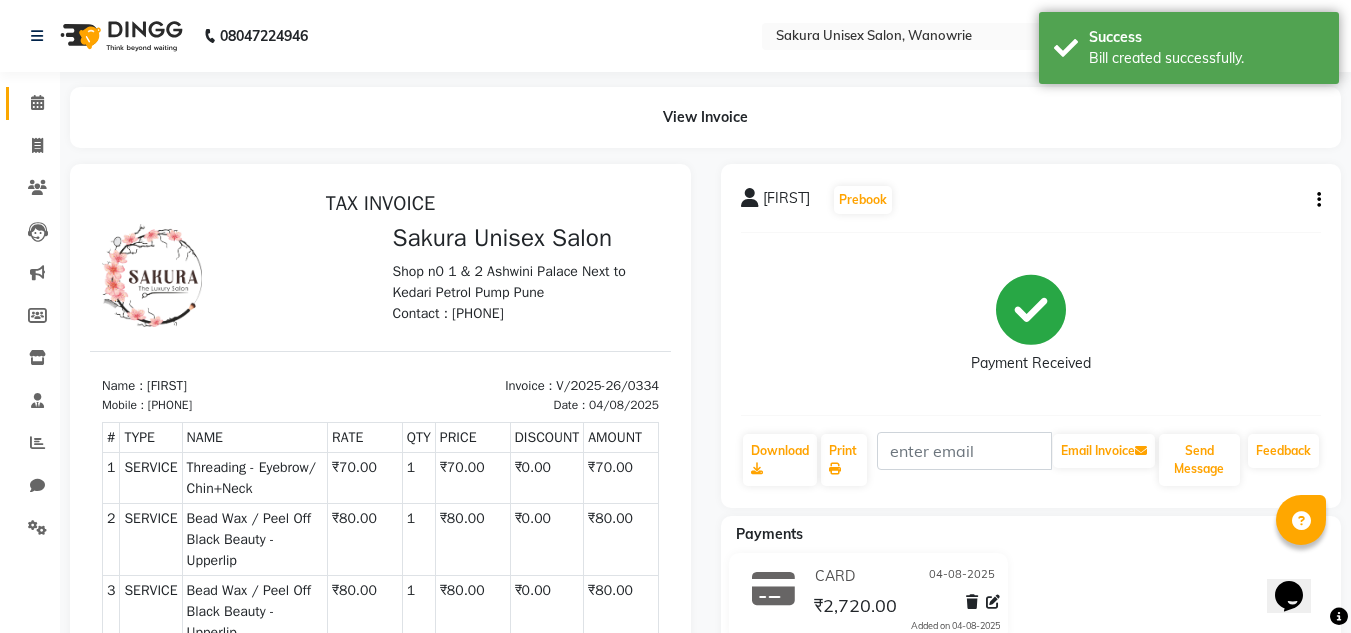 scroll, scrollTop: 0, scrollLeft: 0, axis: both 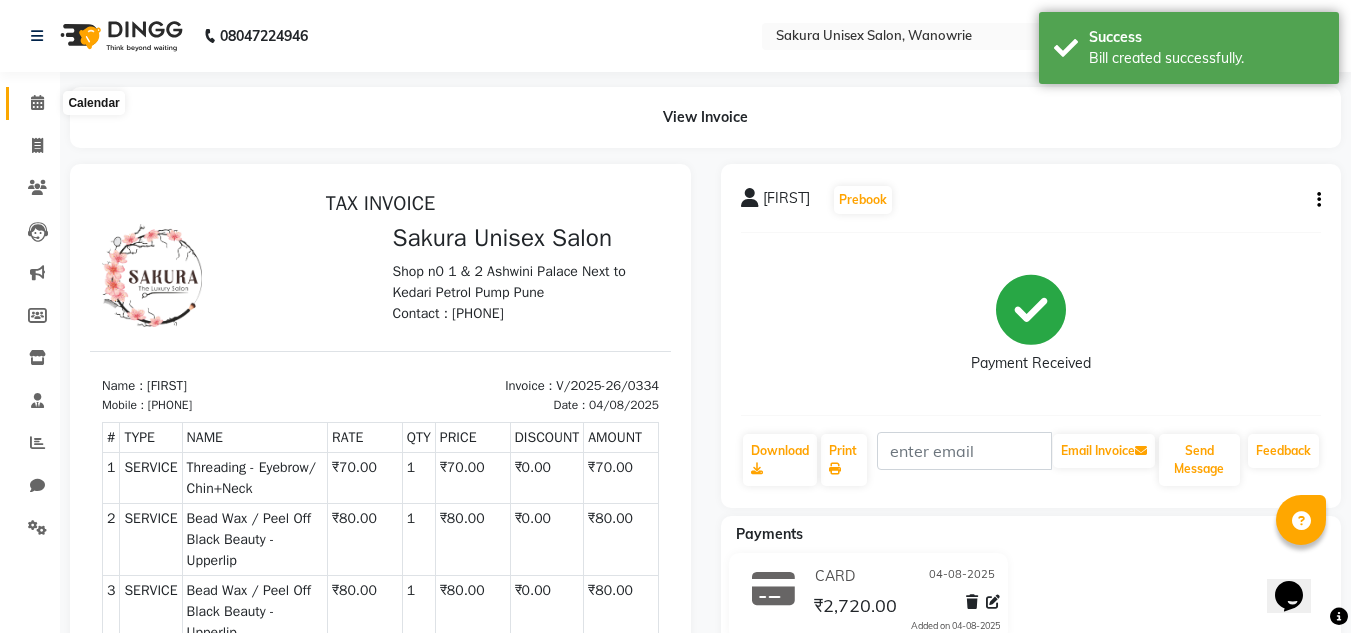 click 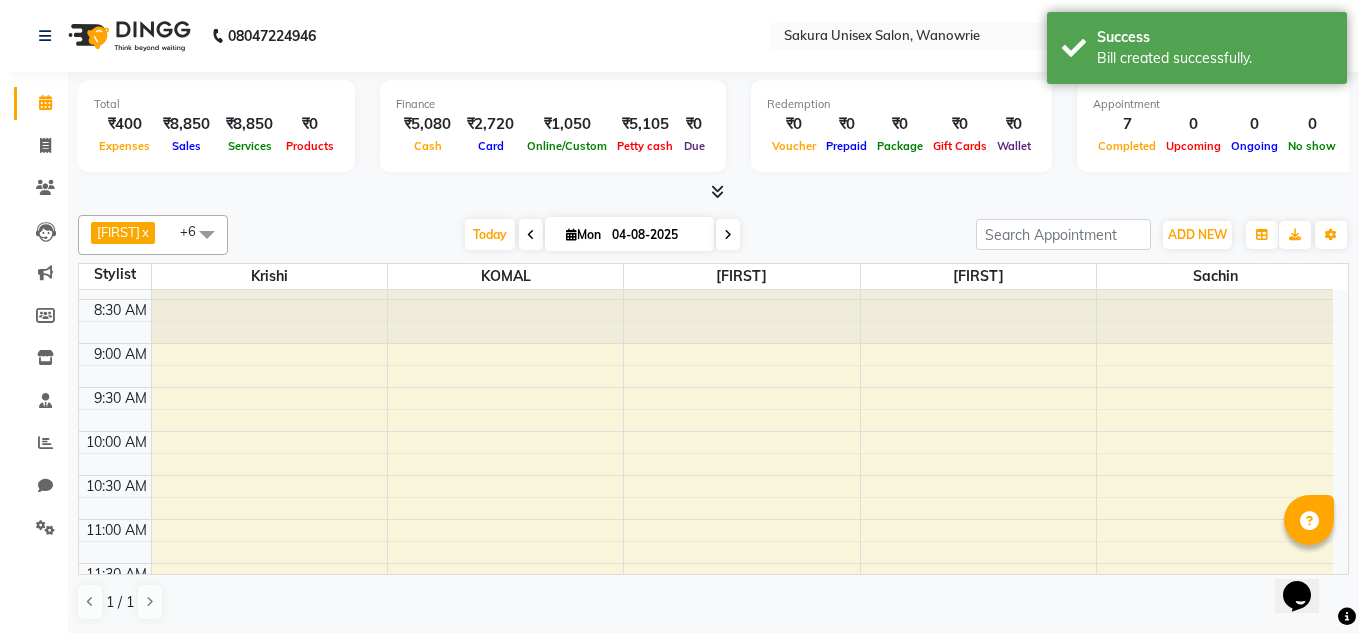 scroll, scrollTop: 0, scrollLeft: 0, axis: both 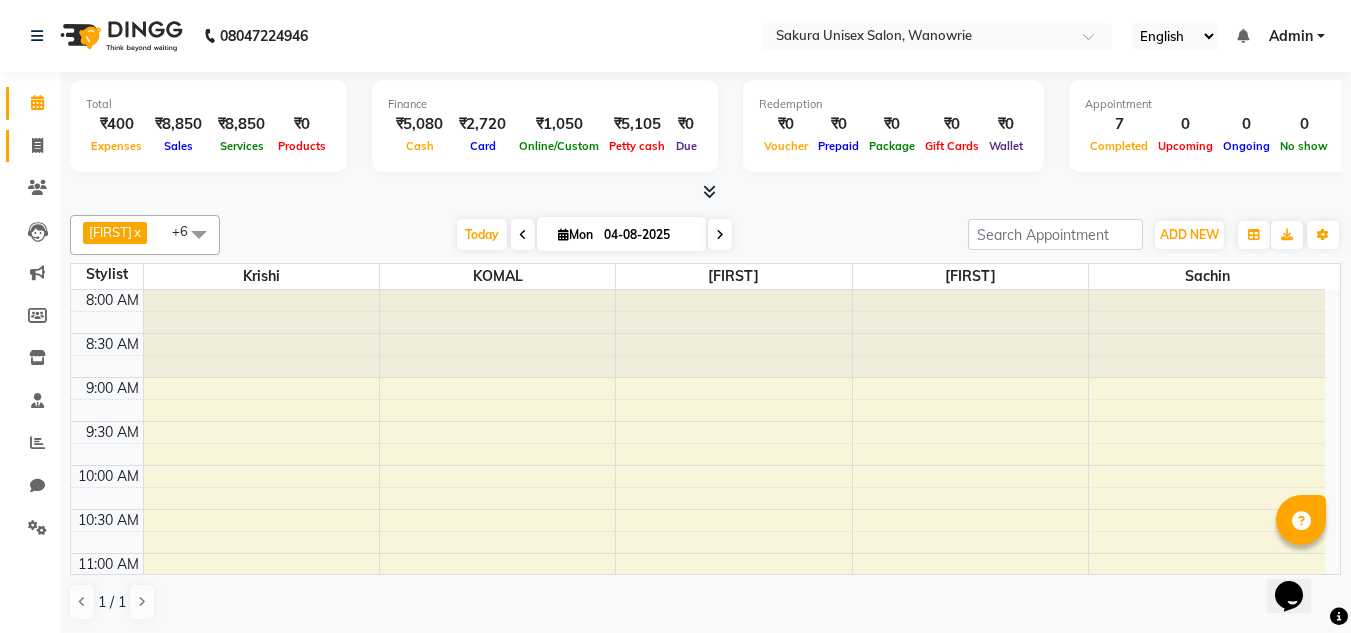 click on "Invoice" 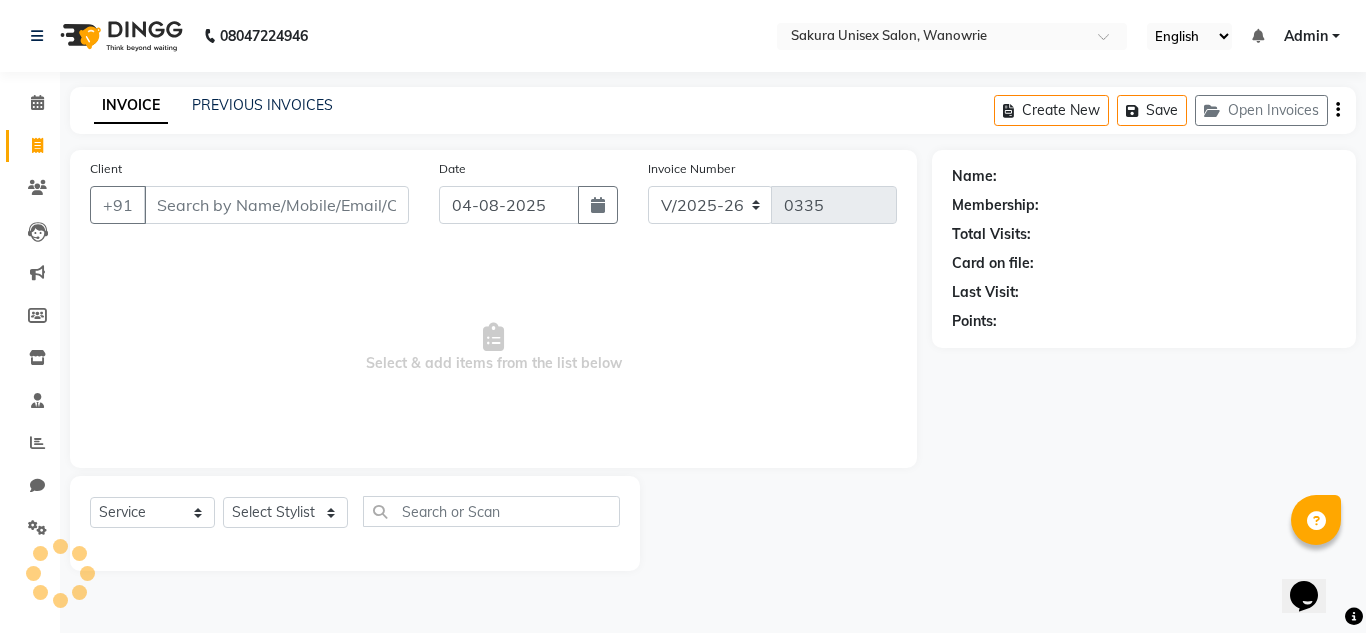 click on "Client" at bounding box center [276, 205] 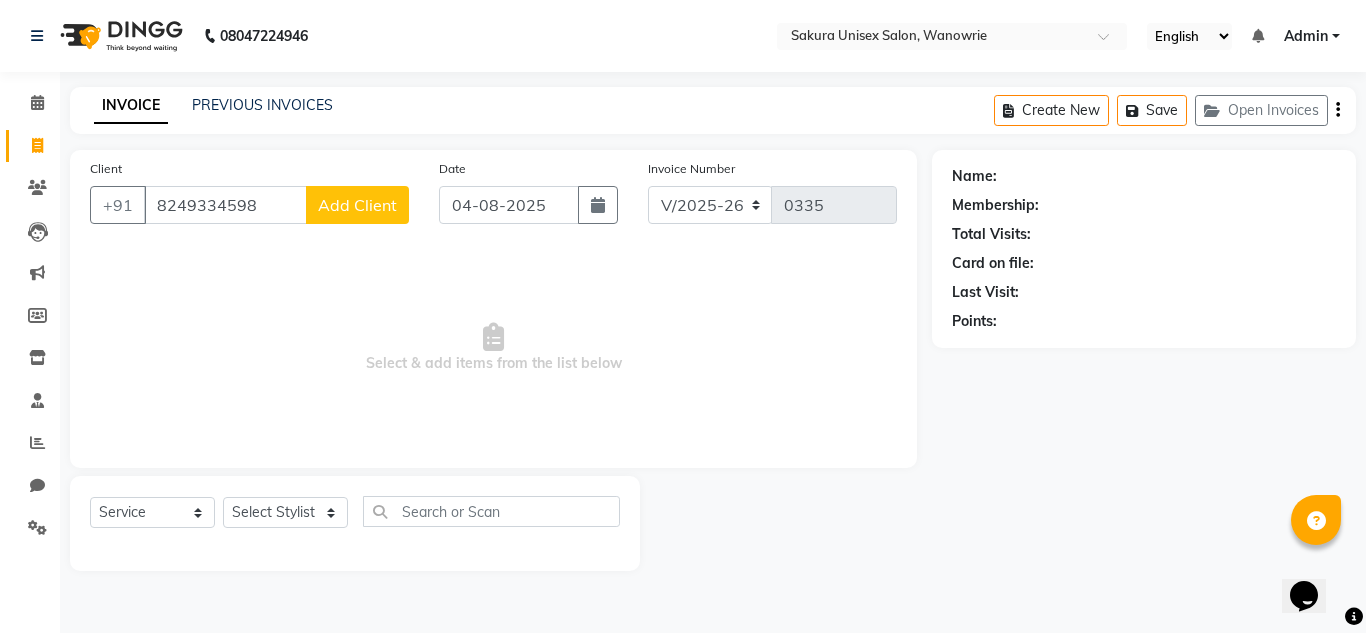 type on "8249334598" 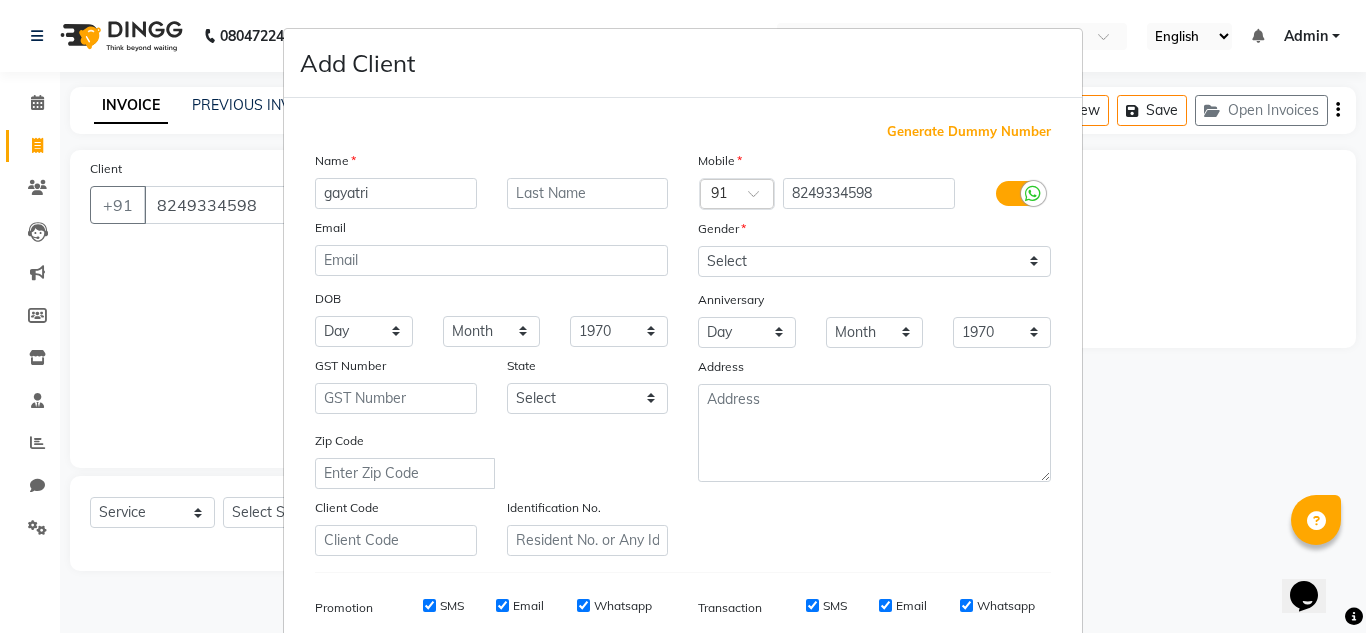 type on "gayatri" 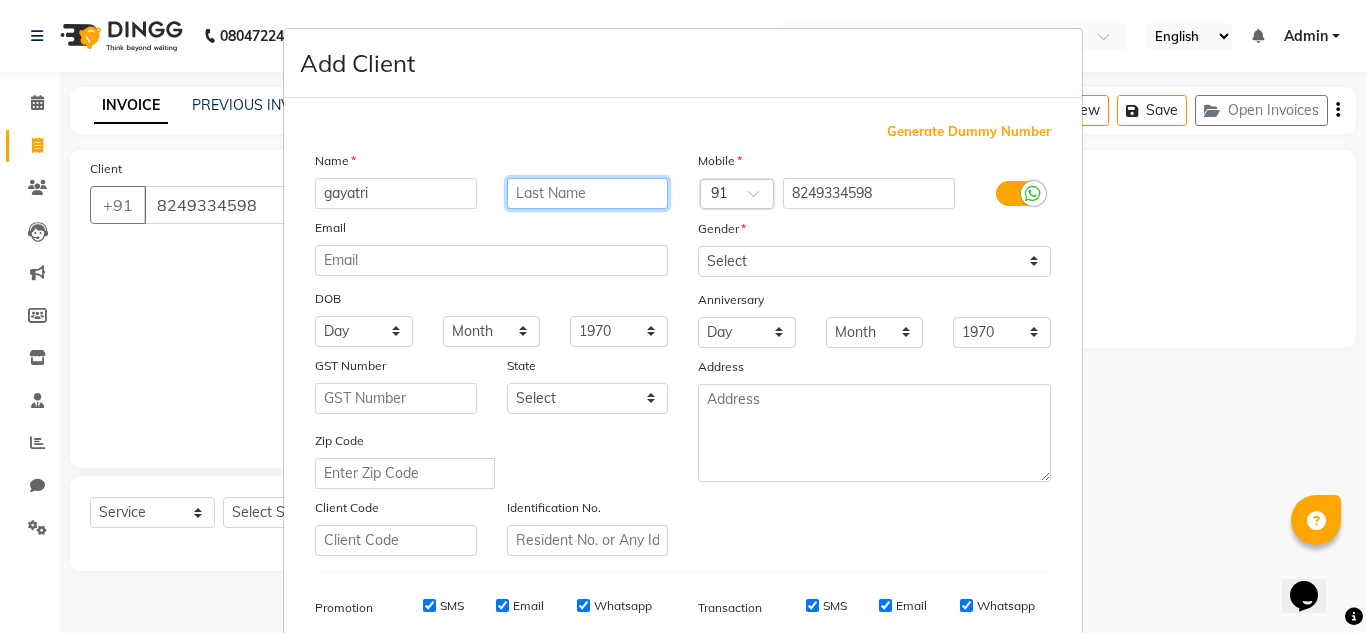 click at bounding box center (588, 193) 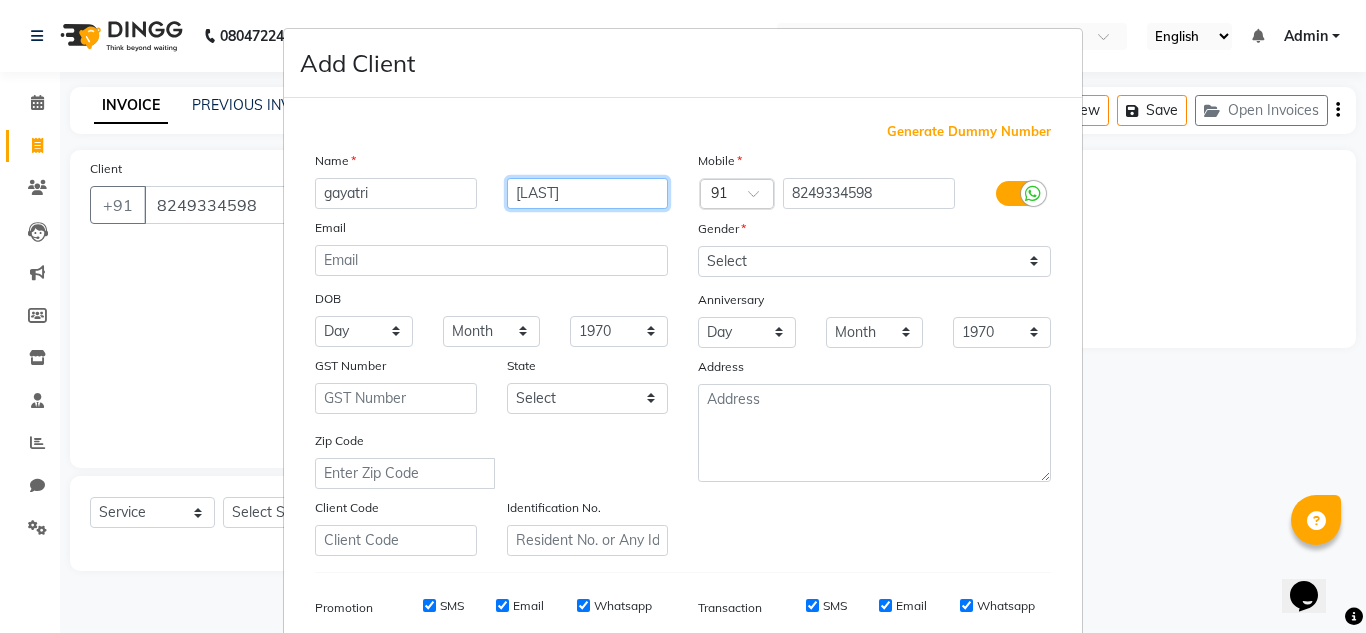 type on "[LAST]" 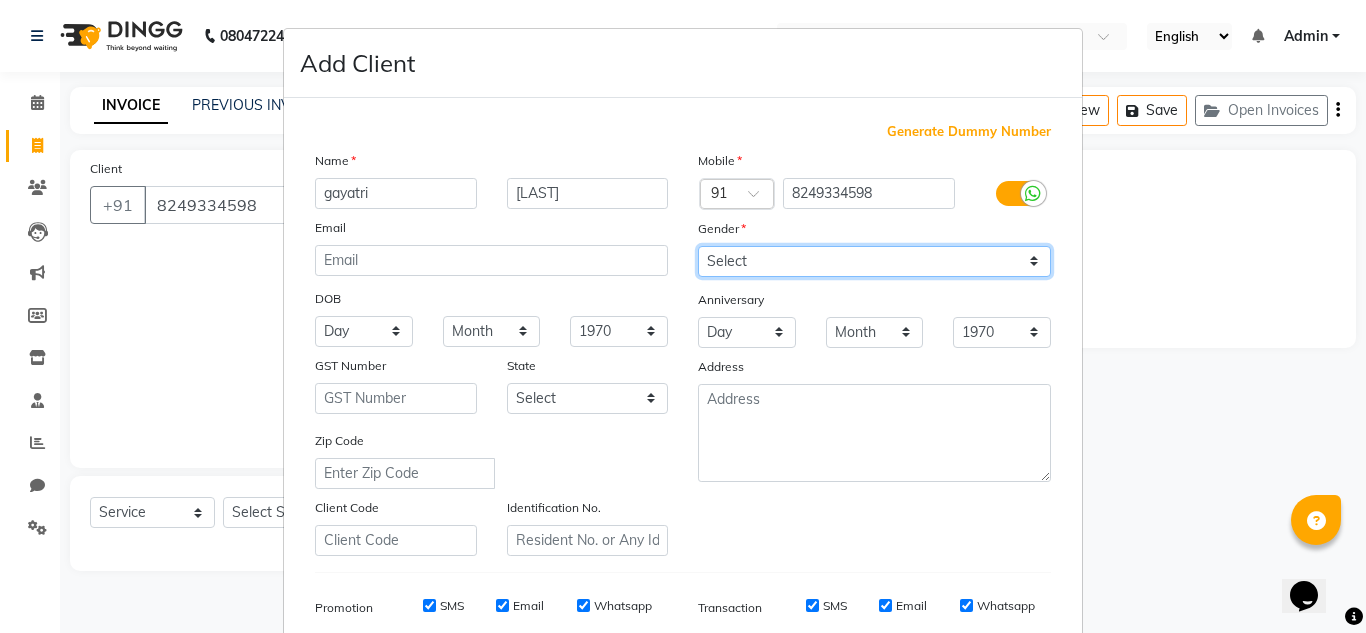 click on "Select Male Female Other Prefer Not To Say" at bounding box center (874, 261) 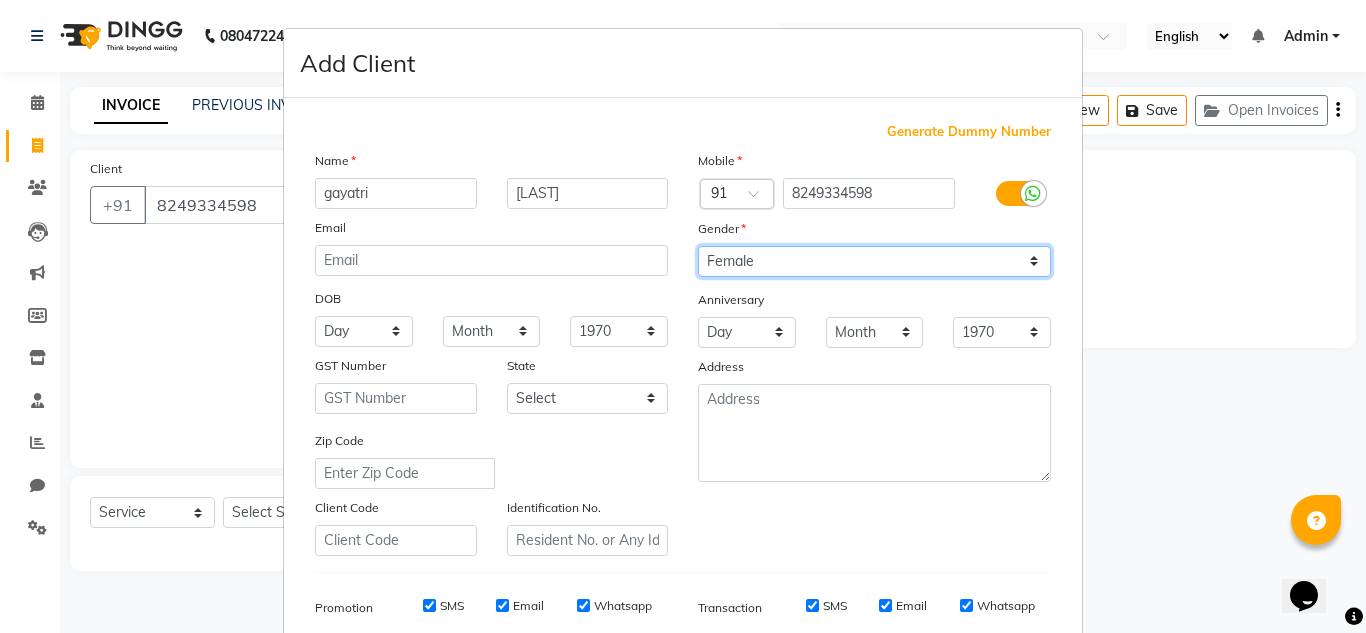 click on "Select Male Female Other Prefer Not To Say" at bounding box center [874, 261] 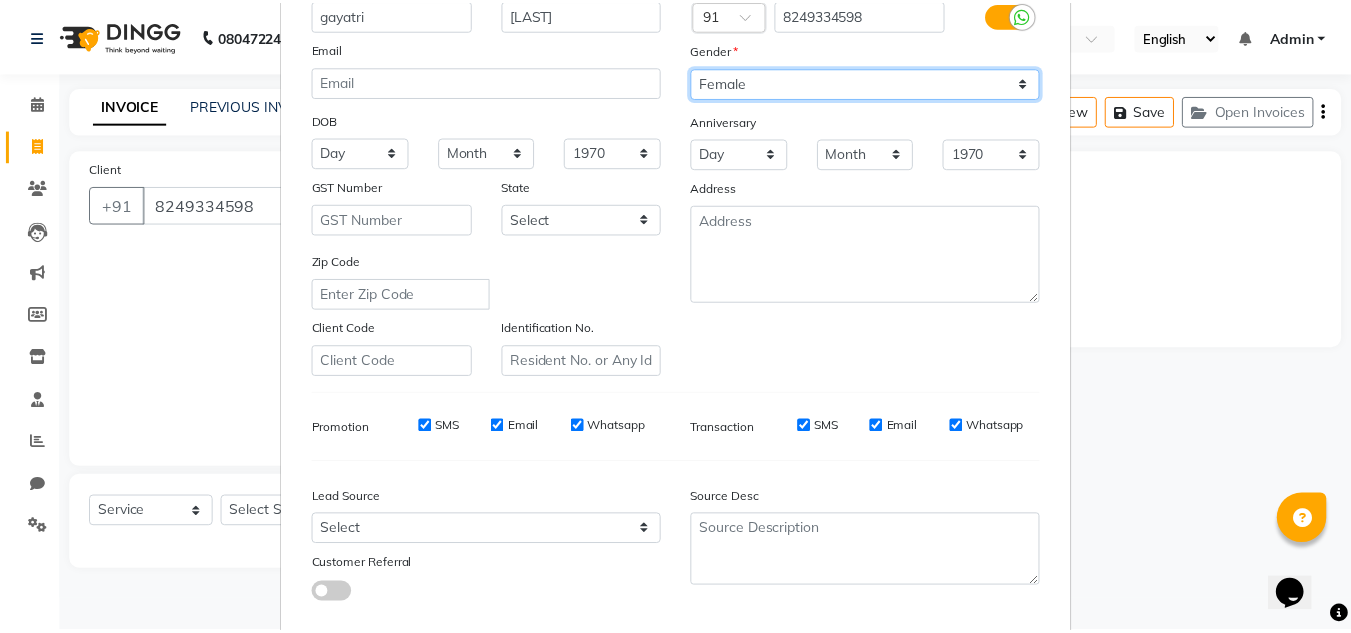 scroll, scrollTop: 290, scrollLeft: 0, axis: vertical 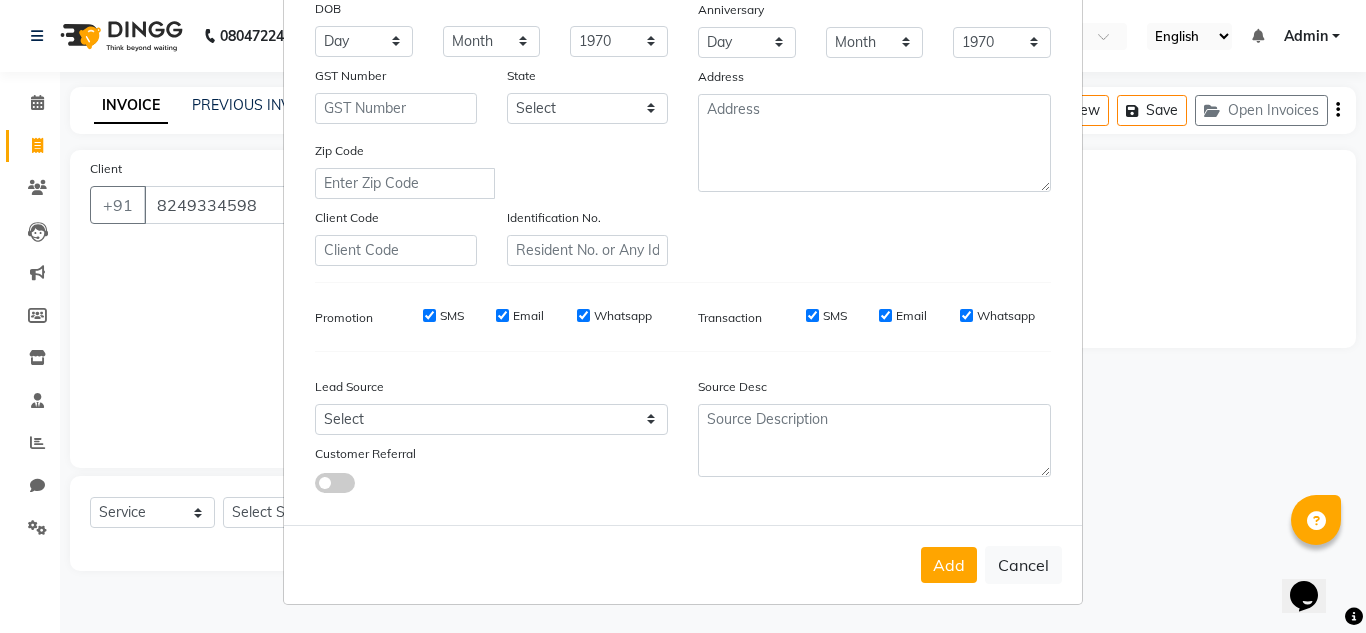 drag, startPoint x: 928, startPoint y: 573, endPoint x: 884, endPoint y: 571, distance: 44.04543 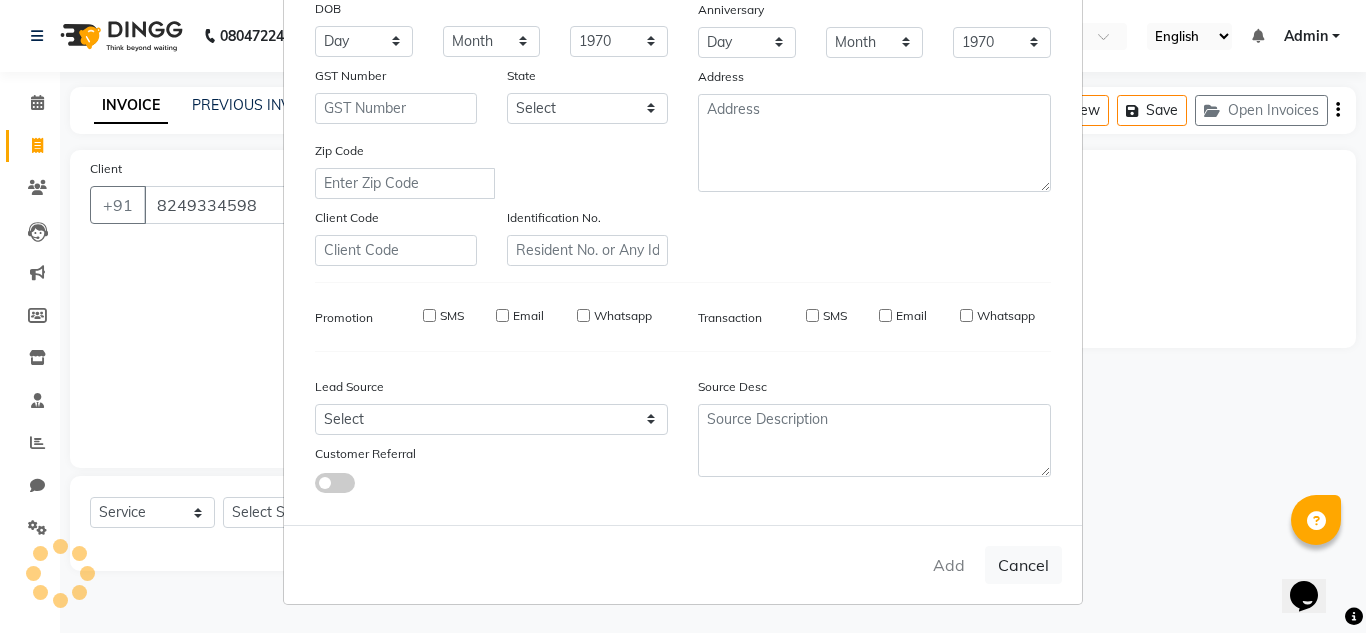 type 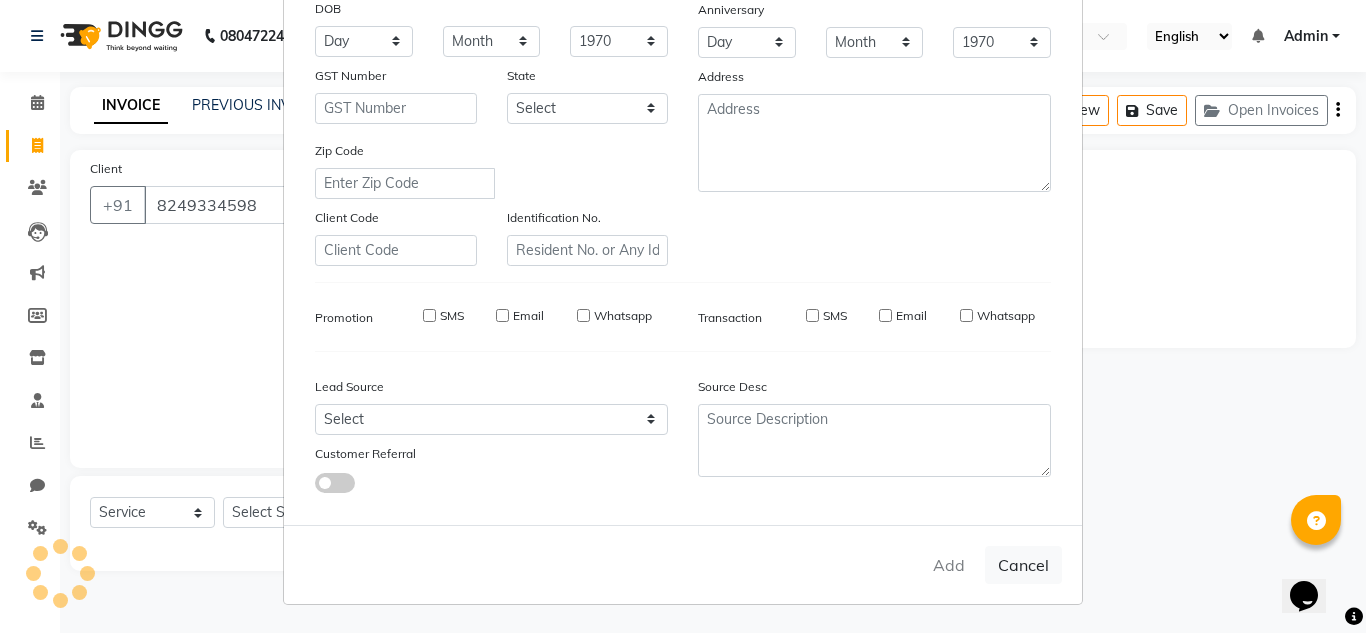 type 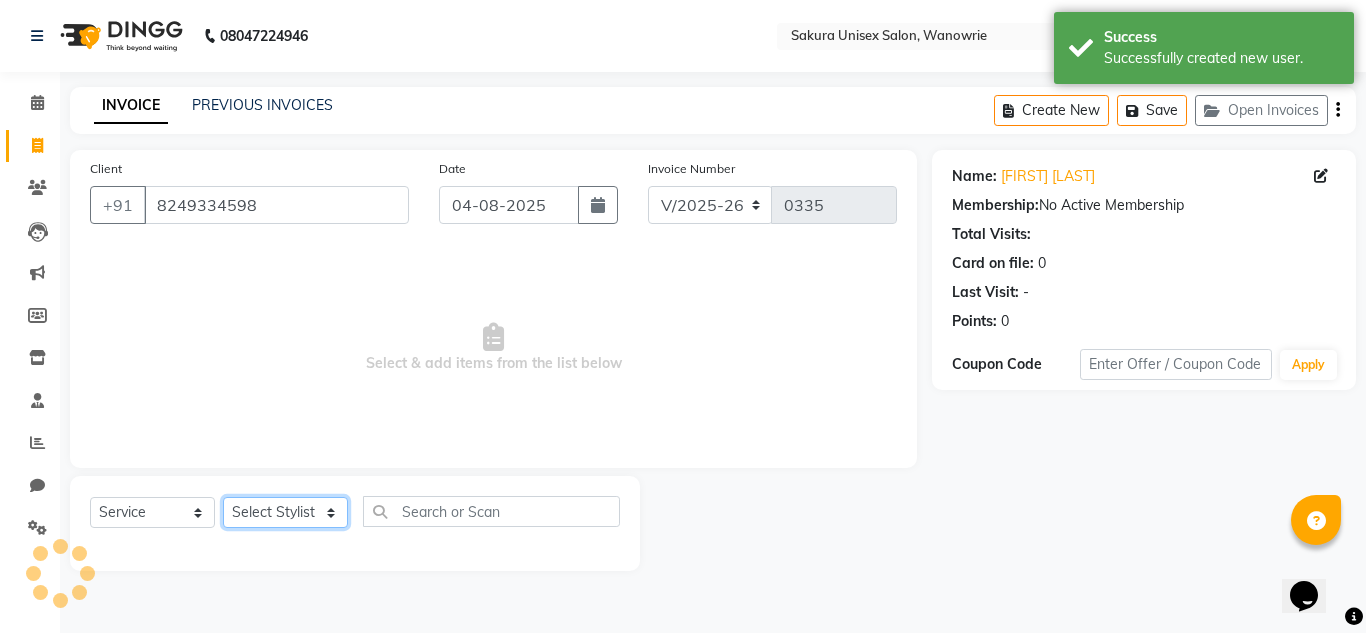 click on "Select Stylist [FIRST] [FIRST] [FIRST] [FIRST] [FIRST] [FIRST]" 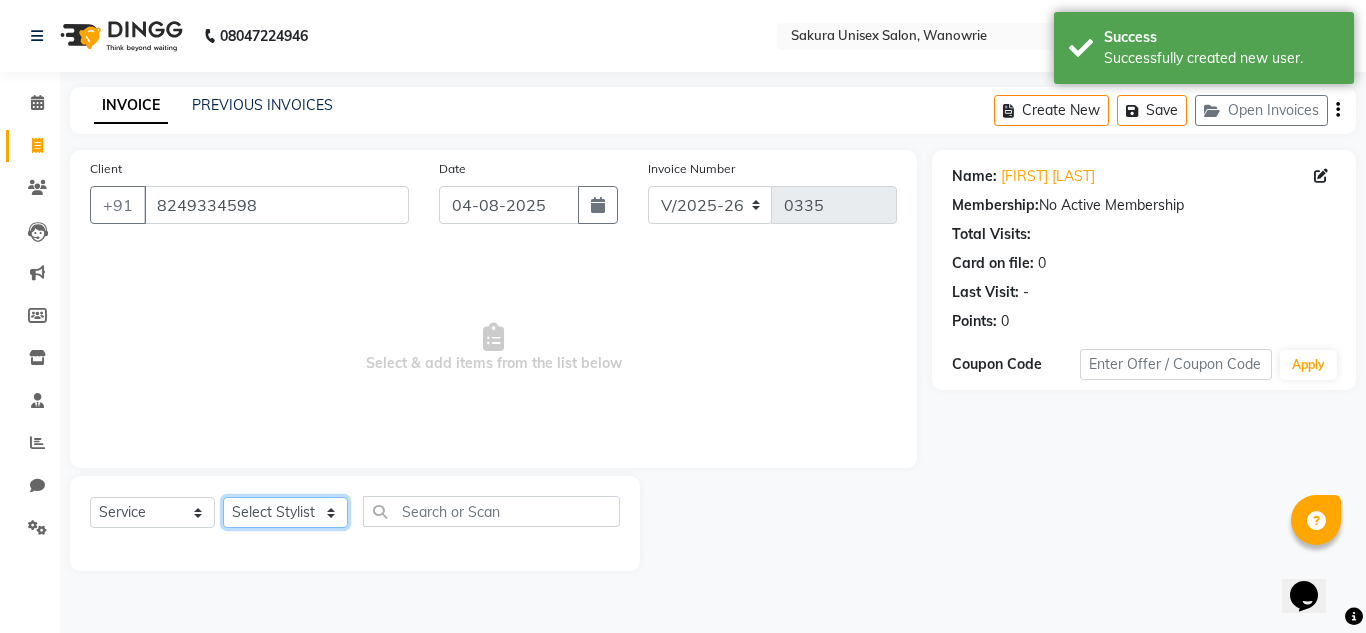 select on "75574" 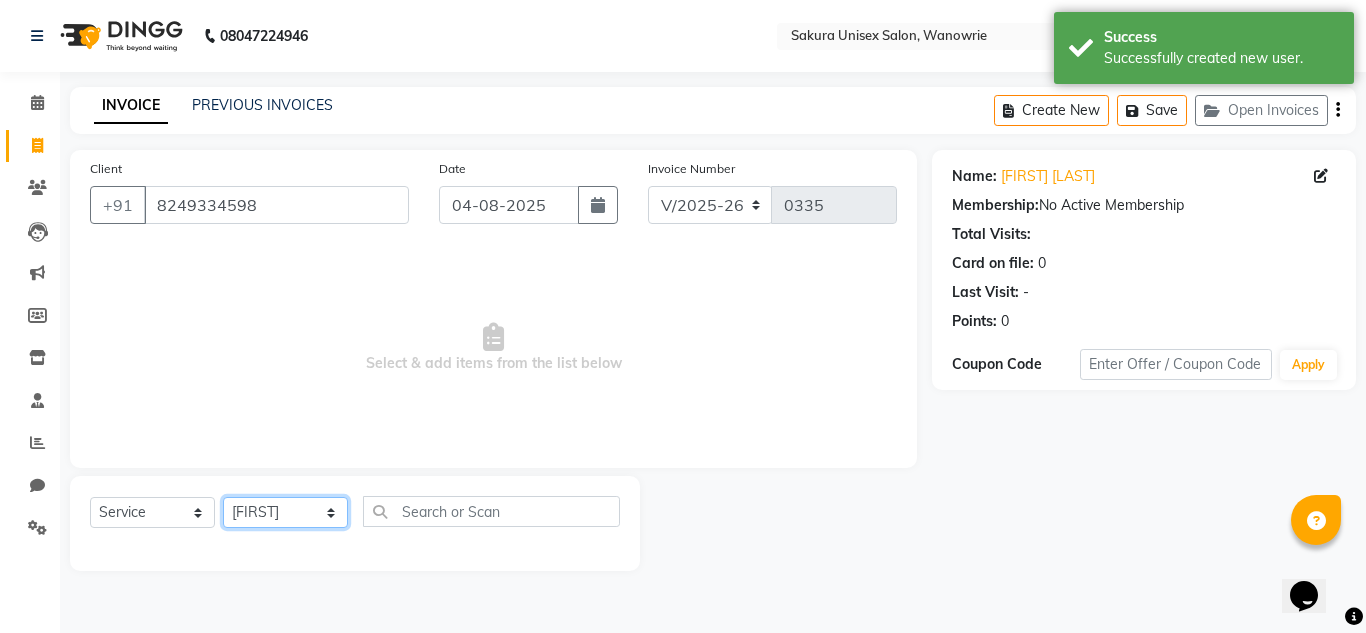 click on "Select Stylist [FIRST] [FIRST] [FIRST] [FIRST] [FIRST] [FIRST]" 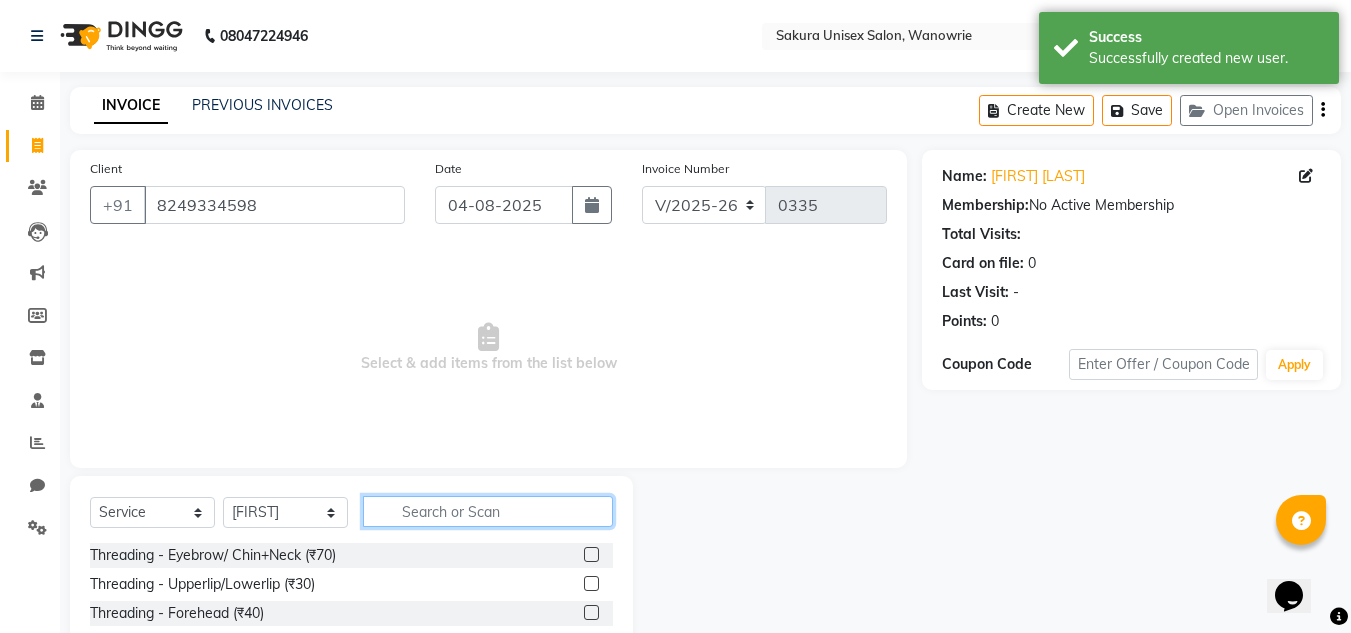 click 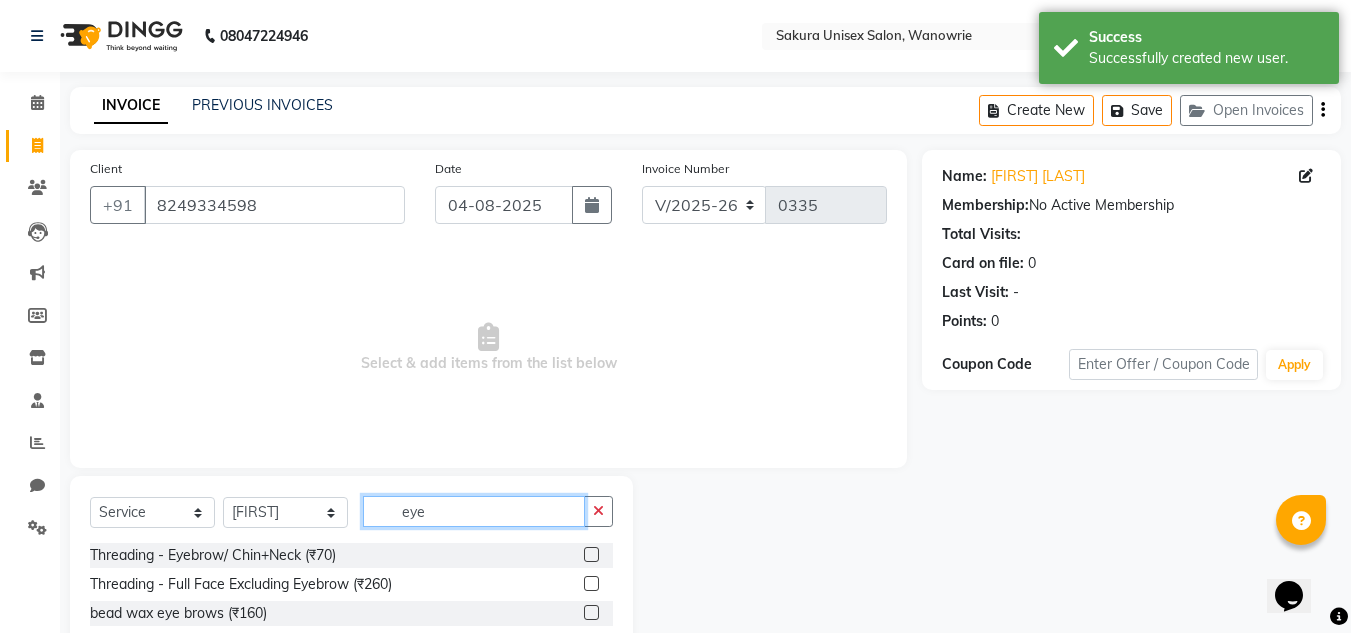 type on "eye" 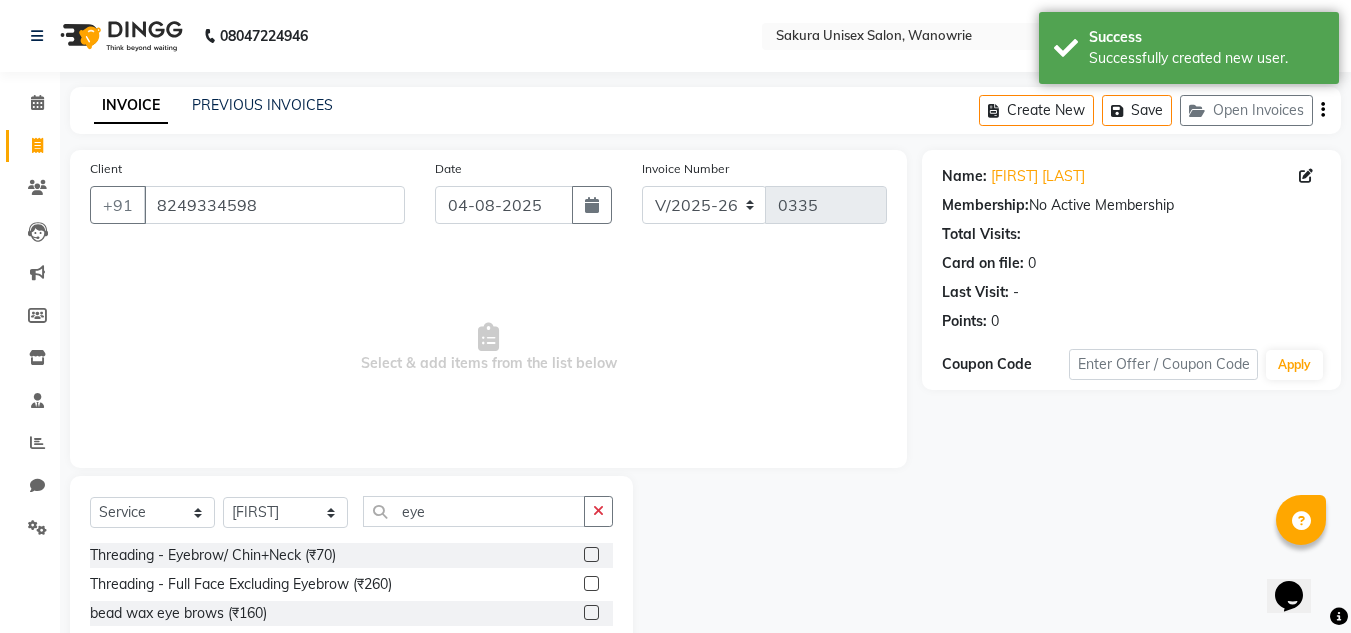 click 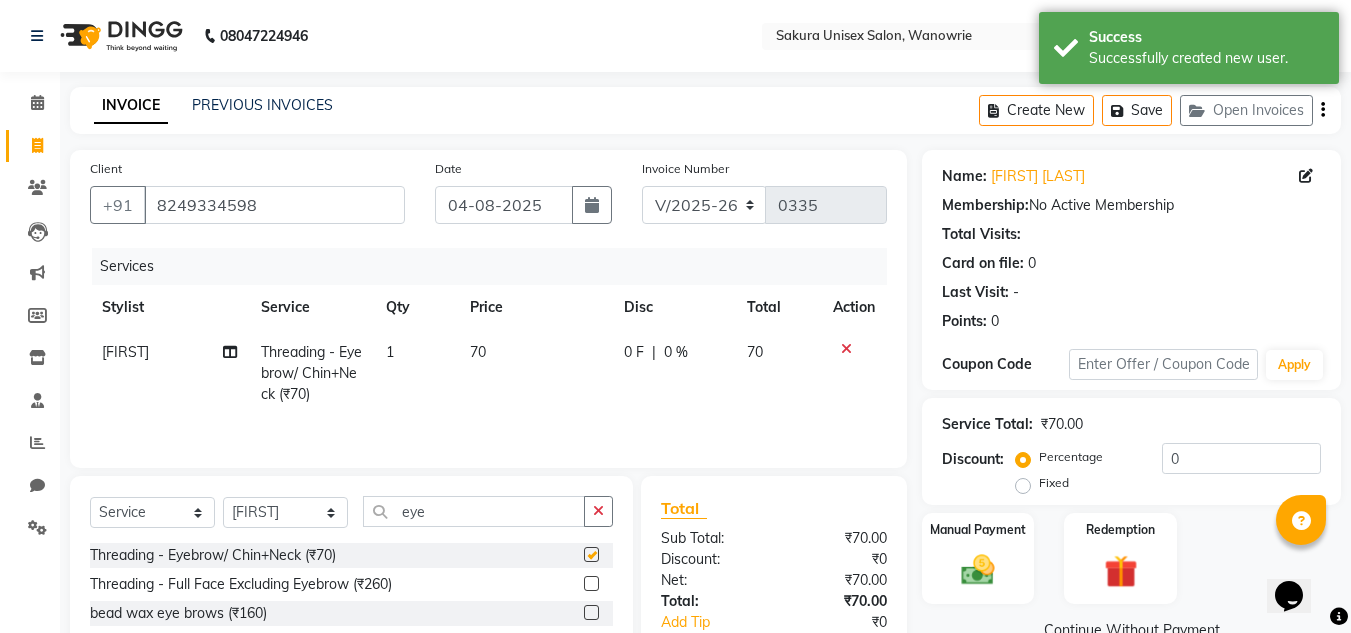 checkbox on "false" 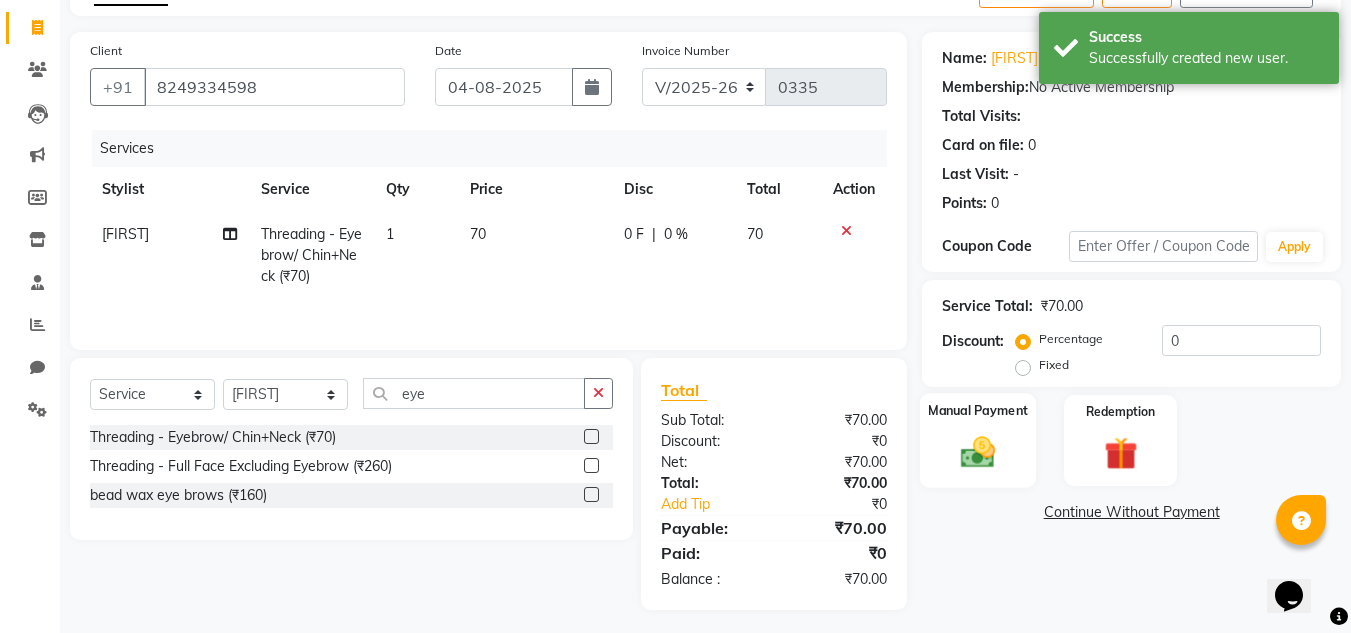 scroll, scrollTop: 125, scrollLeft: 0, axis: vertical 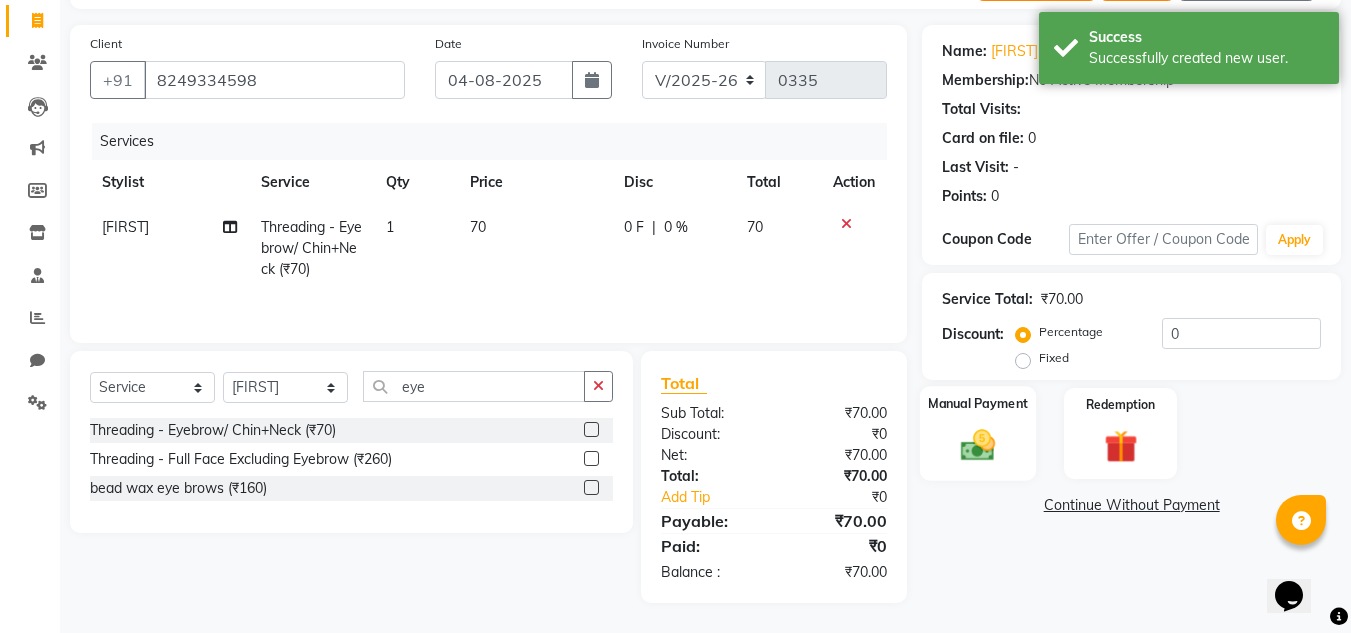 click on "Manual Payment" 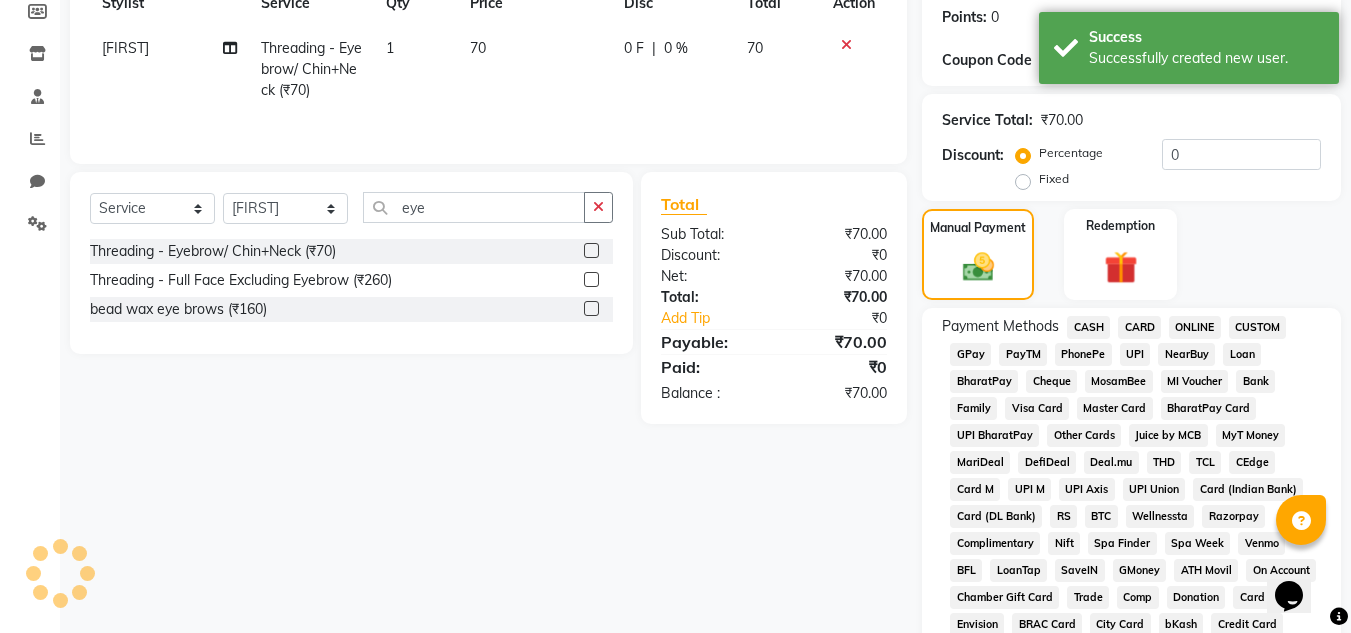 scroll, scrollTop: 325, scrollLeft: 0, axis: vertical 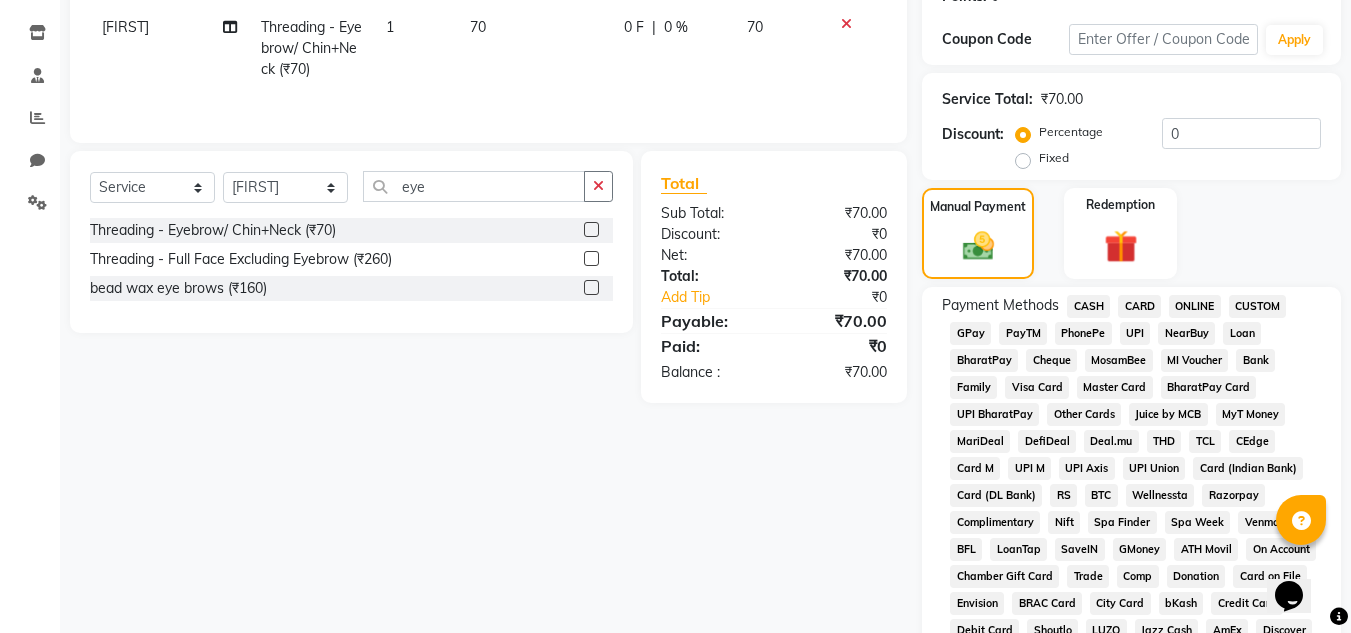 click on "ONLINE" 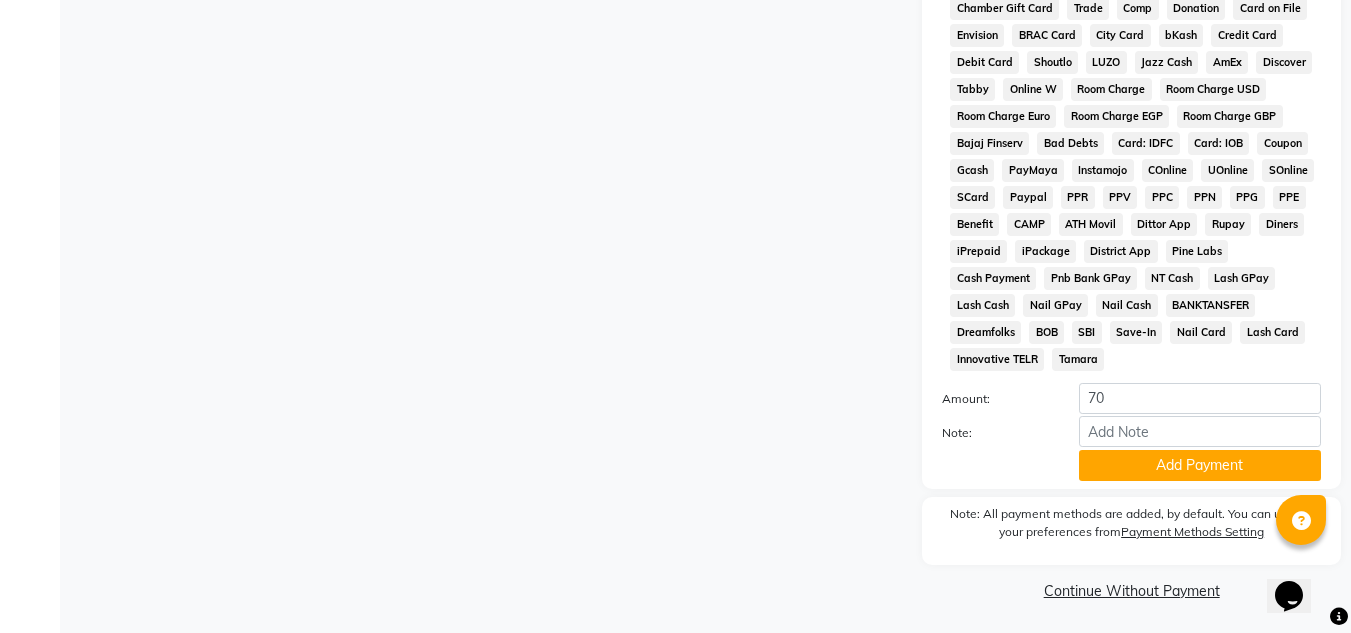 scroll, scrollTop: 896, scrollLeft: 0, axis: vertical 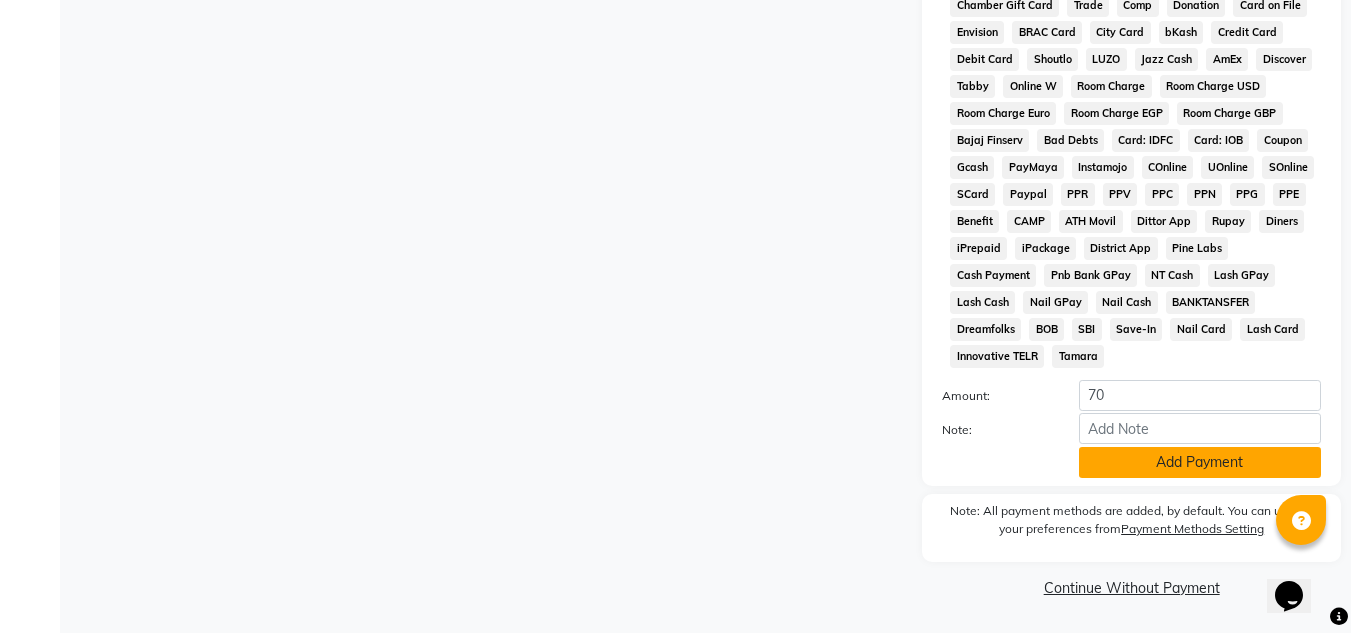 click on "Add Payment" 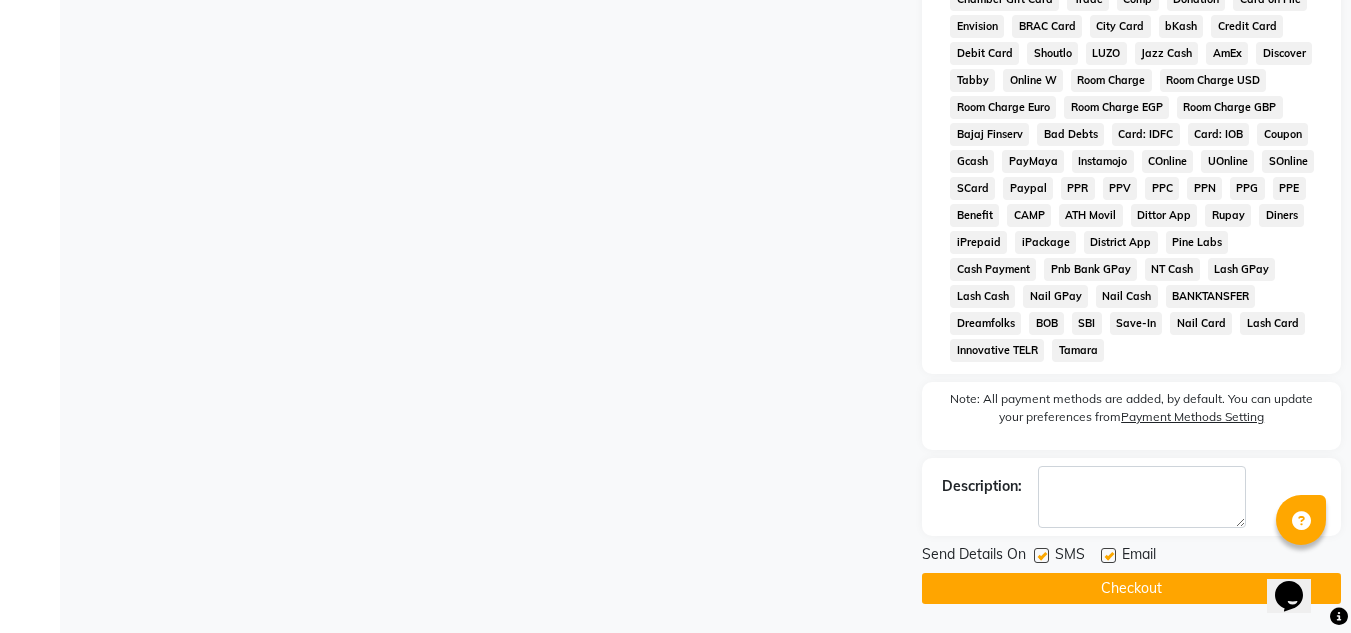 scroll, scrollTop: 903, scrollLeft: 0, axis: vertical 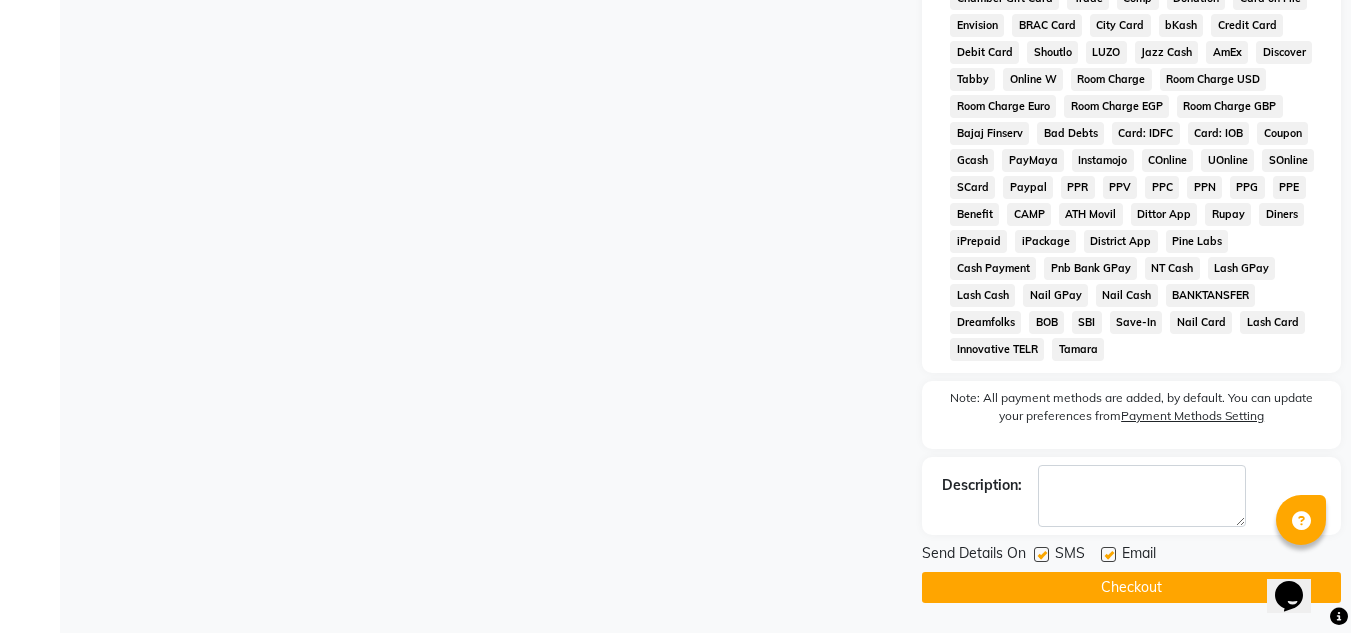 click on "Checkout" 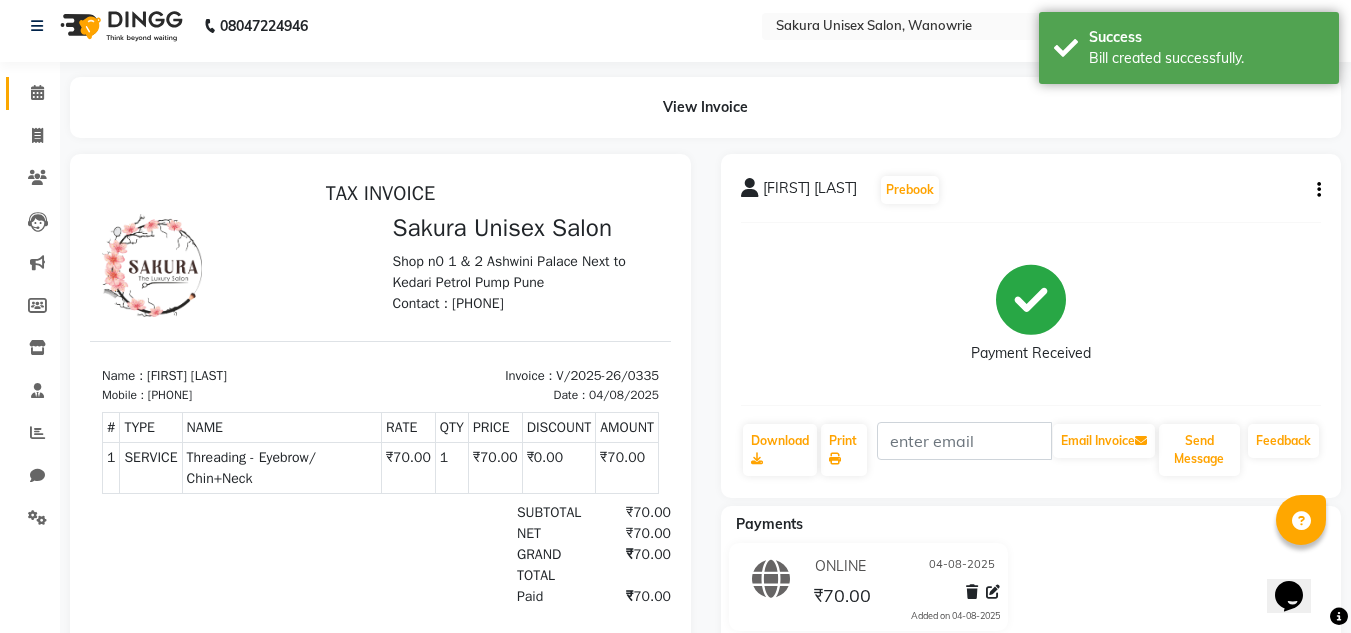 scroll, scrollTop: 0, scrollLeft: 0, axis: both 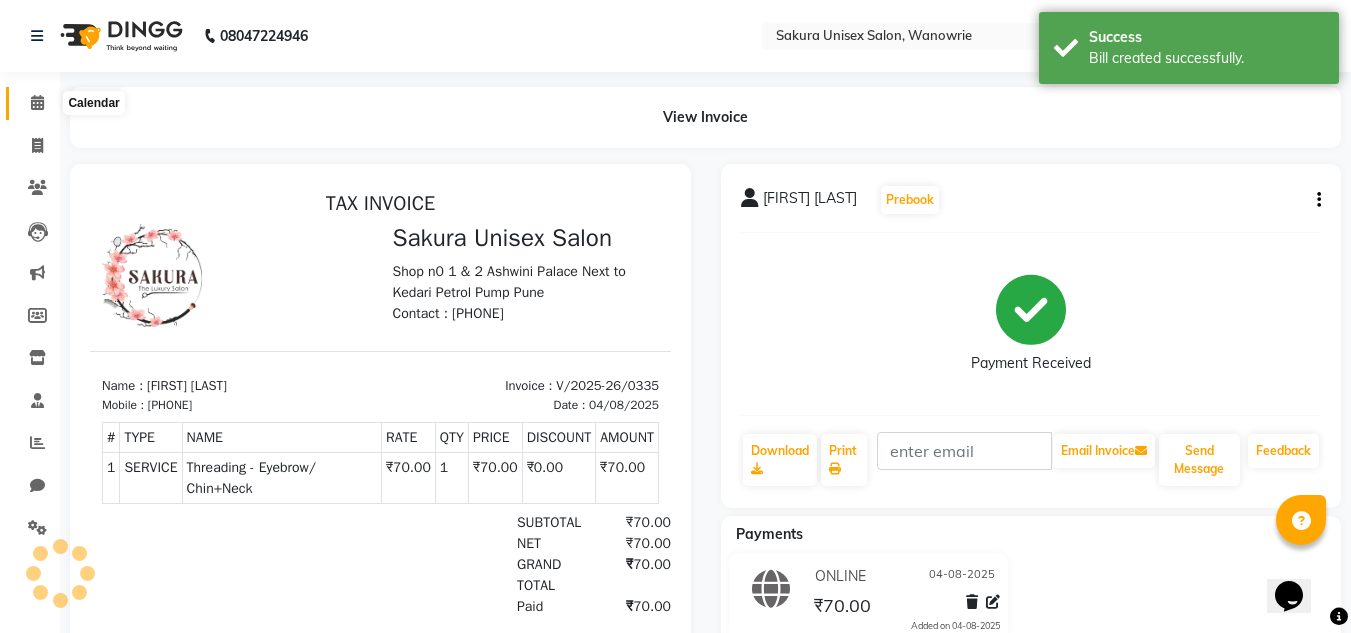 click 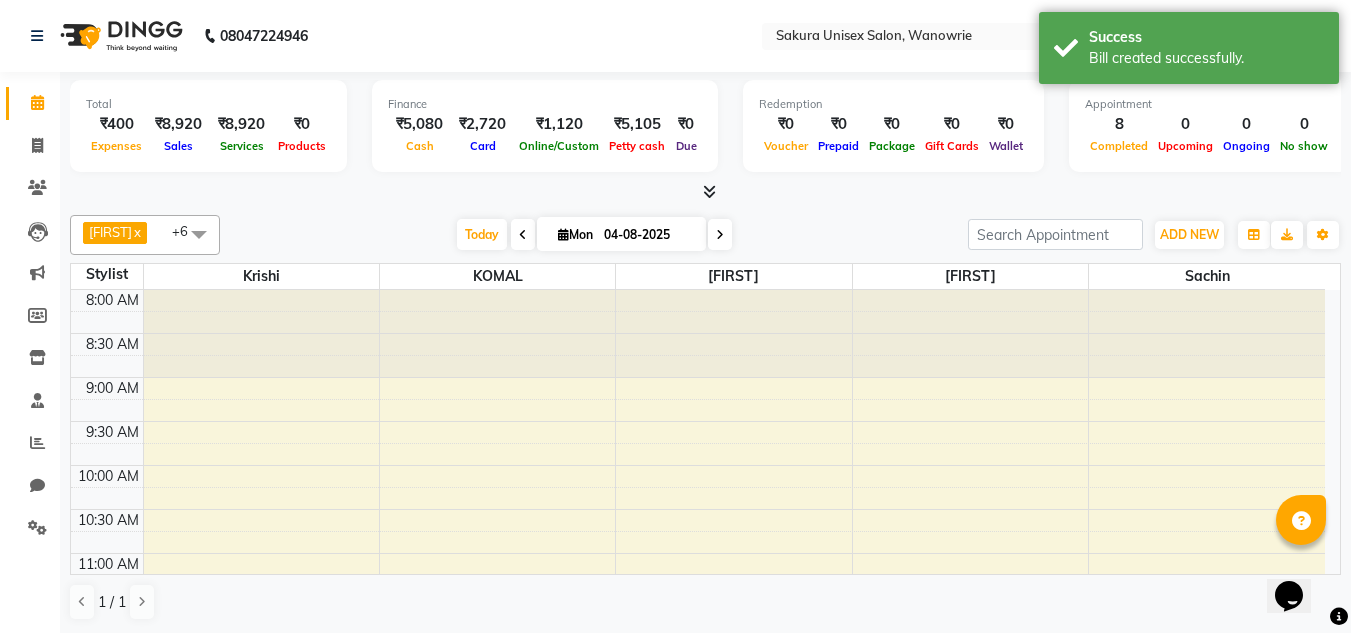 scroll, scrollTop: 1, scrollLeft: 0, axis: vertical 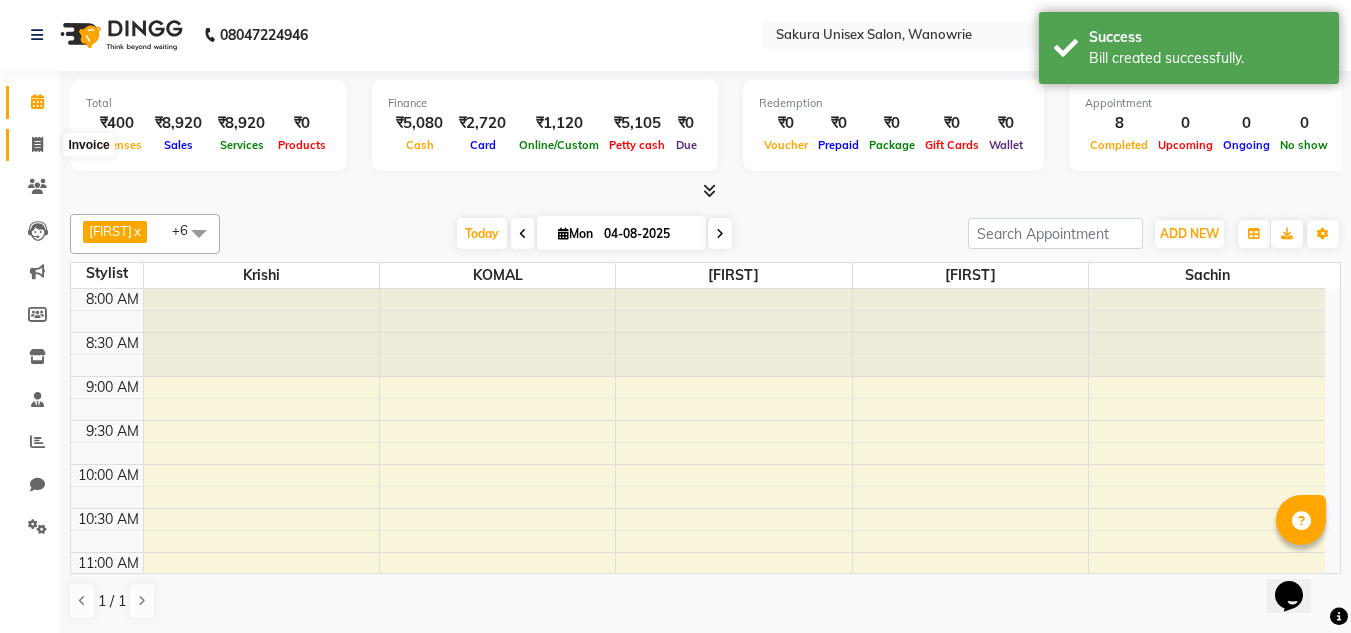 click 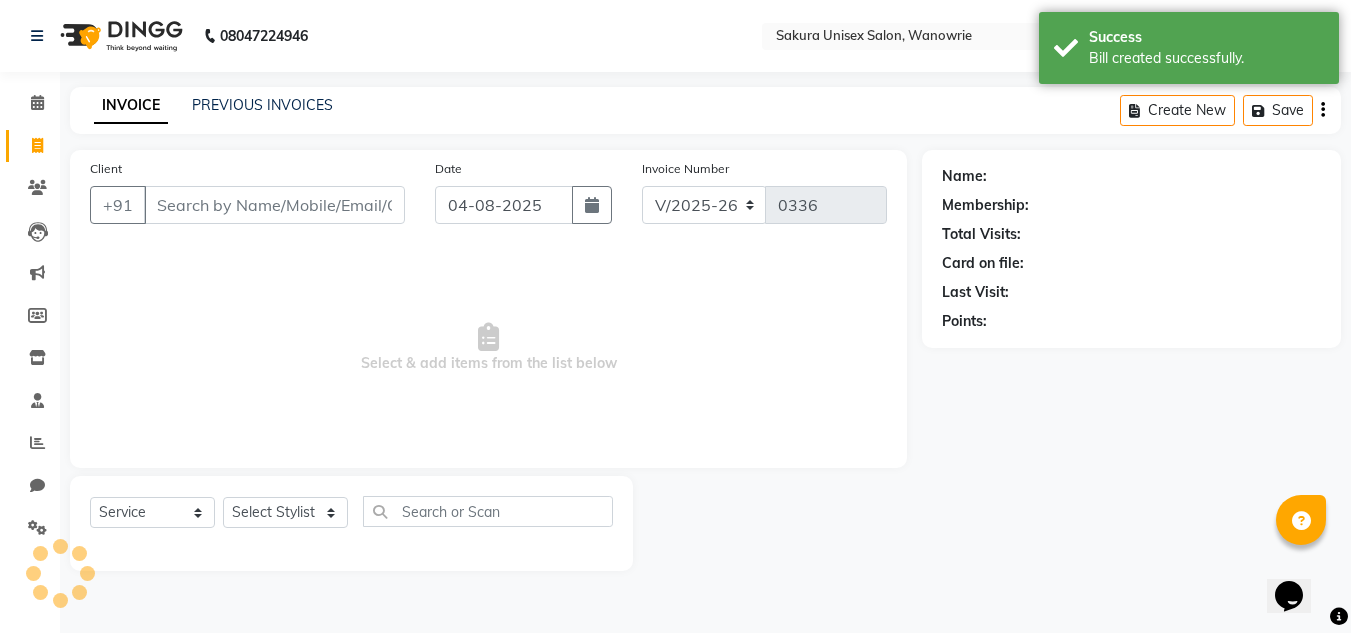 scroll, scrollTop: 0, scrollLeft: 0, axis: both 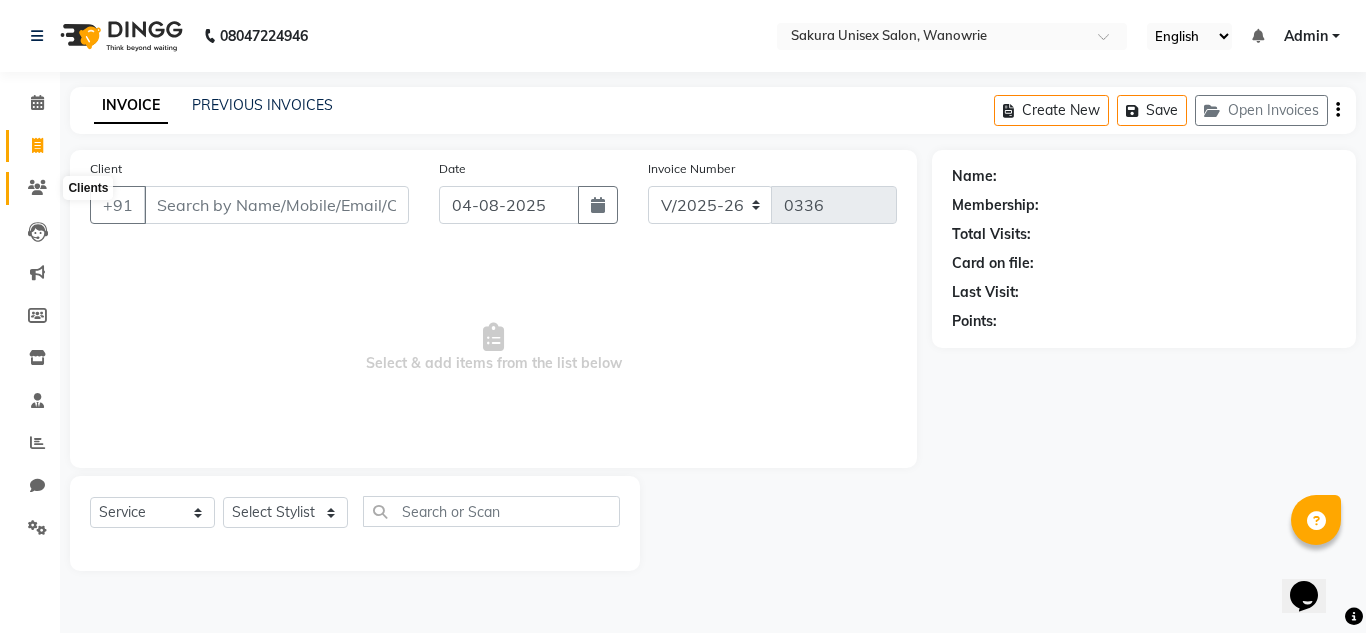 click 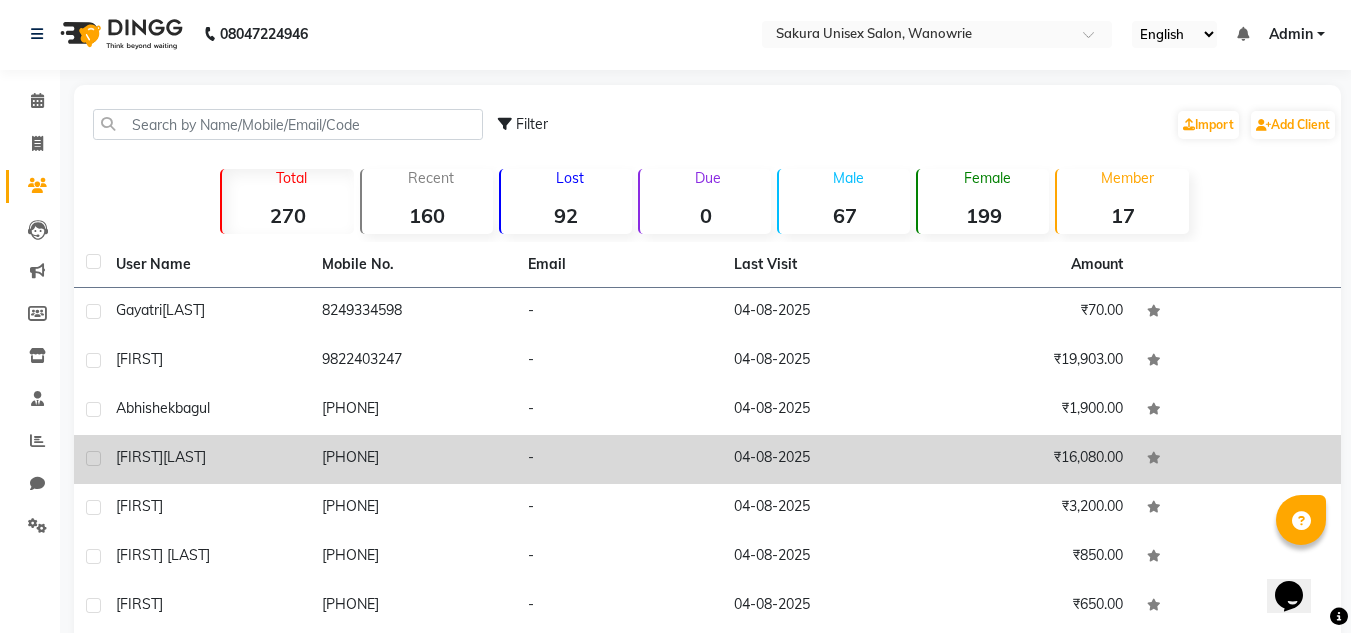 scroll, scrollTop: 0, scrollLeft: 0, axis: both 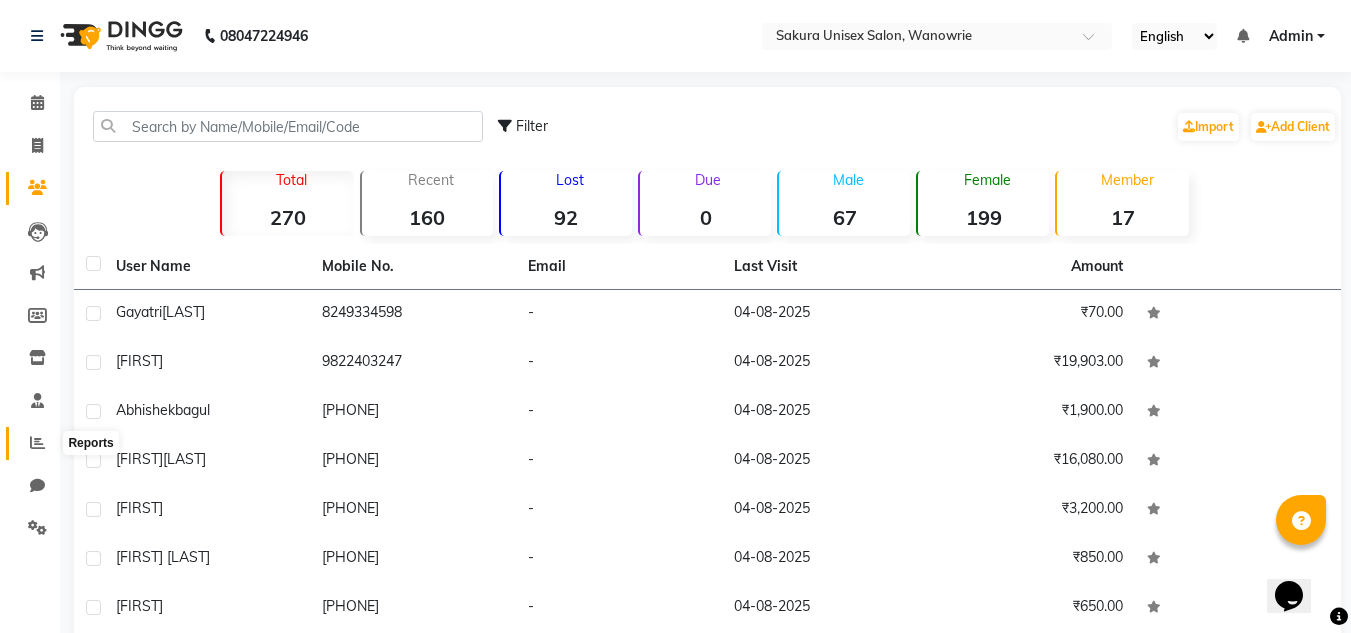 click 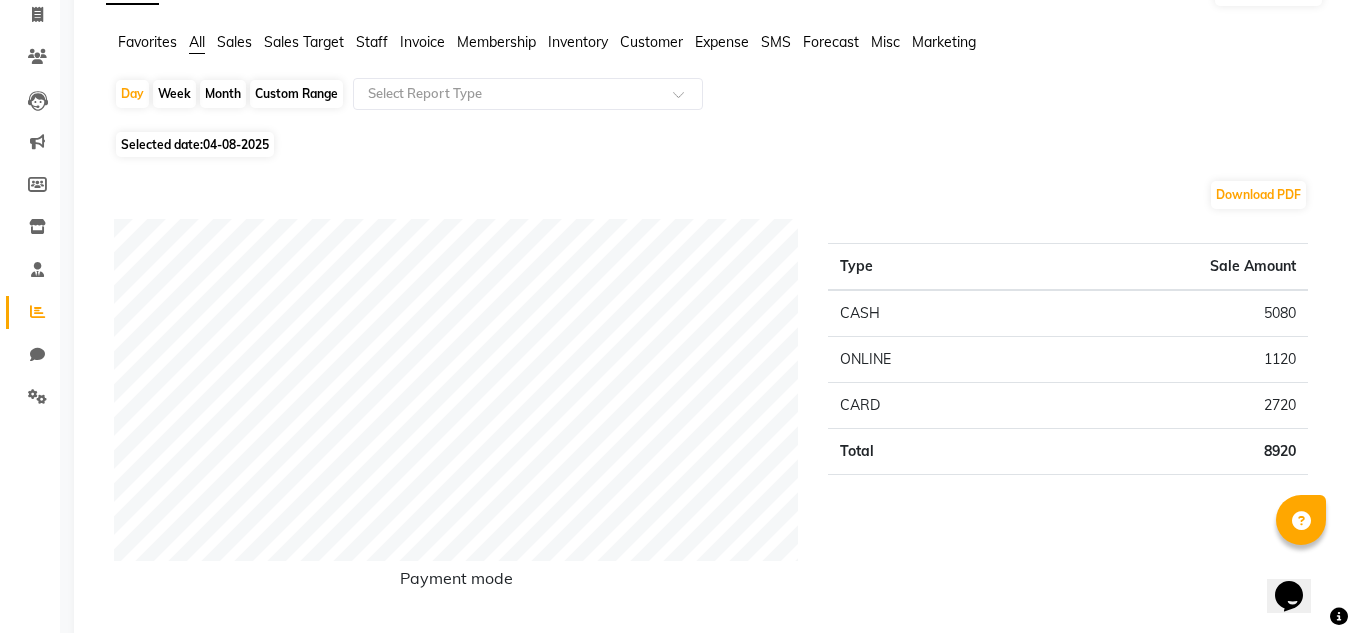 scroll, scrollTop: 0, scrollLeft: 0, axis: both 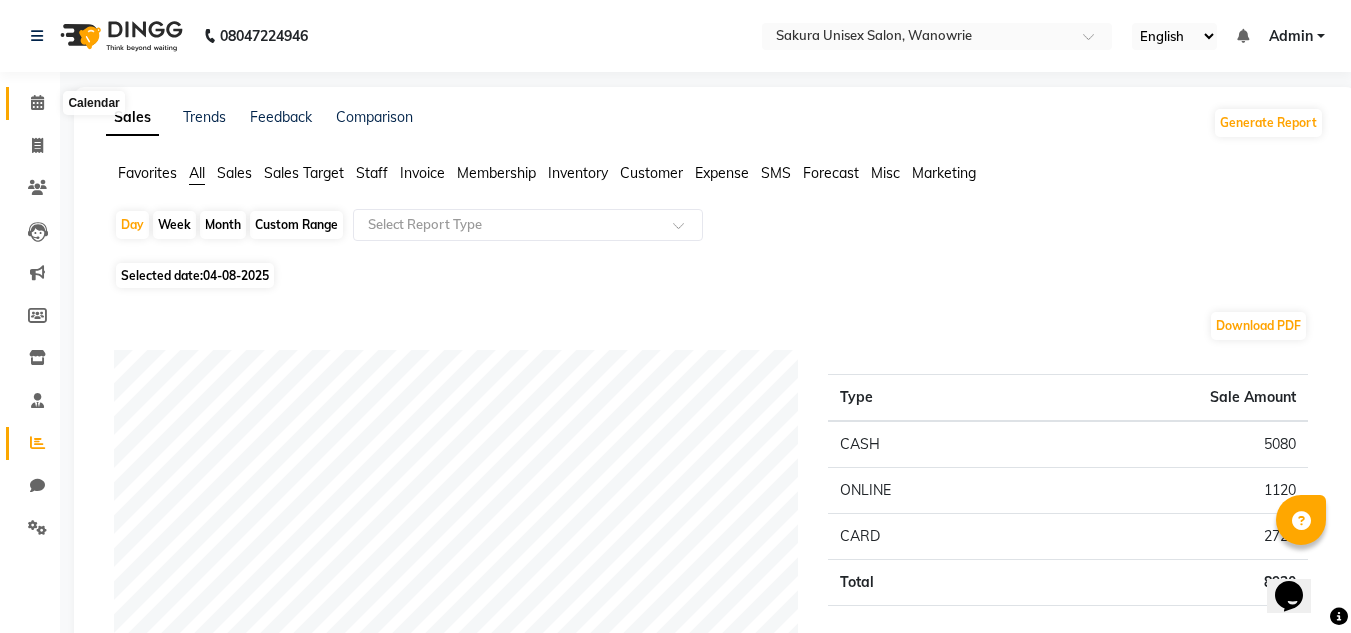 click 